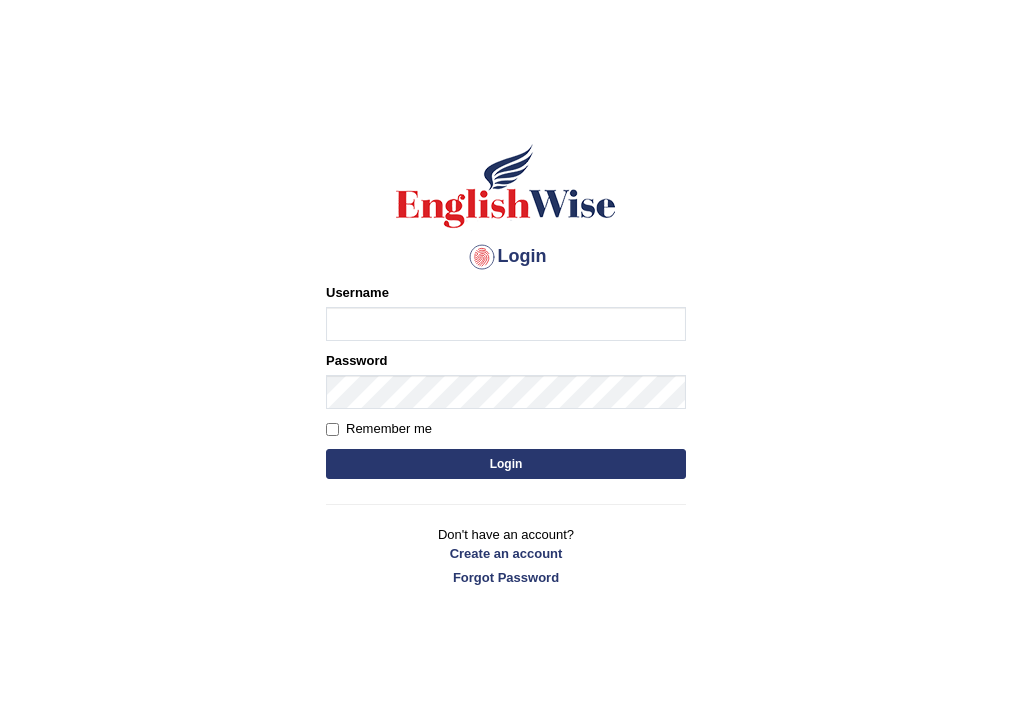 scroll, scrollTop: 0, scrollLeft: 0, axis: both 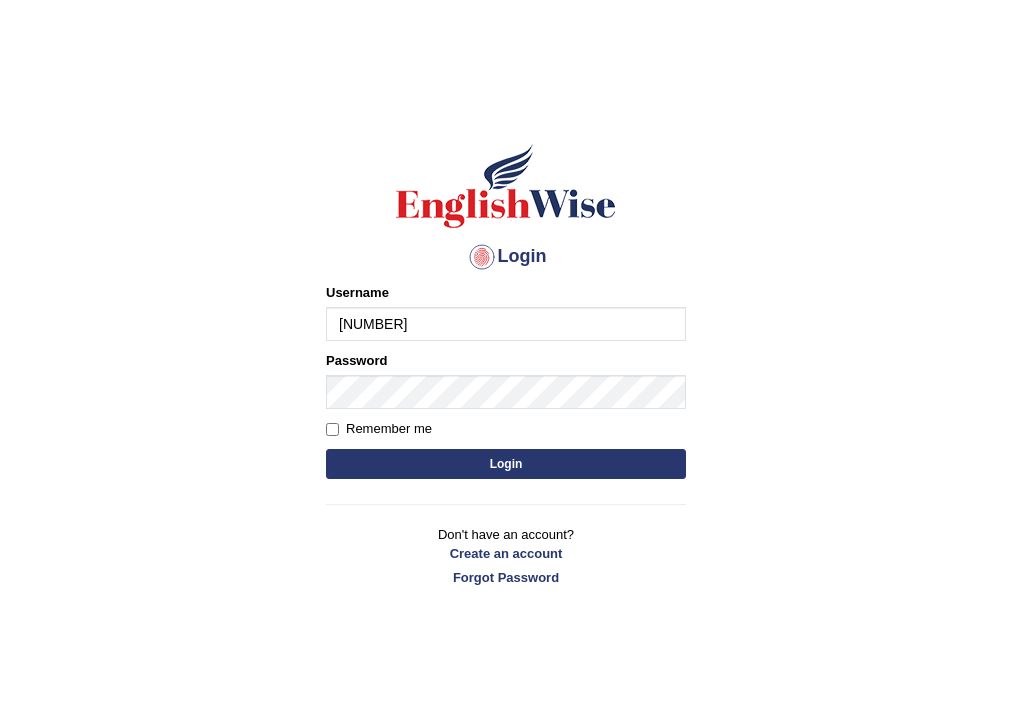 type on "0434928803" 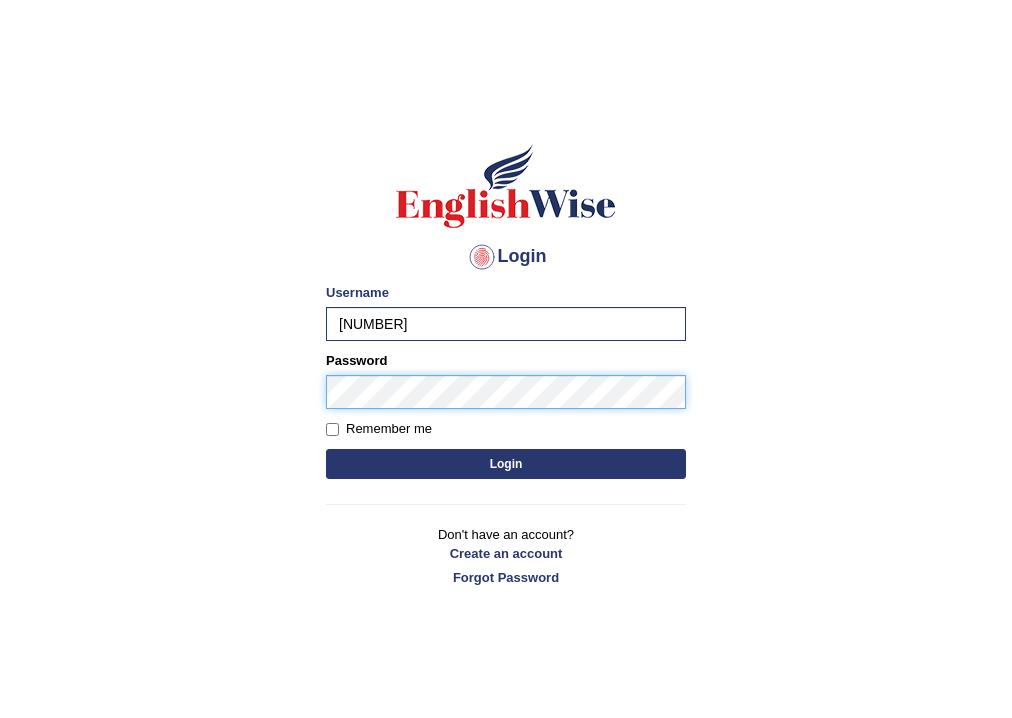 click on "Login" at bounding box center [506, 464] 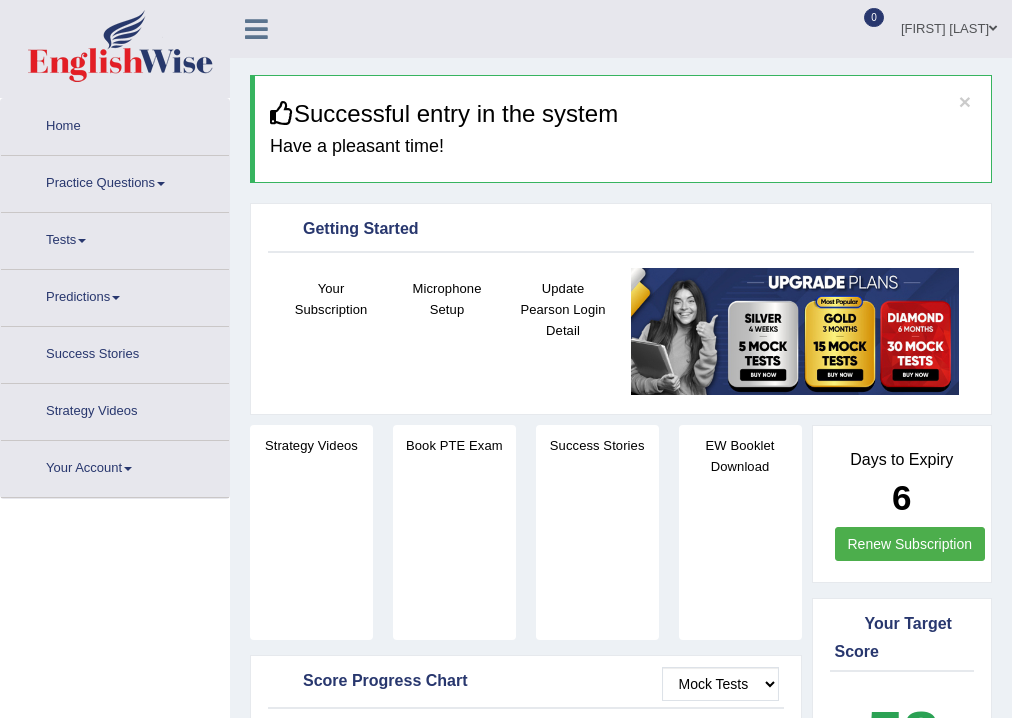 scroll, scrollTop: 0, scrollLeft: 0, axis: both 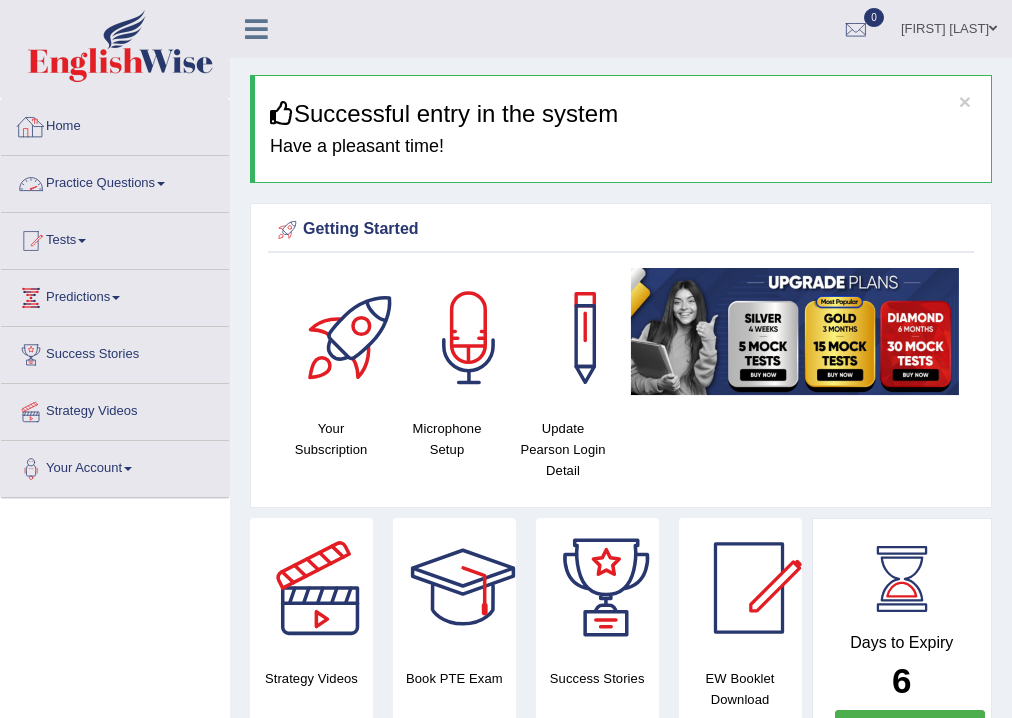 click on "Practice Questions" at bounding box center (115, 181) 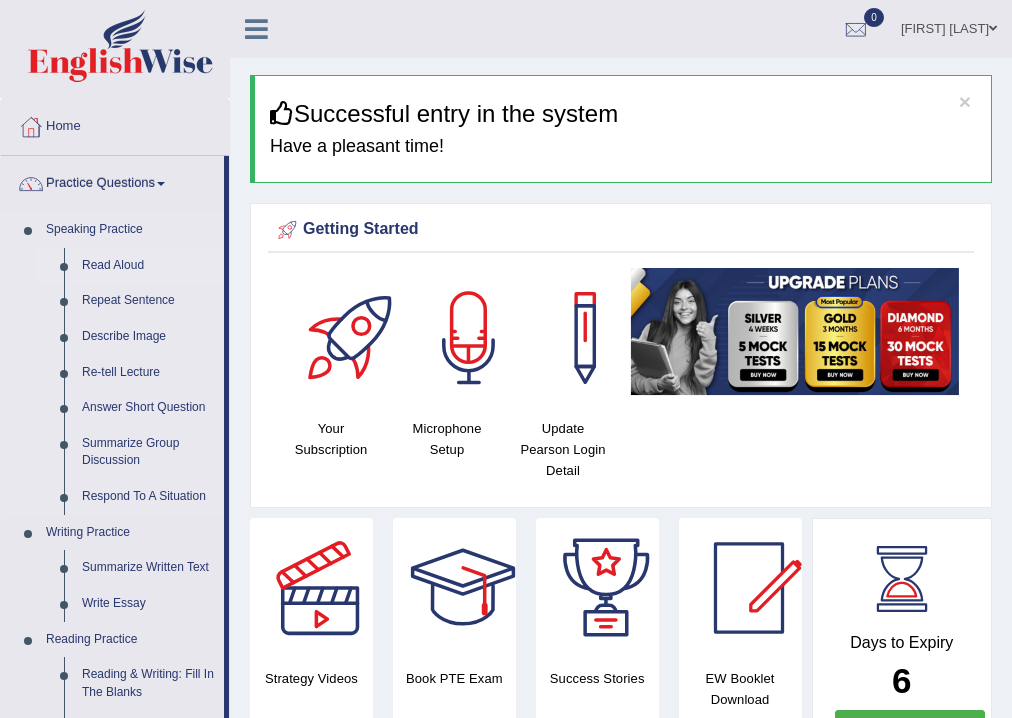 click on "Read Aloud" at bounding box center [148, 266] 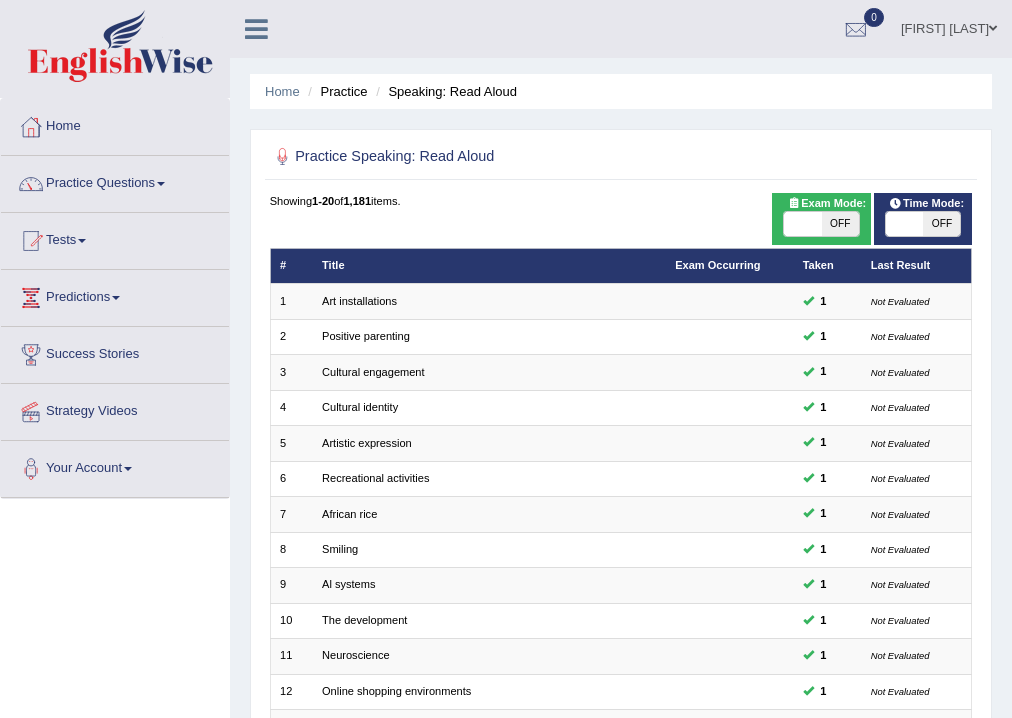 scroll, scrollTop: 0, scrollLeft: 0, axis: both 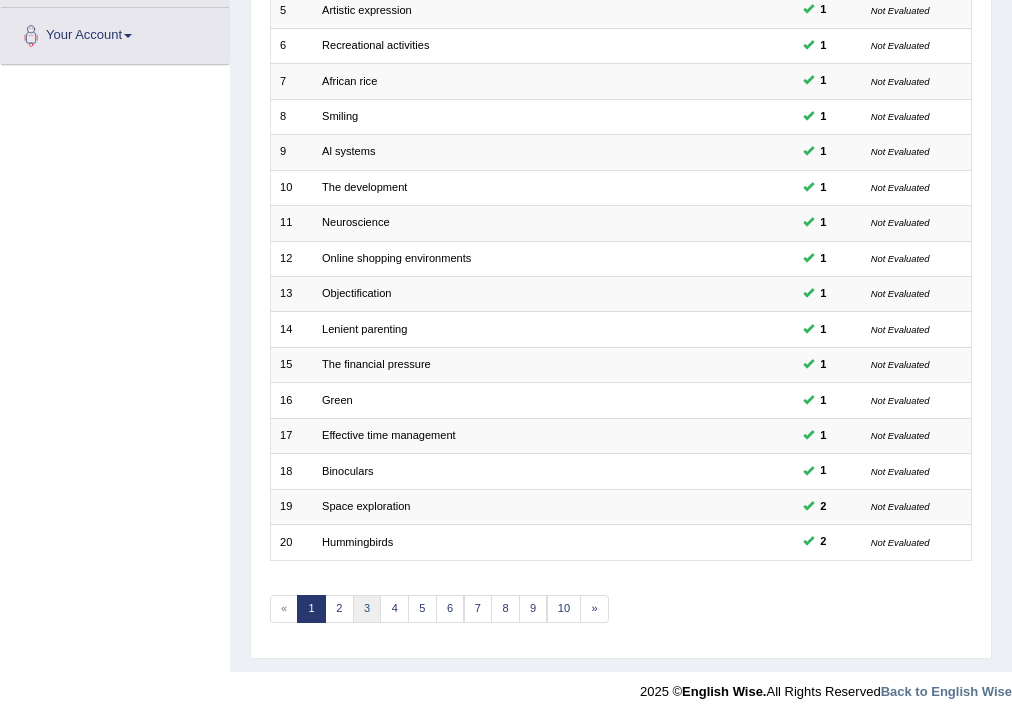 click on "3" at bounding box center (367, 609) 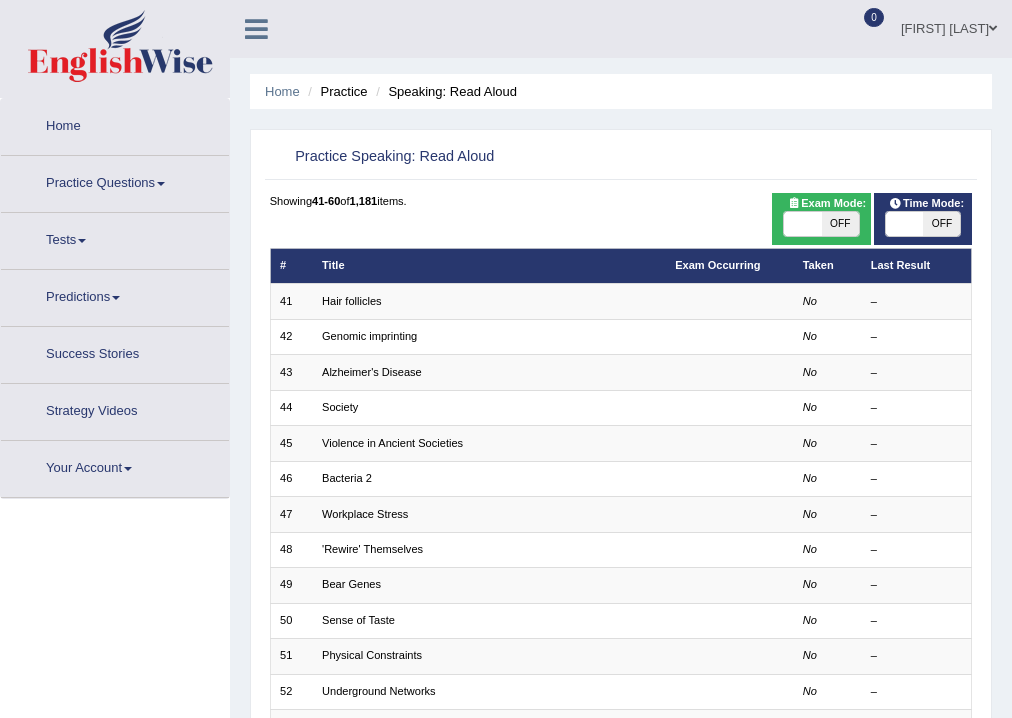 scroll, scrollTop: 0, scrollLeft: 0, axis: both 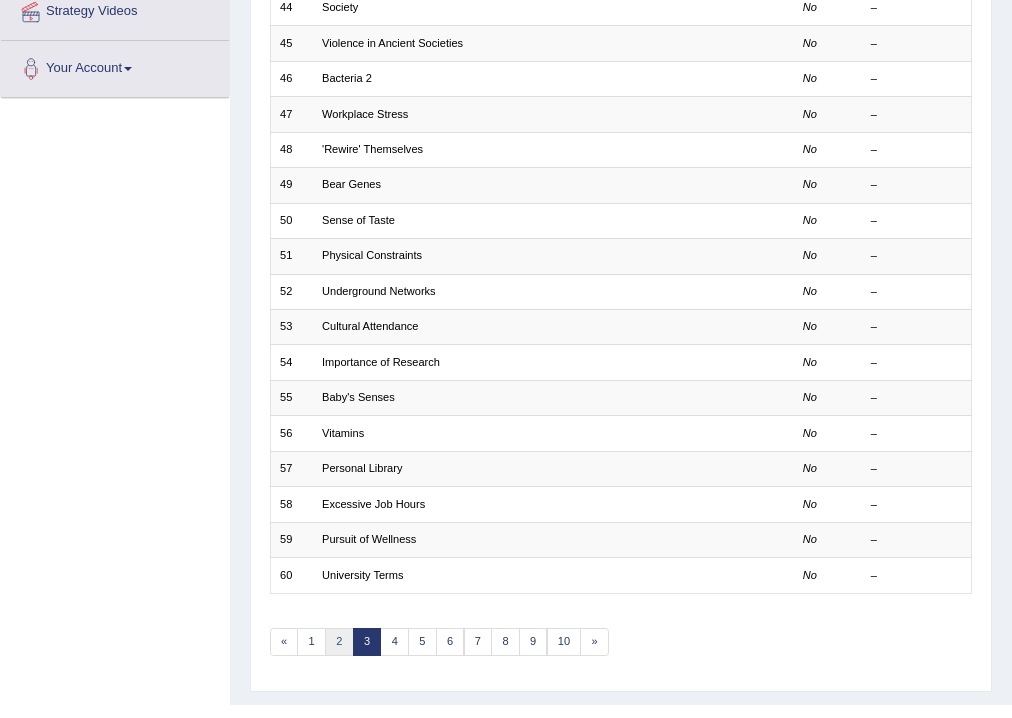 click on "2" at bounding box center (339, 642) 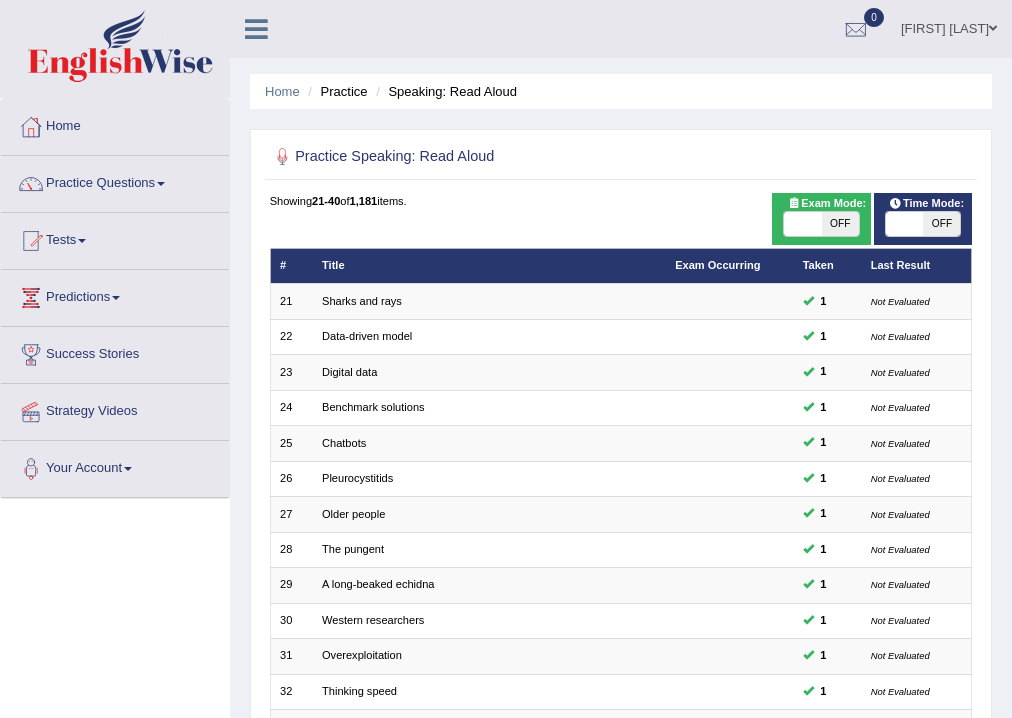 scroll, scrollTop: 400, scrollLeft: 0, axis: vertical 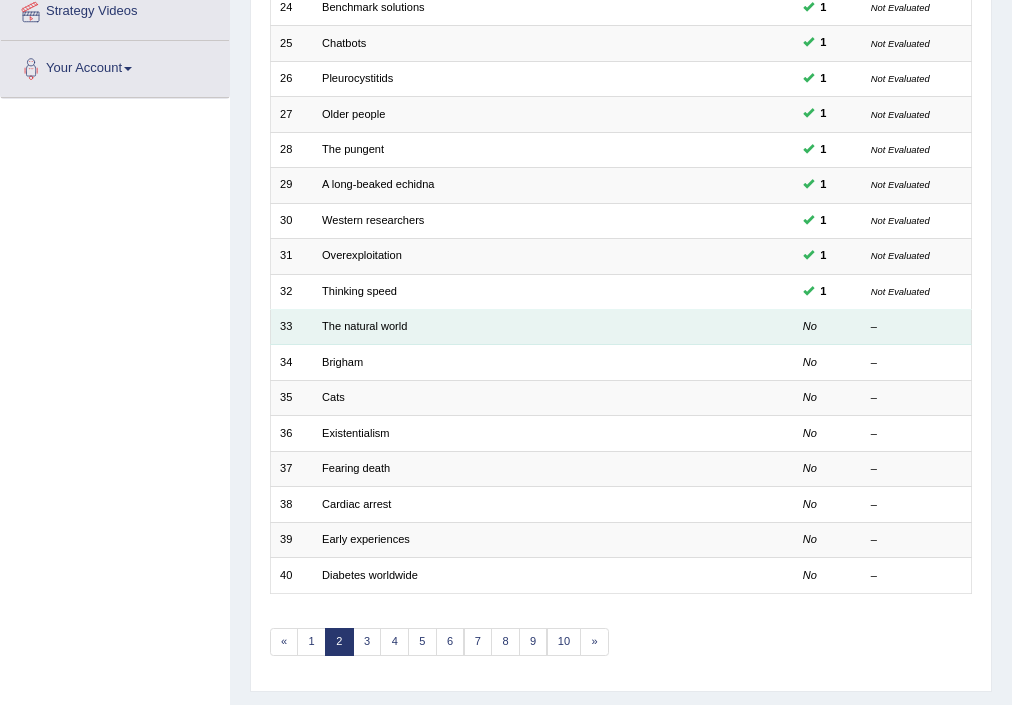 click on "The natural world" at bounding box center [489, 327] 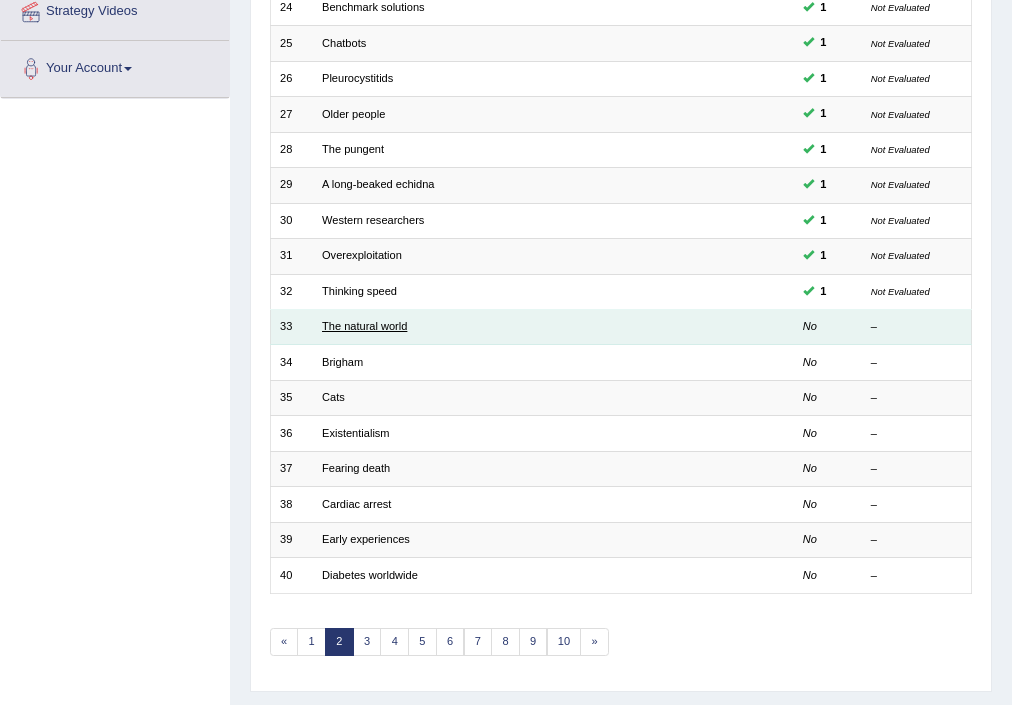 click on "The natural world" at bounding box center (364, 326) 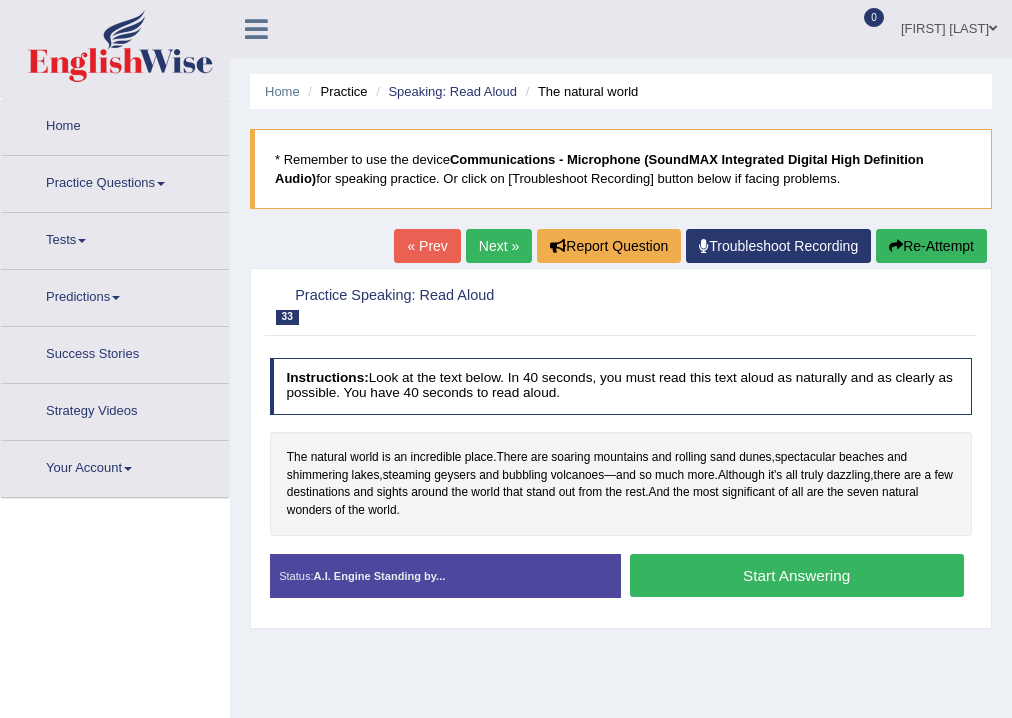scroll, scrollTop: 0, scrollLeft: 0, axis: both 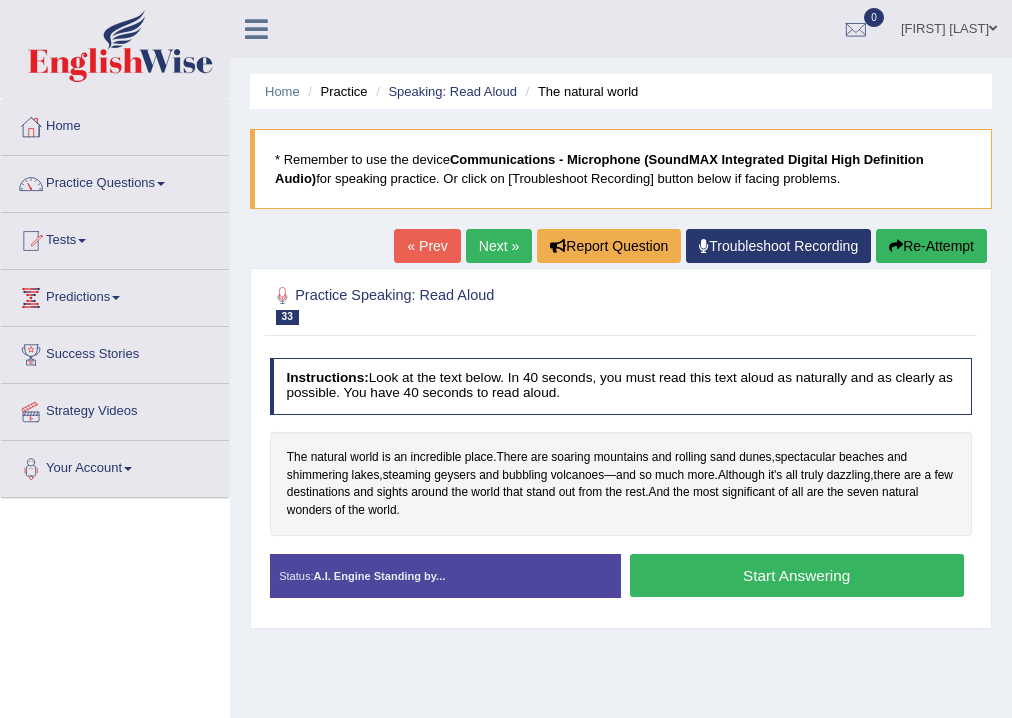 click on "Start Answering" at bounding box center [797, 575] 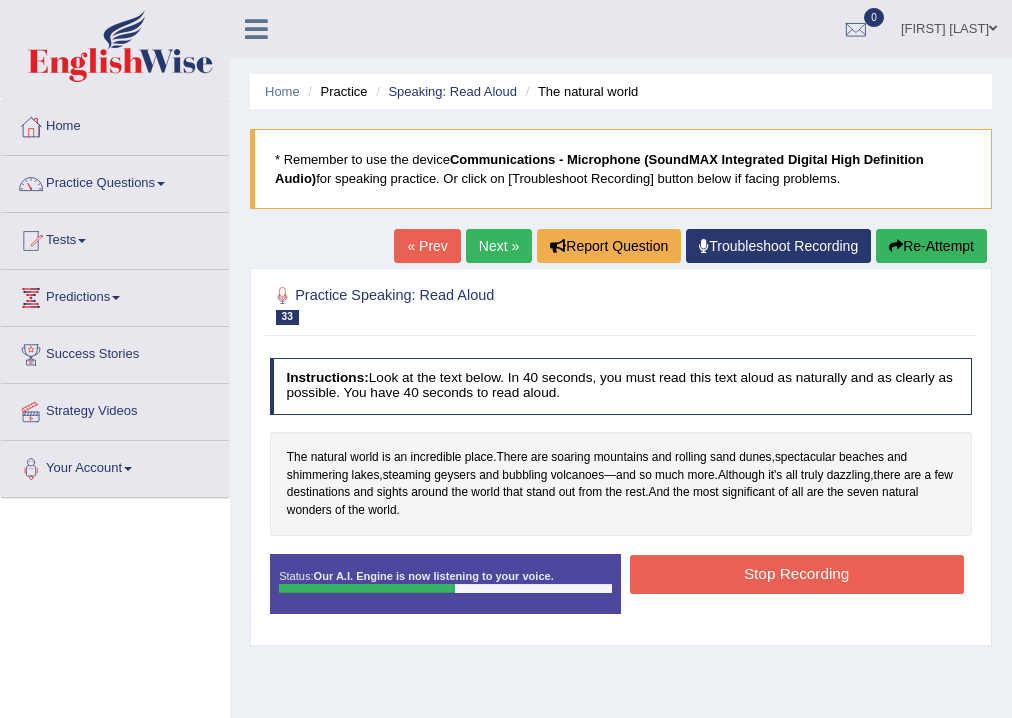 click on "Stop Recording" at bounding box center [797, 574] 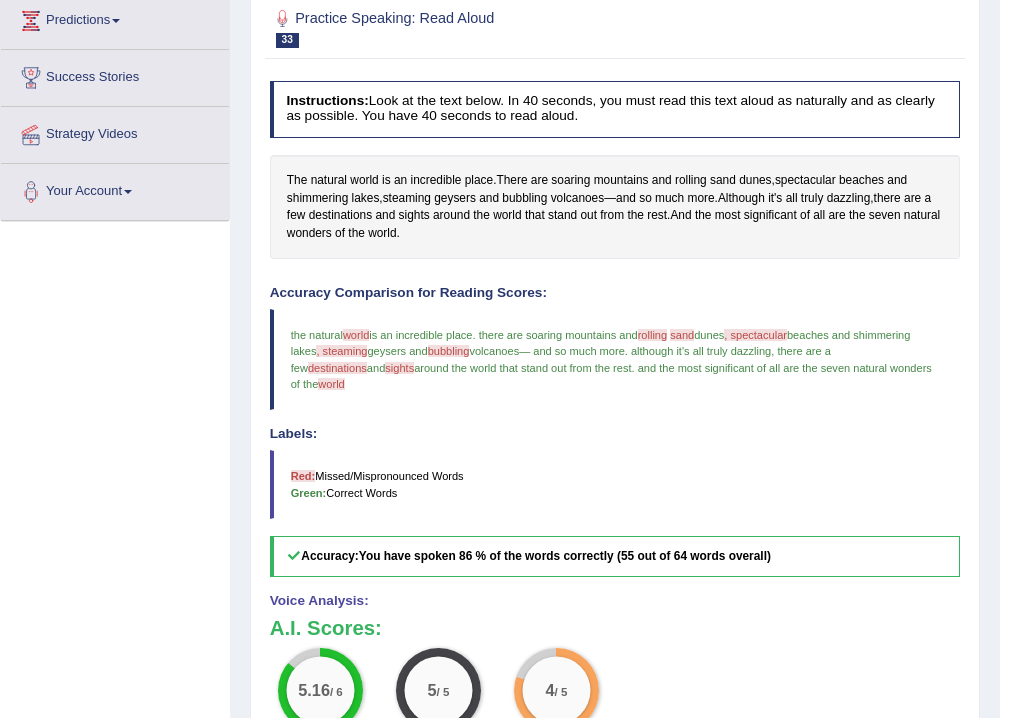 scroll, scrollTop: 160, scrollLeft: 0, axis: vertical 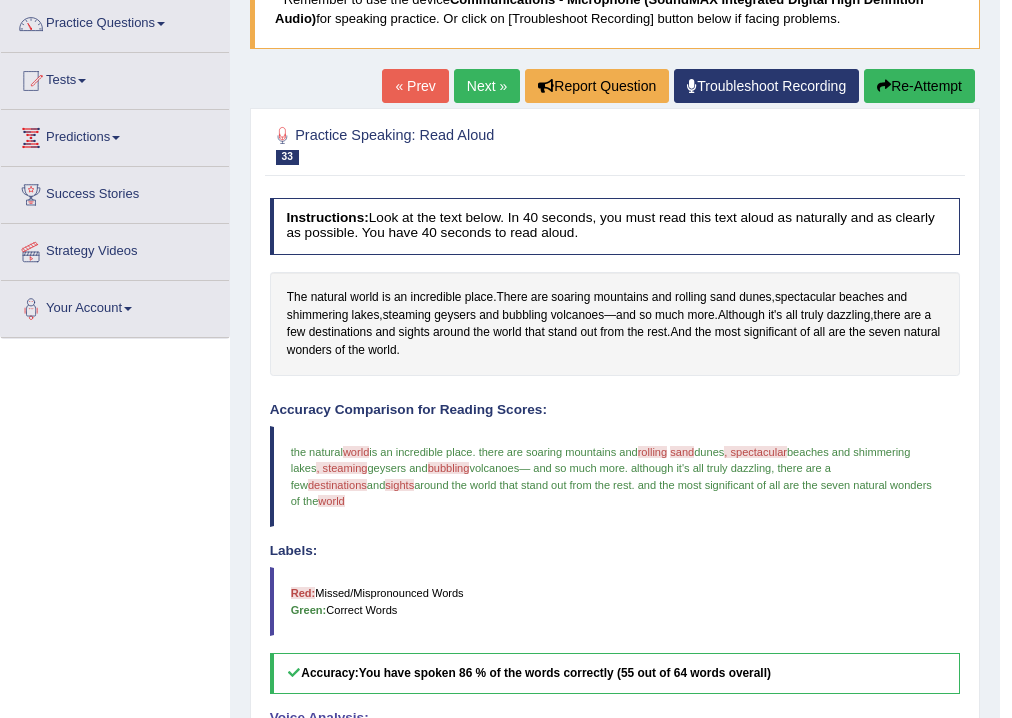 click on "Next »" at bounding box center [487, 86] 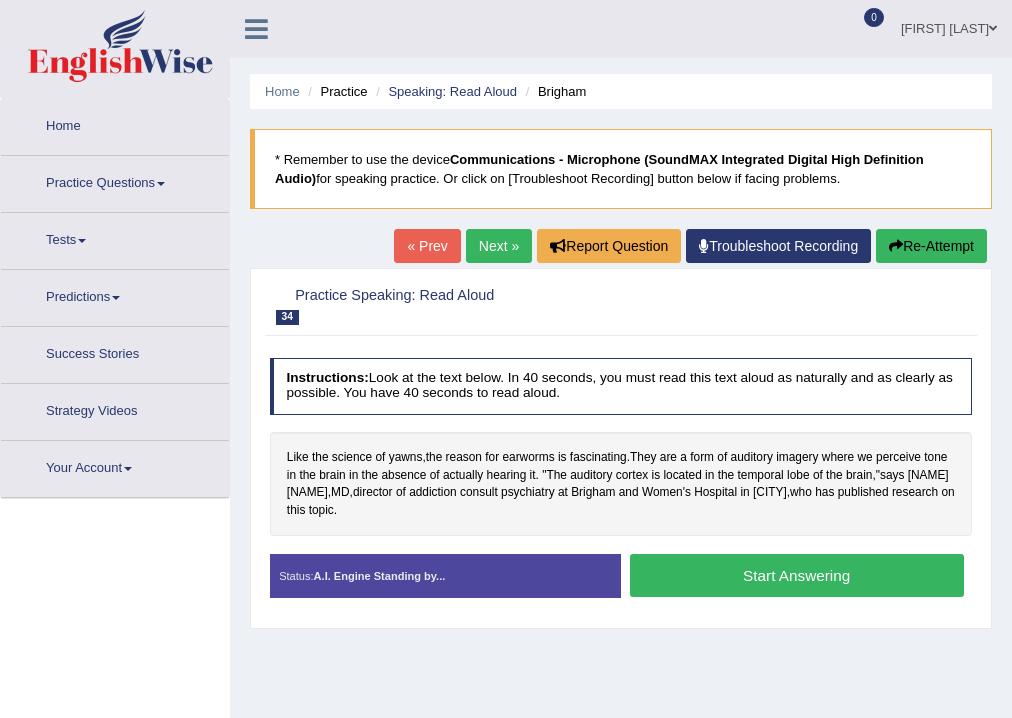 scroll, scrollTop: 0, scrollLeft: 0, axis: both 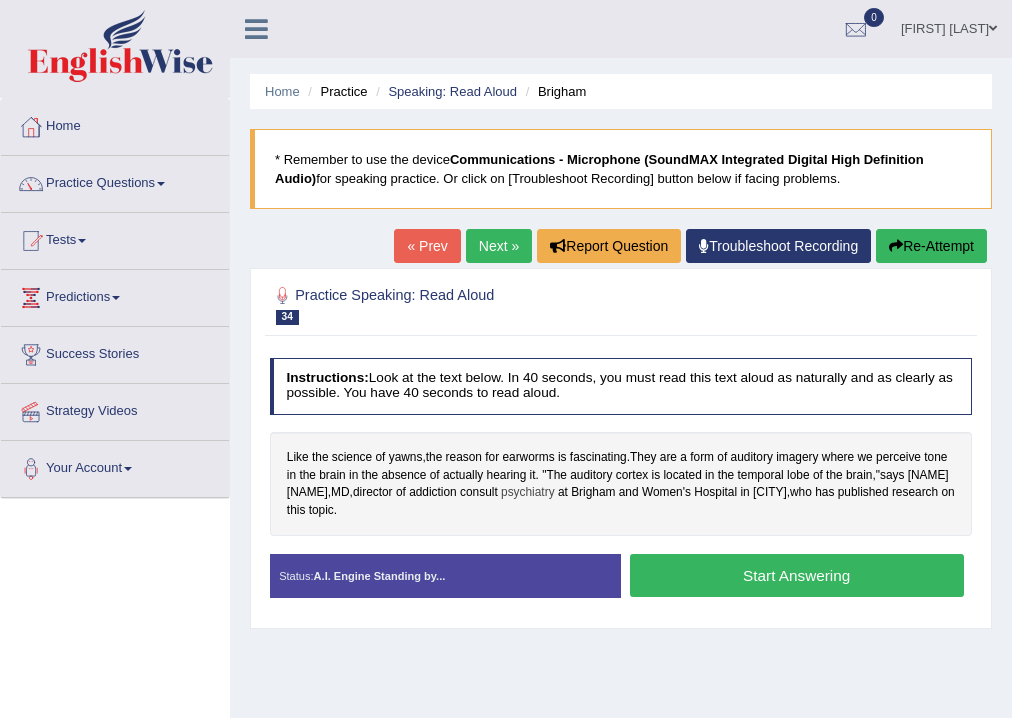click on "psychiatry" at bounding box center (528, 493) 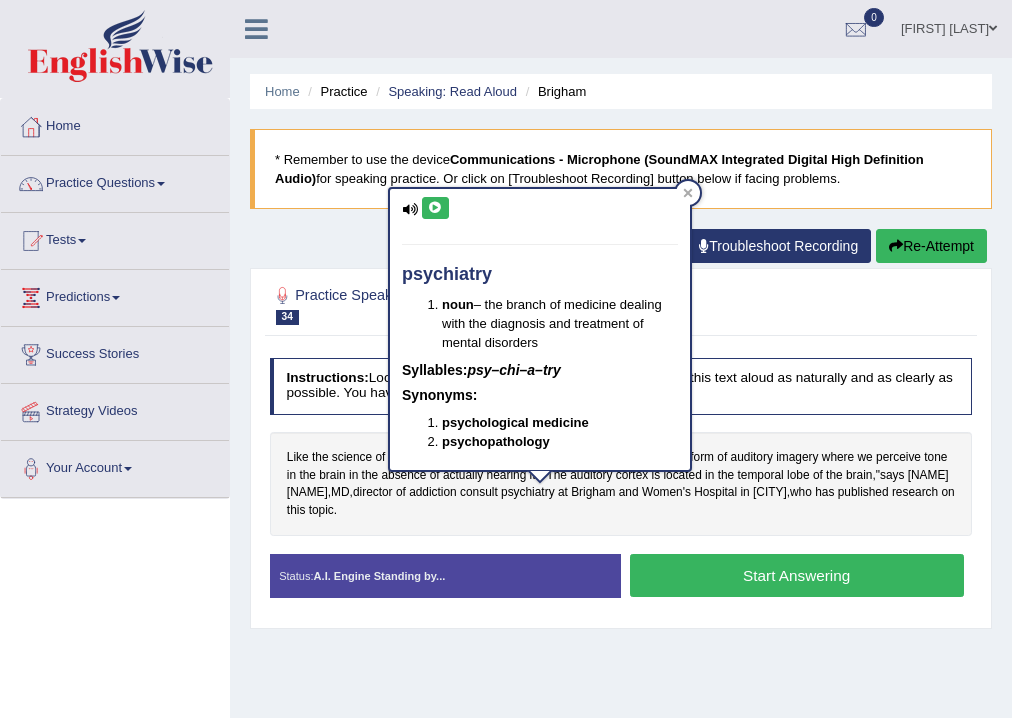 click at bounding box center (435, 208) 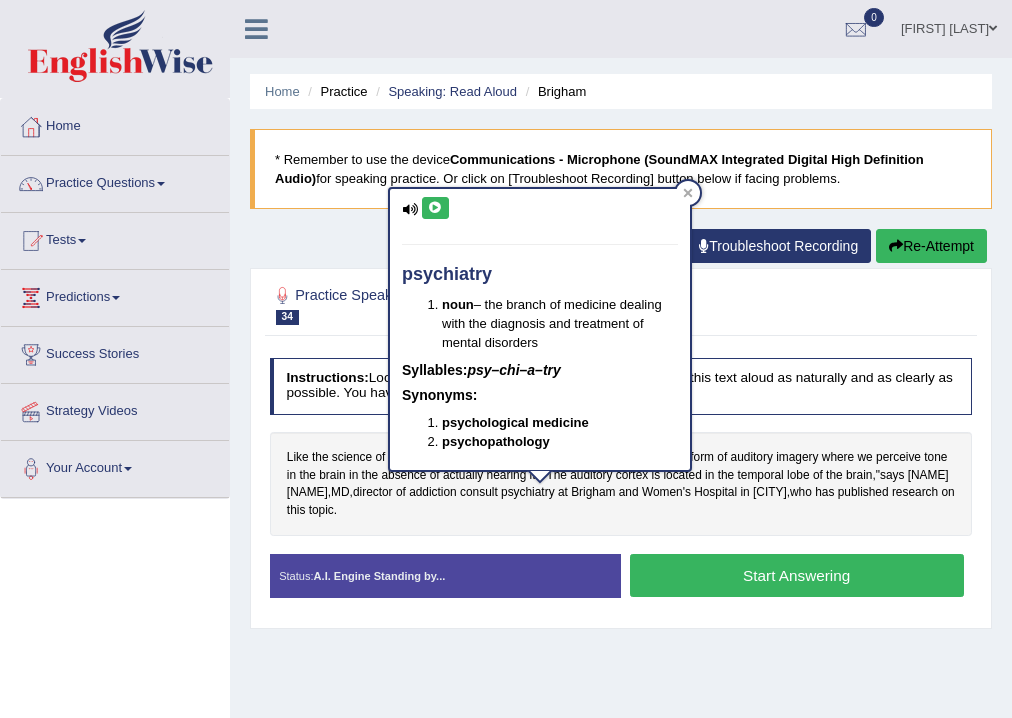 click at bounding box center (435, 208) 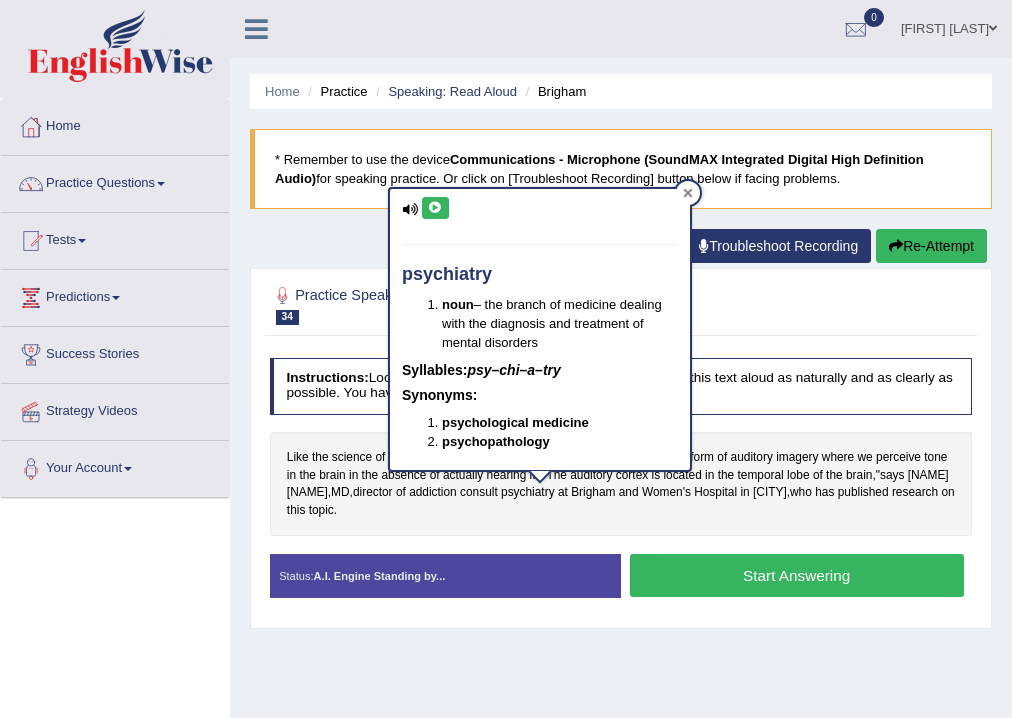 click on "psychiatry noun  – the branch of medicine dealing with the diagnosis and treatment of mental disorders Syllables:  psy–chi–a–try Synonyms:  psychological medicine psychopathology" at bounding box center (540, 329) 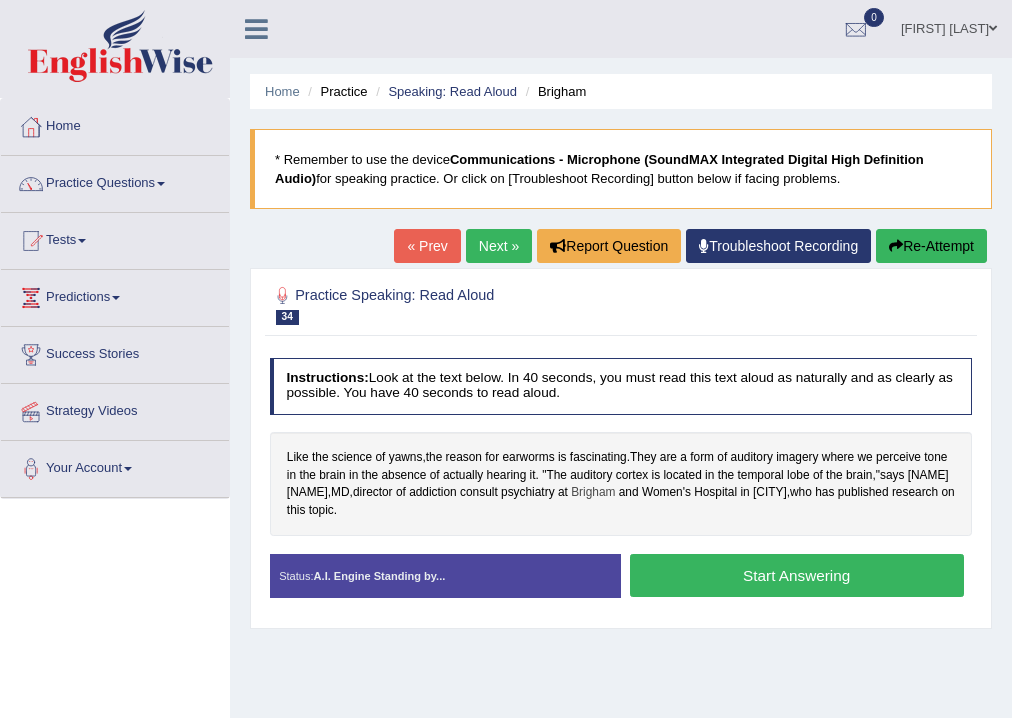 click on "Brigham" at bounding box center (593, 493) 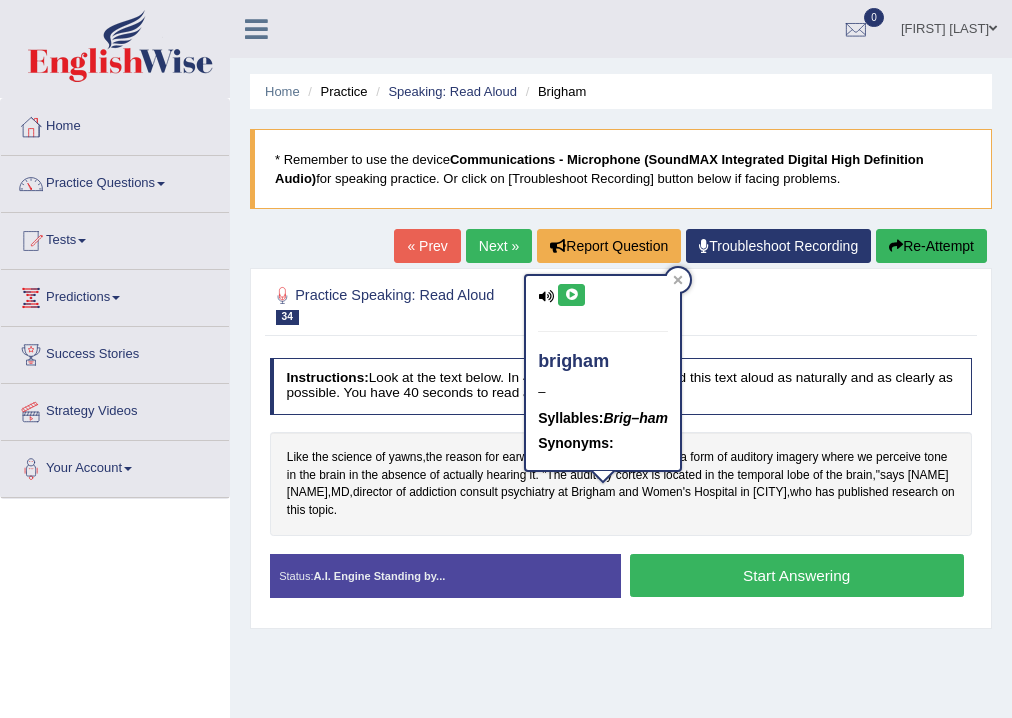 click at bounding box center (571, 295) 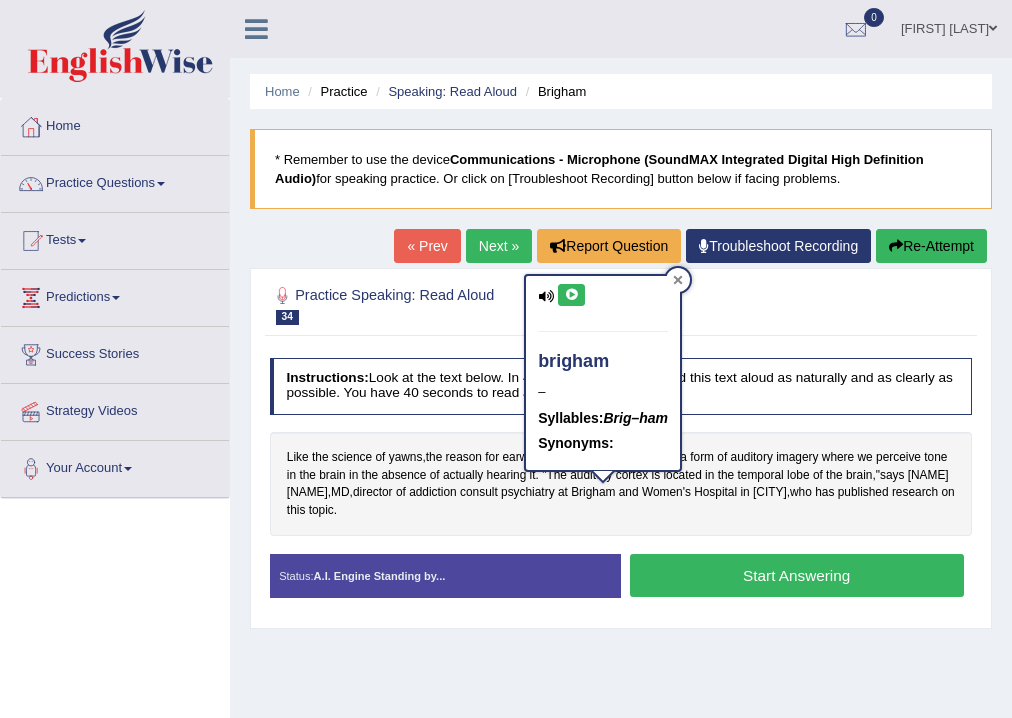 click at bounding box center [678, 280] 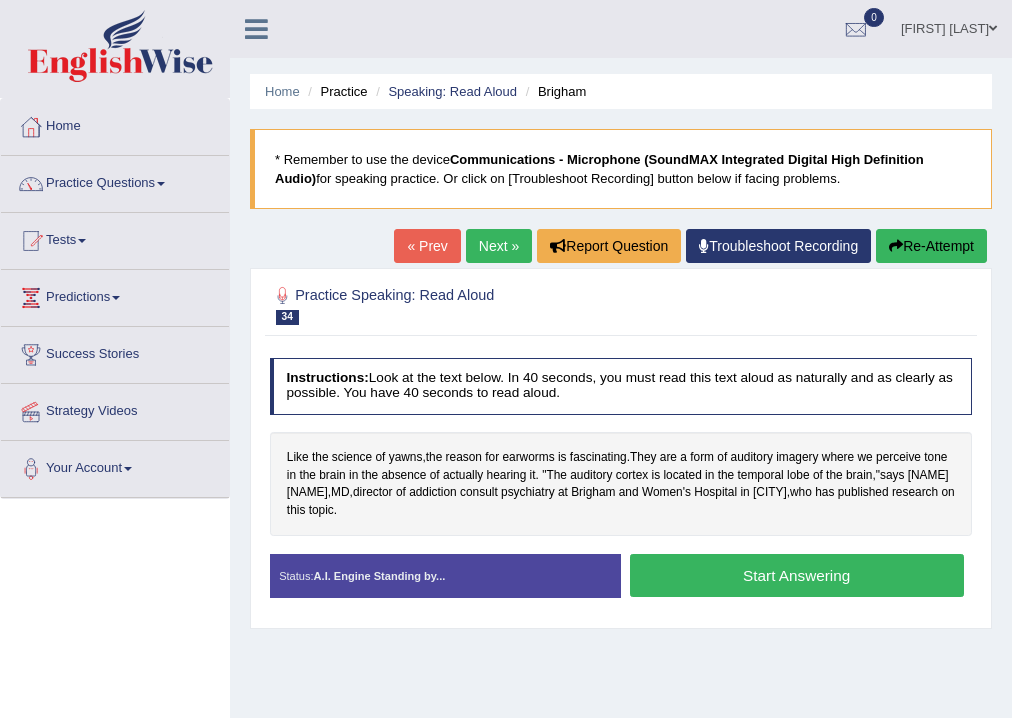 click on "Start Answering" at bounding box center (797, 575) 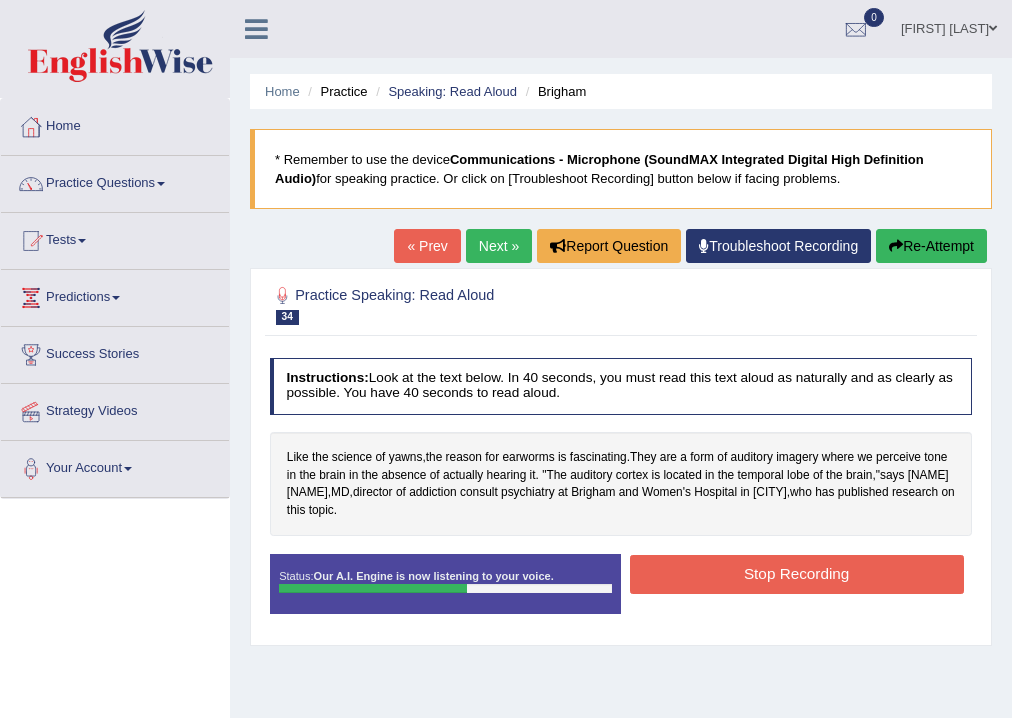 click on "Stop Recording" at bounding box center (797, 574) 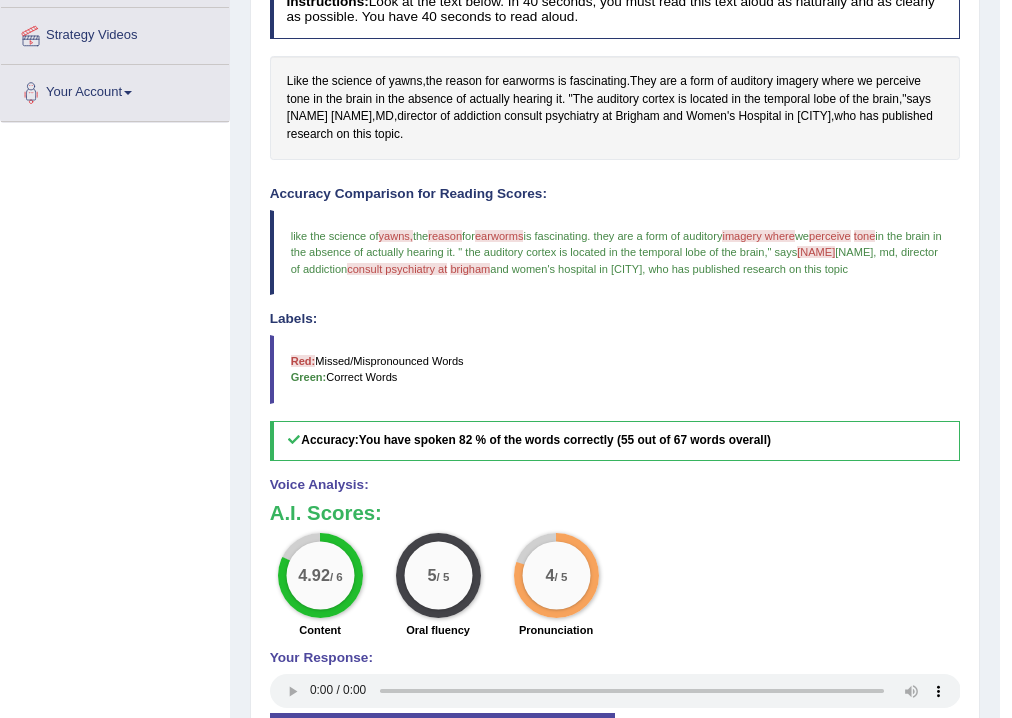 scroll, scrollTop: 364, scrollLeft: 0, axis: vertical 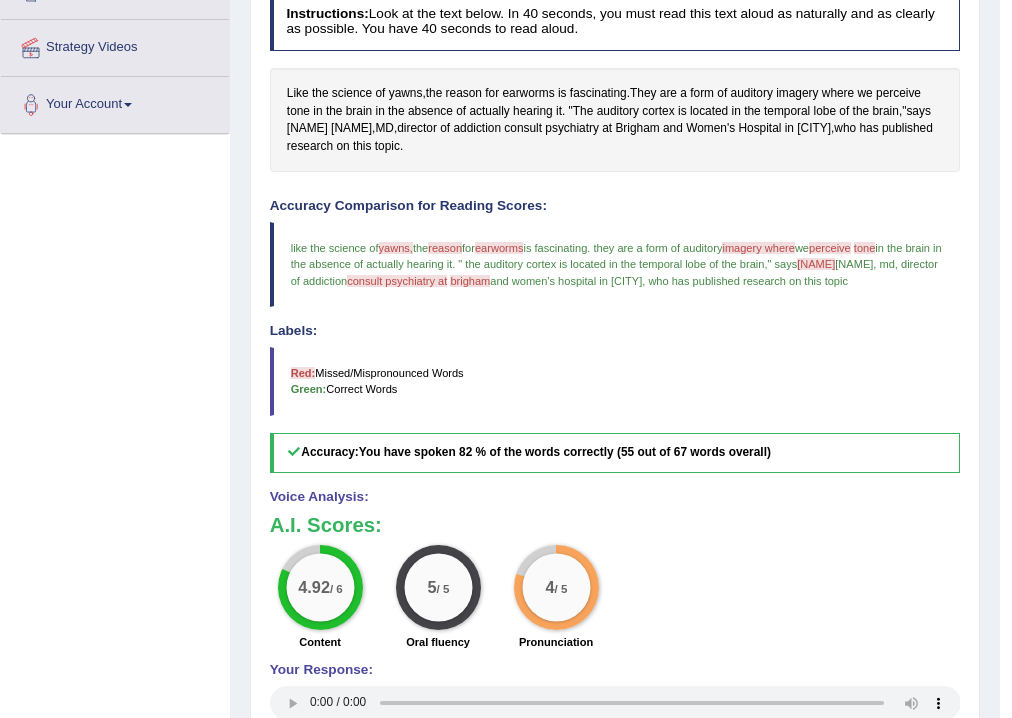 click on "consult psychiatry at" at bounding box center [397, 281] 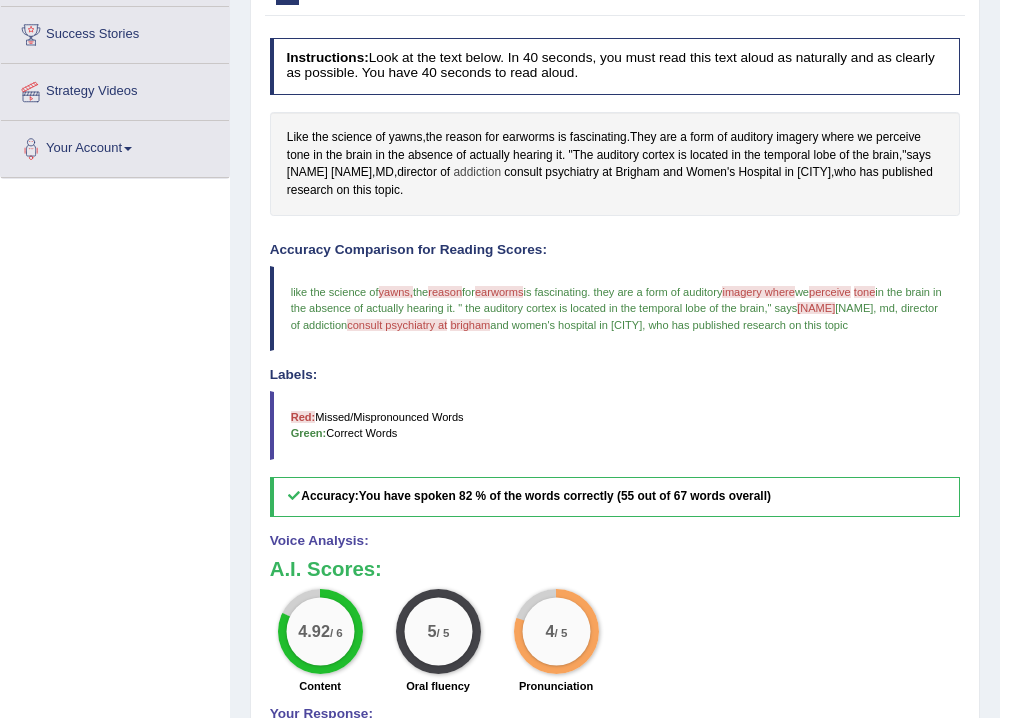 scroll, scrollTop: 284, scrollLeft: 0, axis: vertical 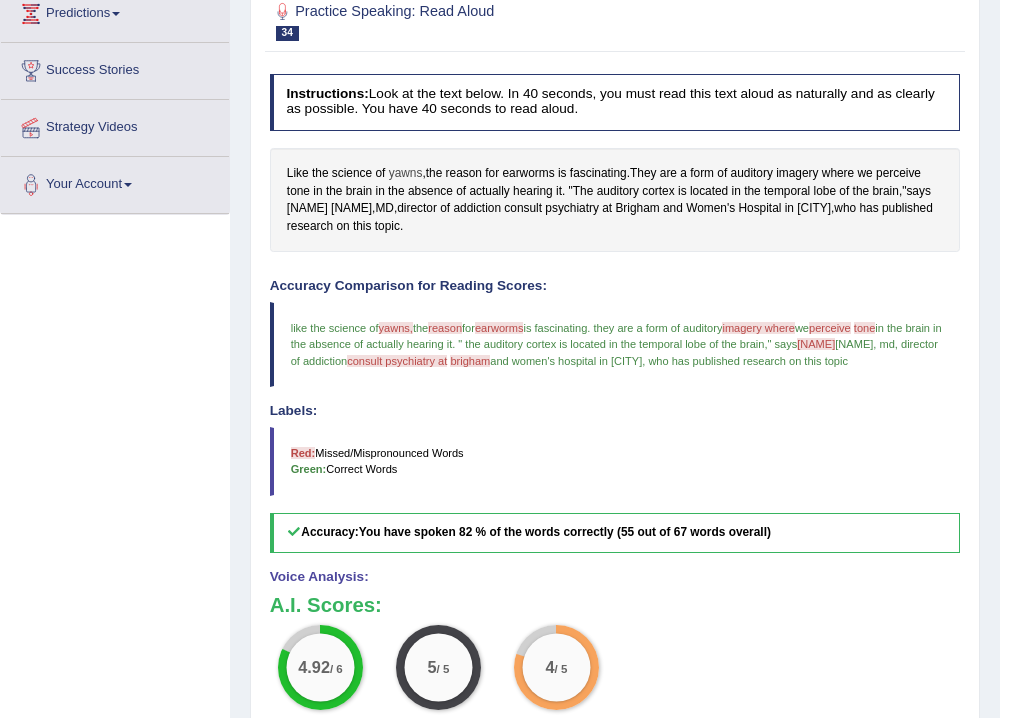click on "yawns" at bounding box center (406, 174) 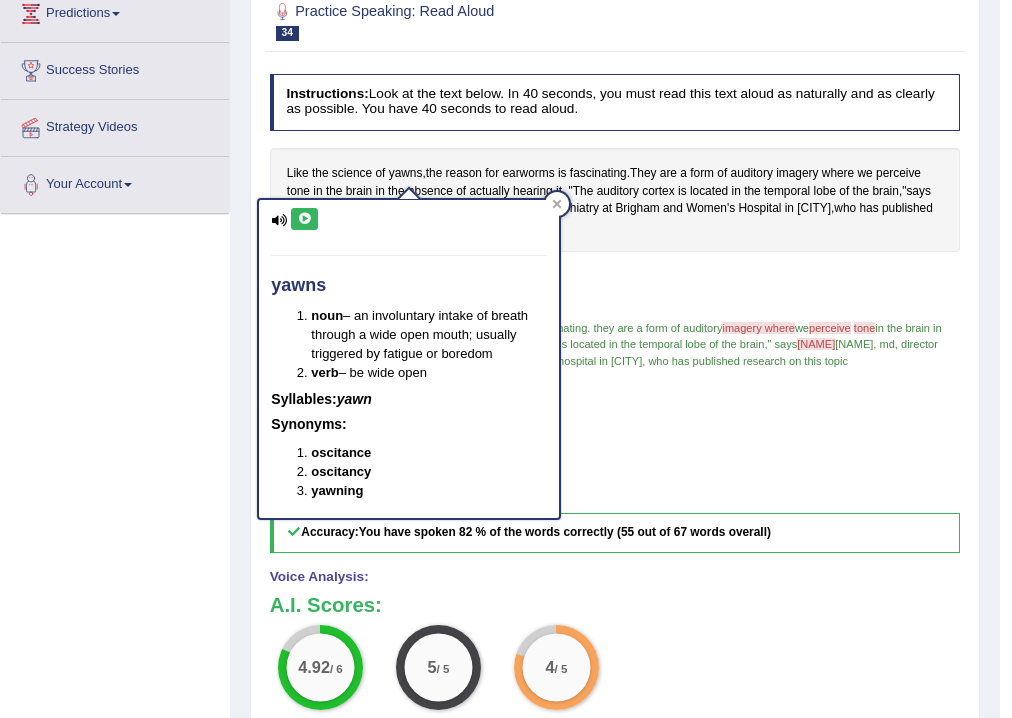 click at bounding box center (304, 219) 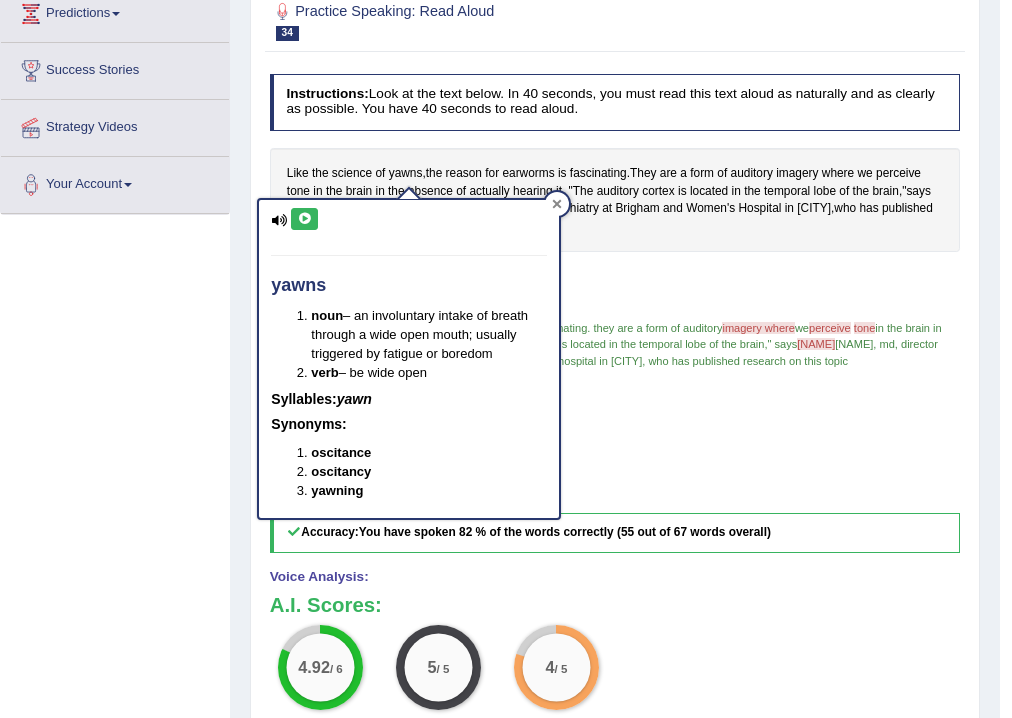 click 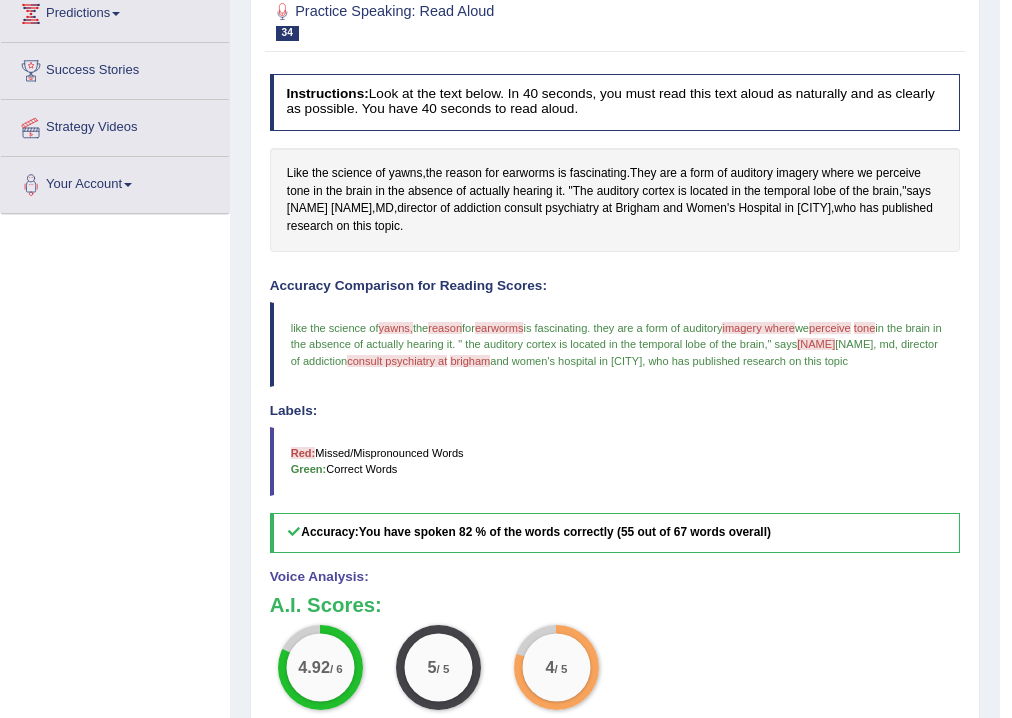click on "like the science of  yawns,  the  reason reasons  for  earworms ear vomit  is fascinating .    they are a form of auditory  imagery where imaginary  we  perceive perceived   tone on  in the brain in the absence of actually hearing it . "   the auditory cortex is located in the temporal lobe of the brain ,"    says  samata santa  sharma ,    md ,    director of addiction  consult psychiatry at consults   brigham secretary@bringham  and women's hospital in boston ,    who has published research on this topic" at bounding box center [615, 344] 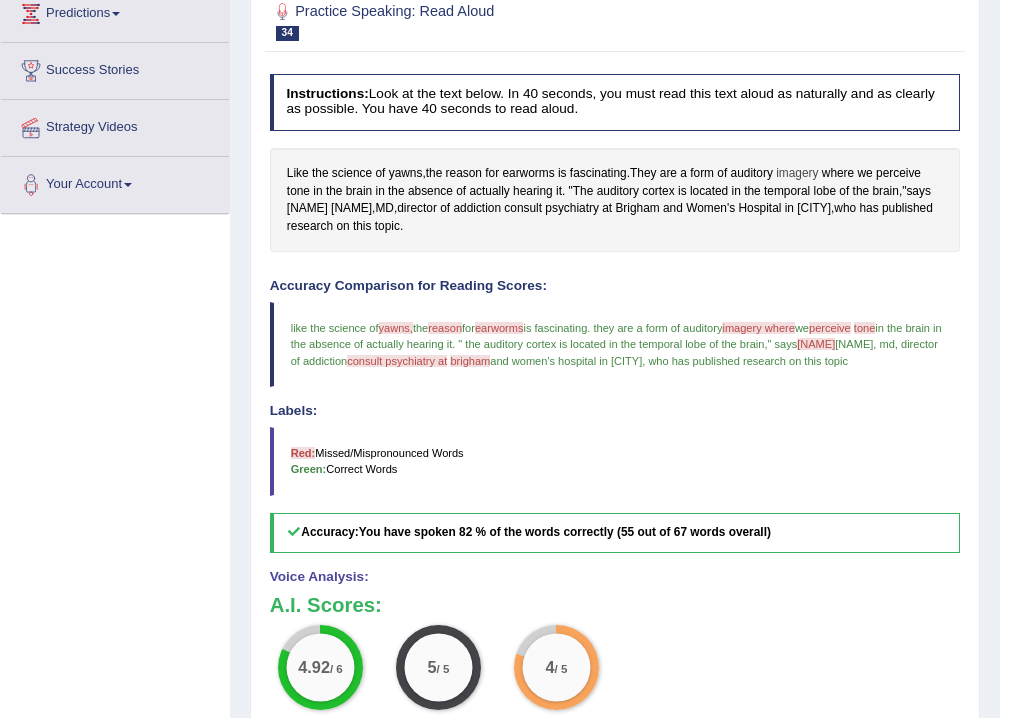 click on "imagery" at bounding box center (797, 174) 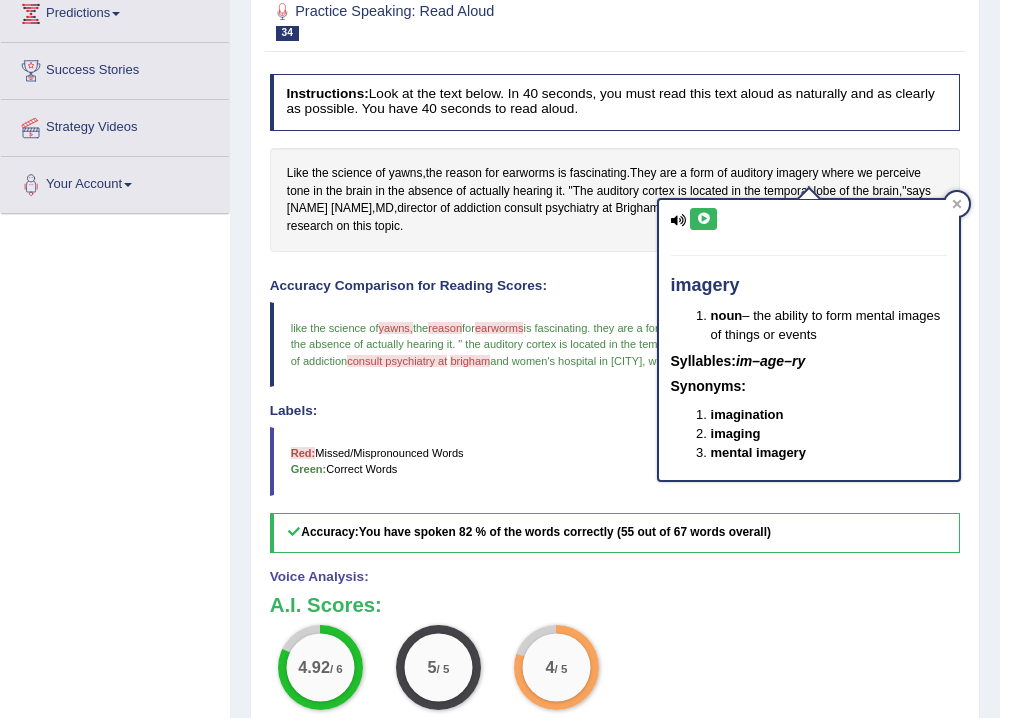 click at bounding box center [703, 219] 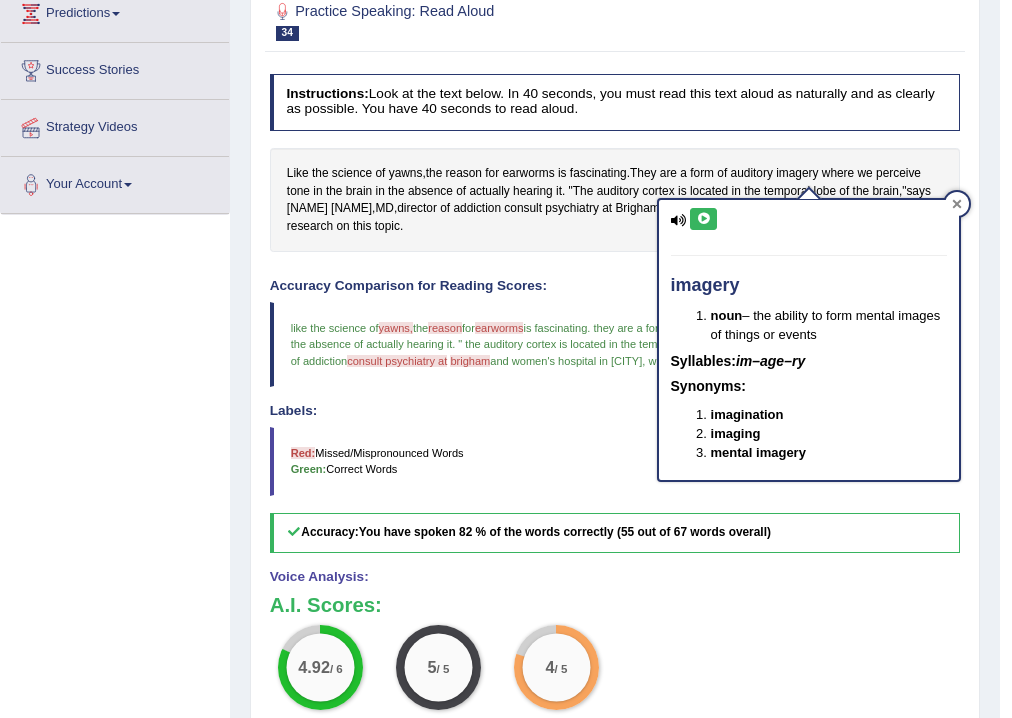 click 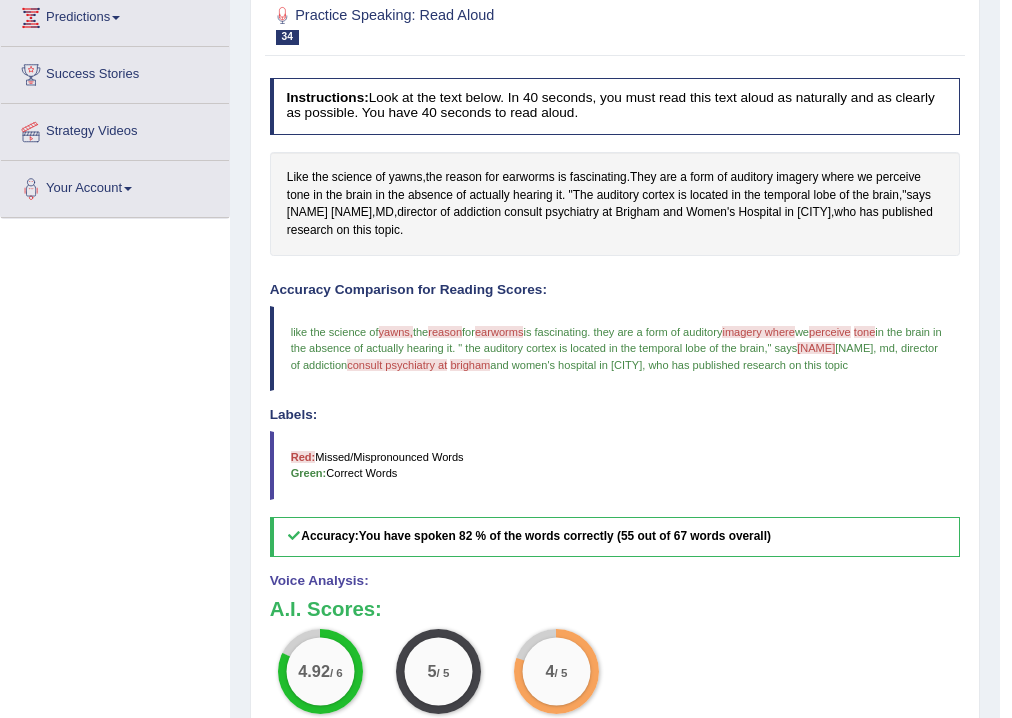 scroll, scrollTop: 204, scrollLeft: 0, axis: vertical 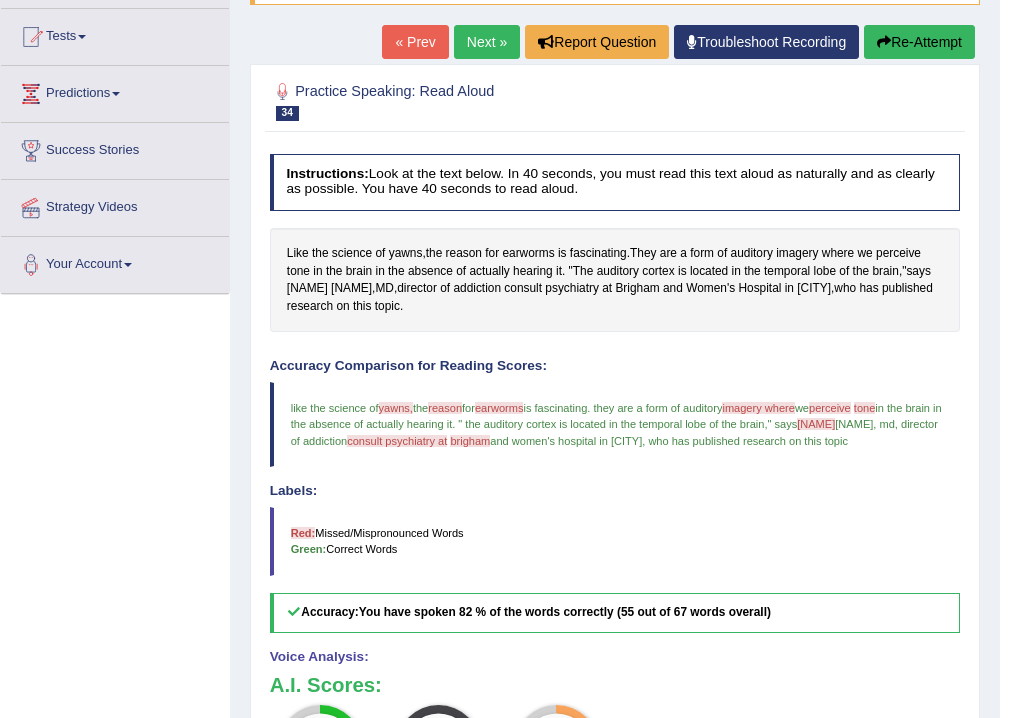 click on "Next »" at bounding box center (487, 42) 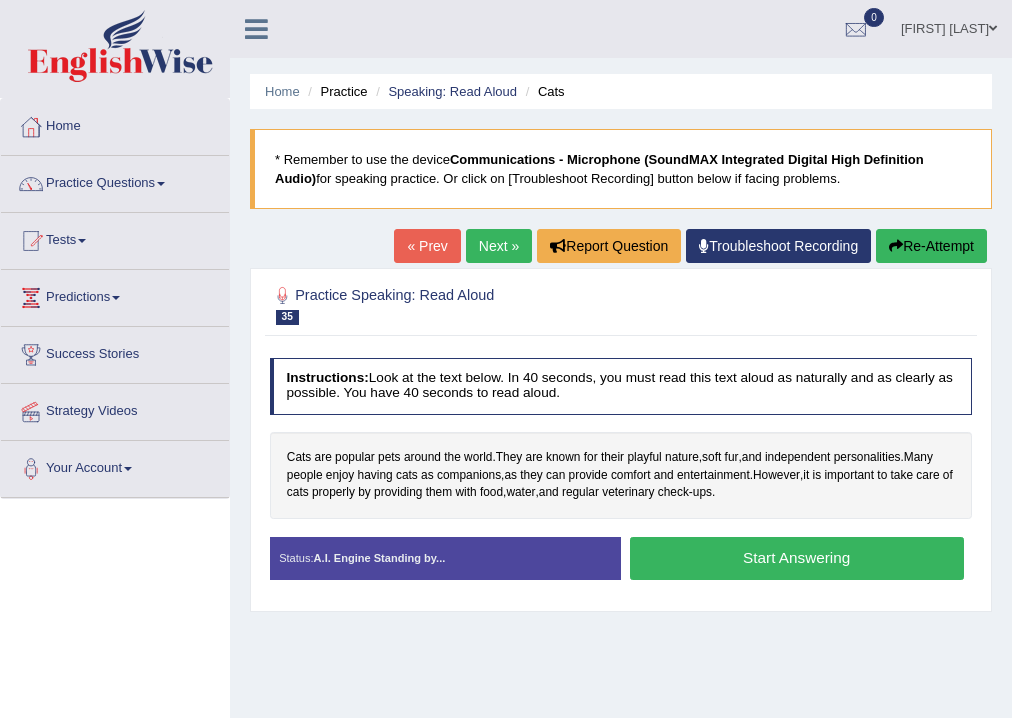 scroll, scrollTop: 0, scrollLeft: 0, axis: both 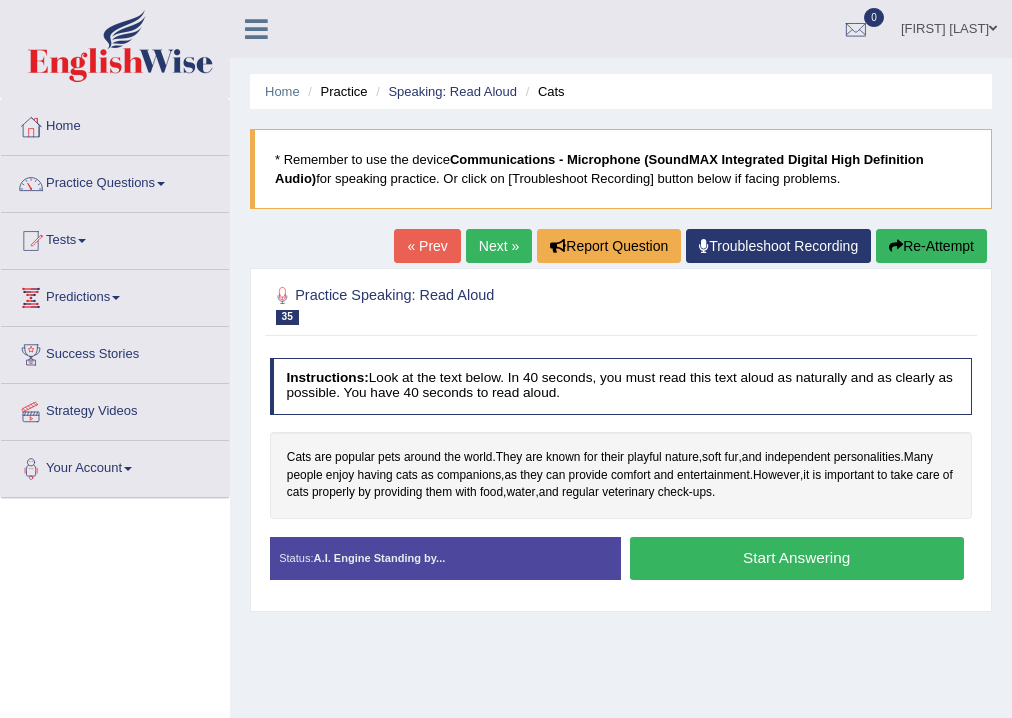 click on "Start Answering" at bounding box center (797, 558) 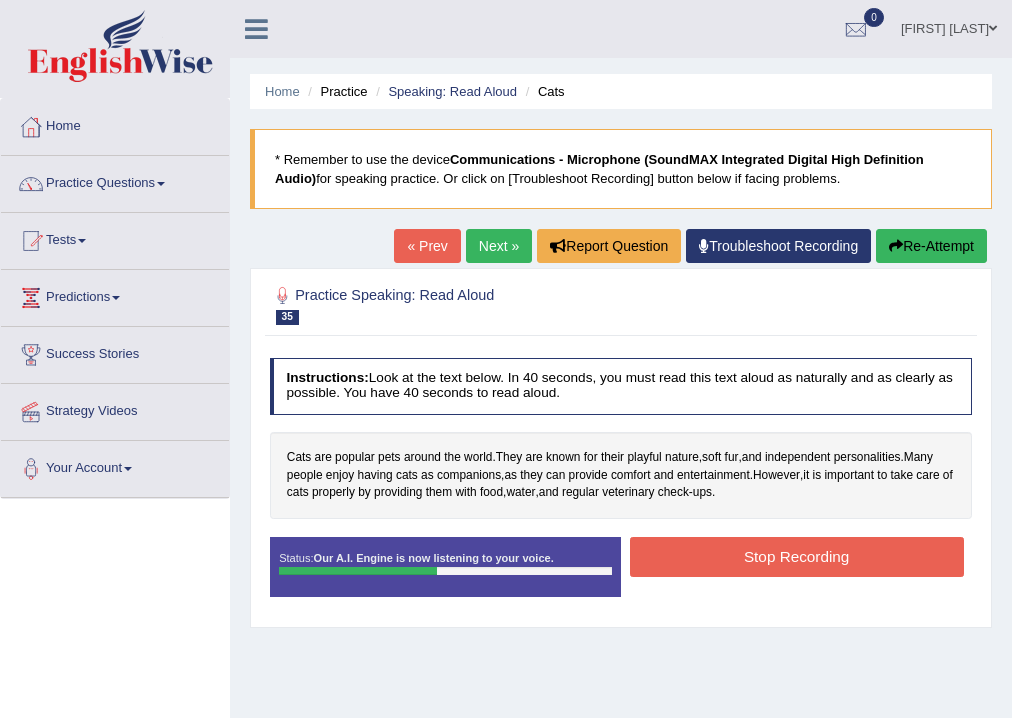 click on "Stop Recording" at bounding box center (797, 556) 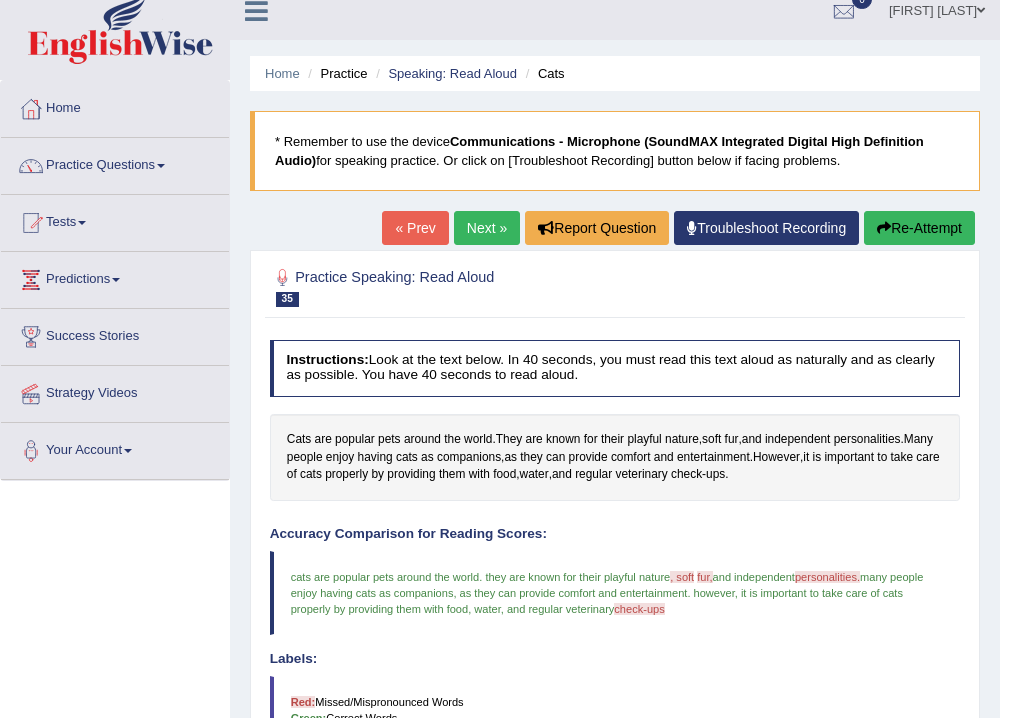 scroll, scrollTop: 0, scrollLeft: 0, axis: both 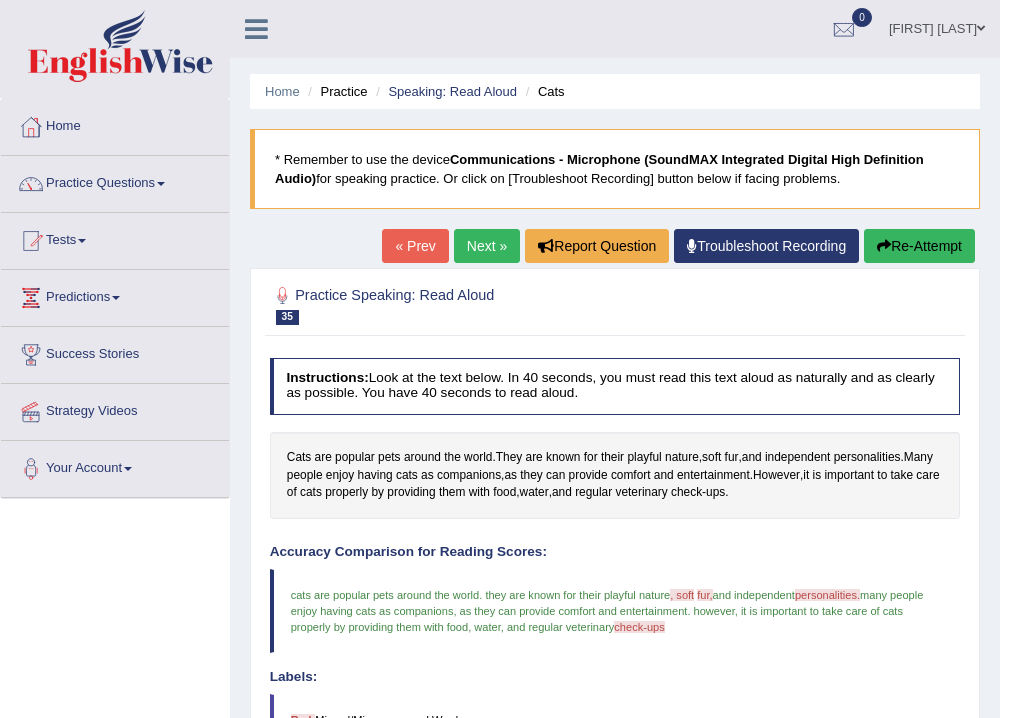 click on "Next »" at bounding box center [487, 246] 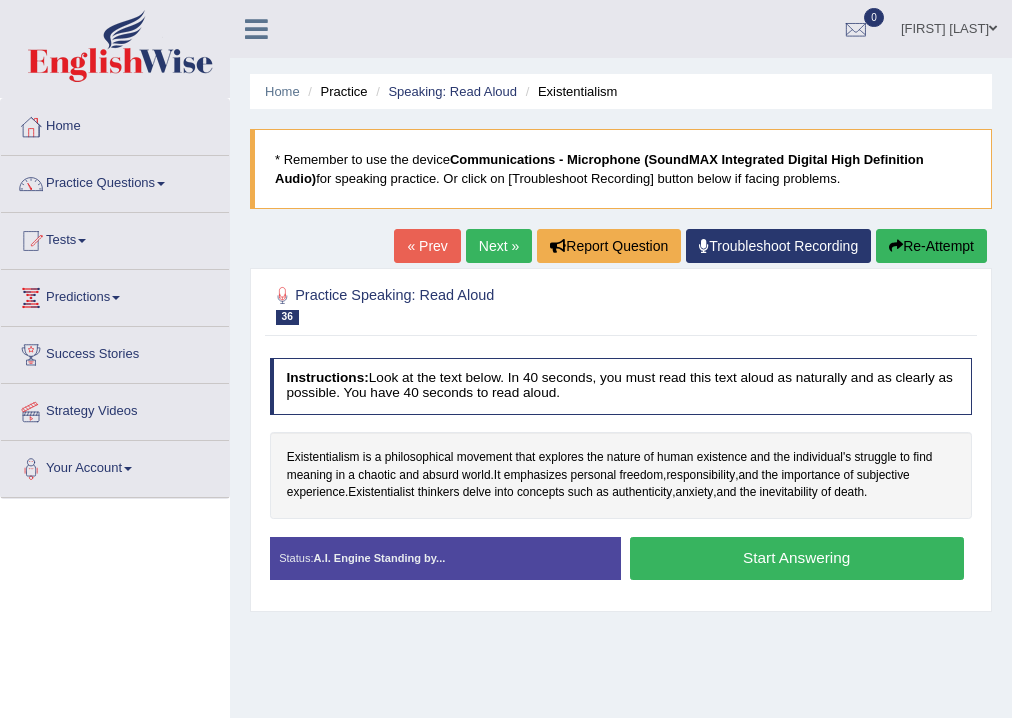 scroll, scrollTop: 0, scrollLeft: 0, axis: both 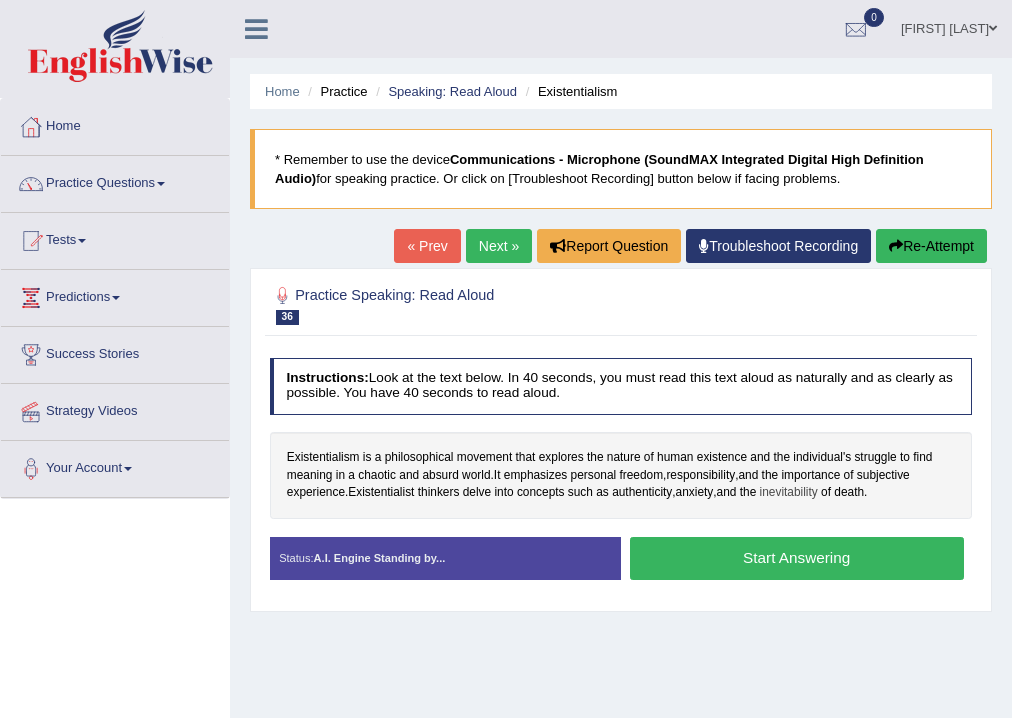 click on "inevitability" at bounding box center [789, 493] 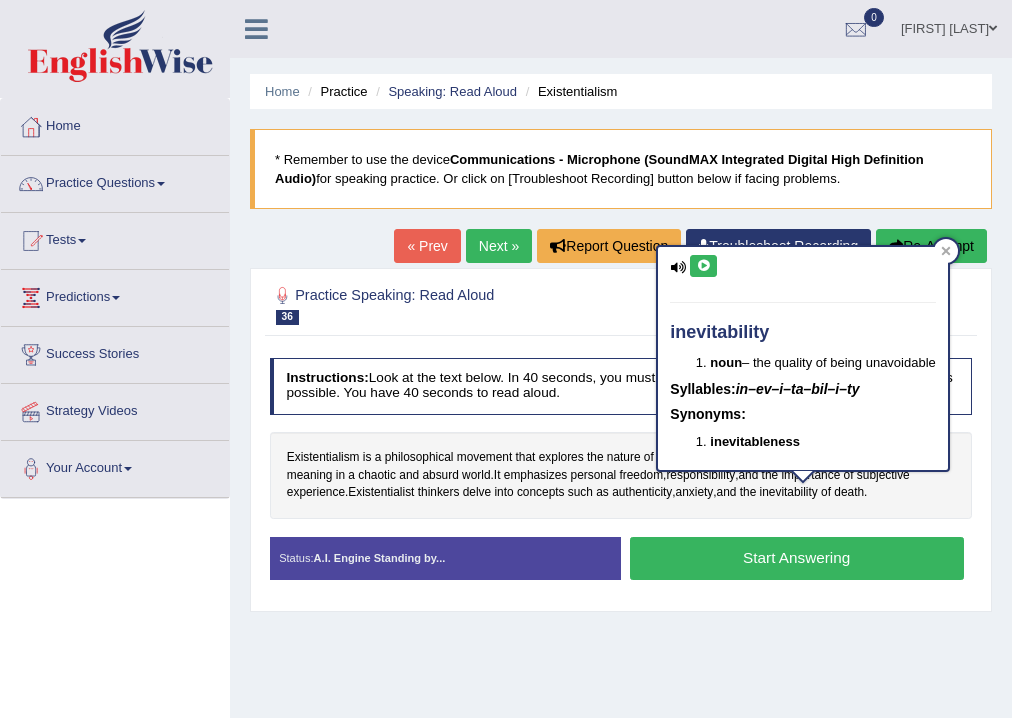click at bounding box center (703, 266) 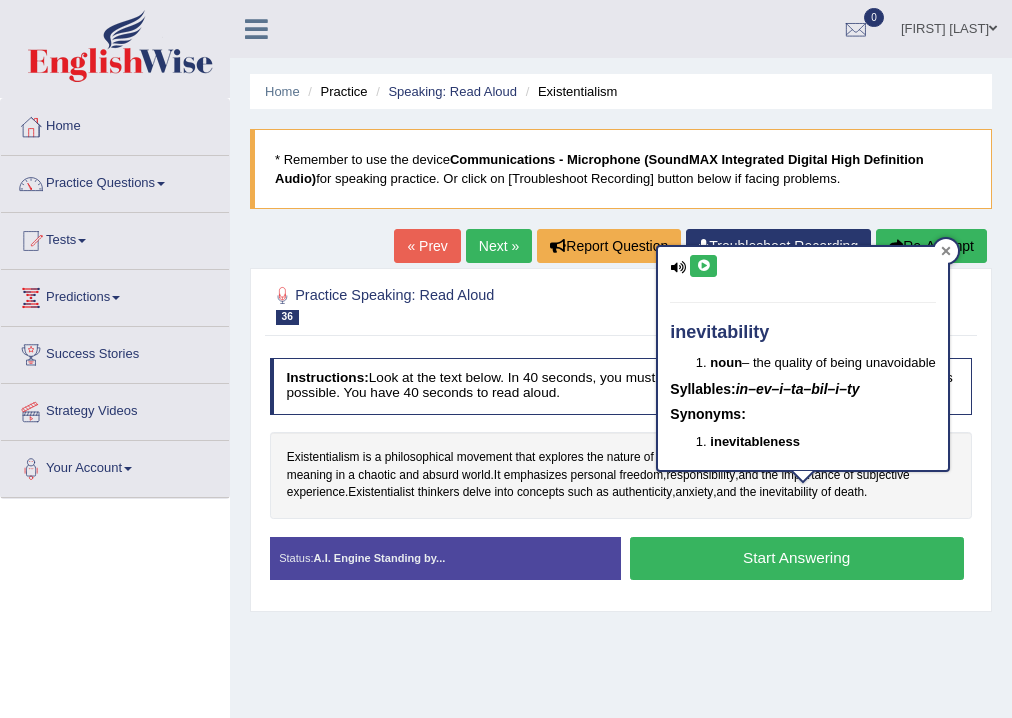 click 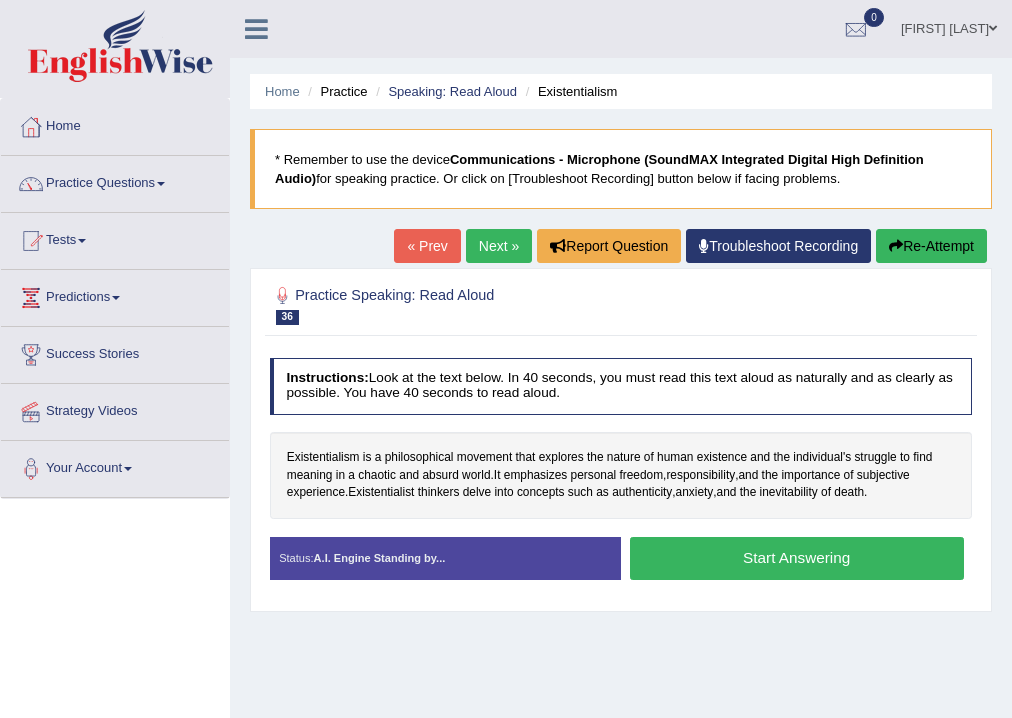 click on "Start Answering" at bounding box center [797, 558] 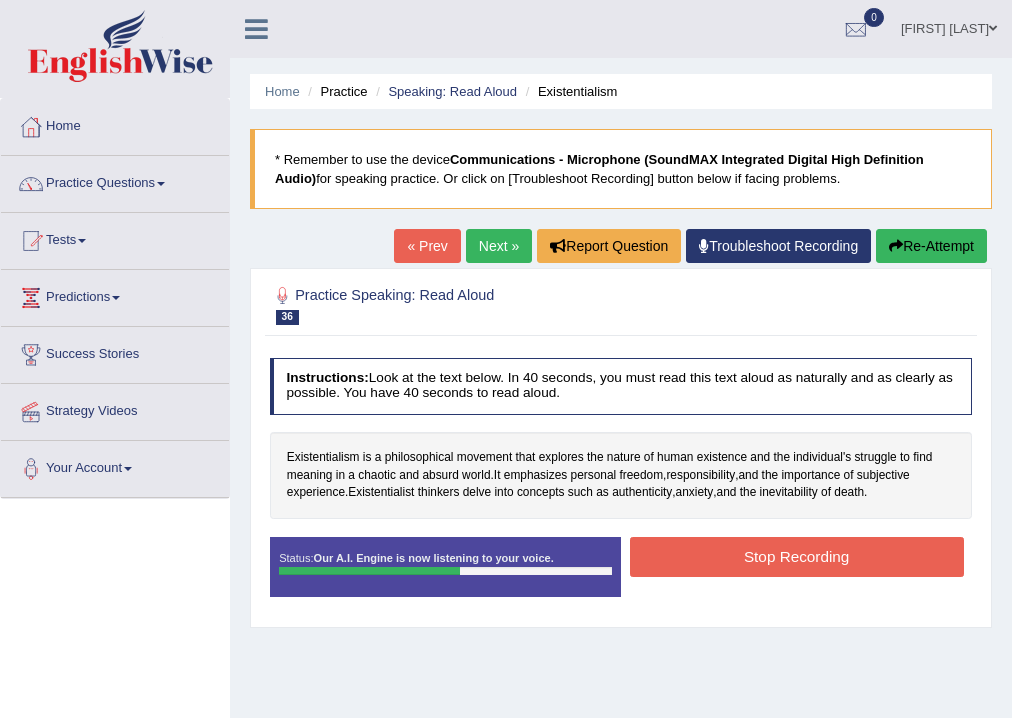 click on "Stop Recording" at bounding box center (797, 556) 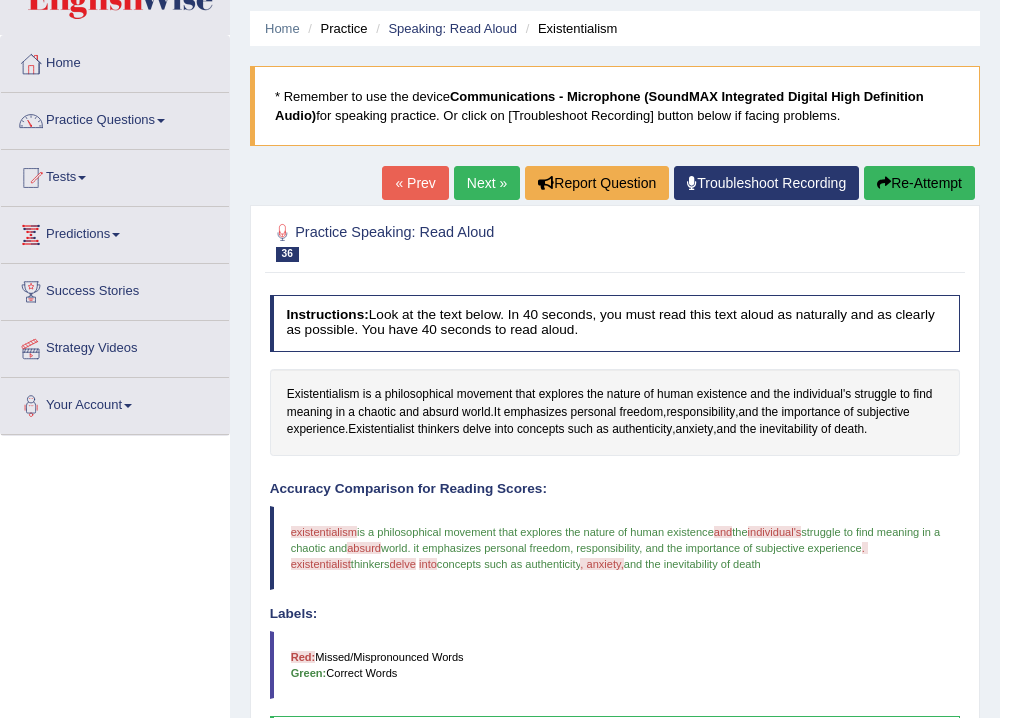 scroll, scrollTop: 0, scrollLeft: 0, axis: both 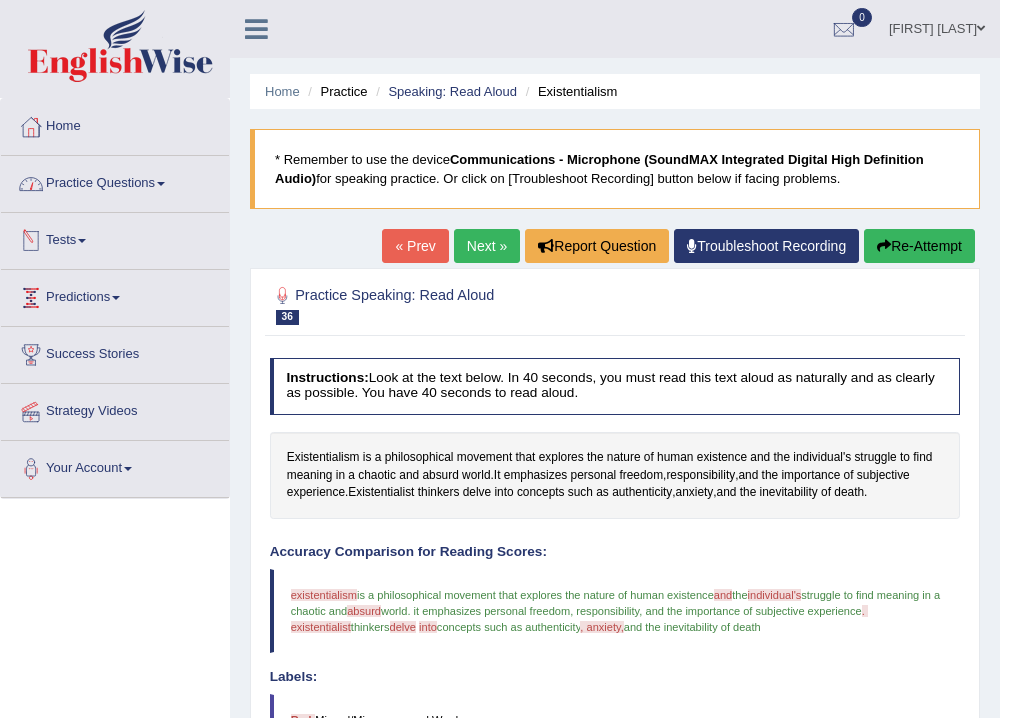 click on "Practice Questions" at bounding box center [115, 181] 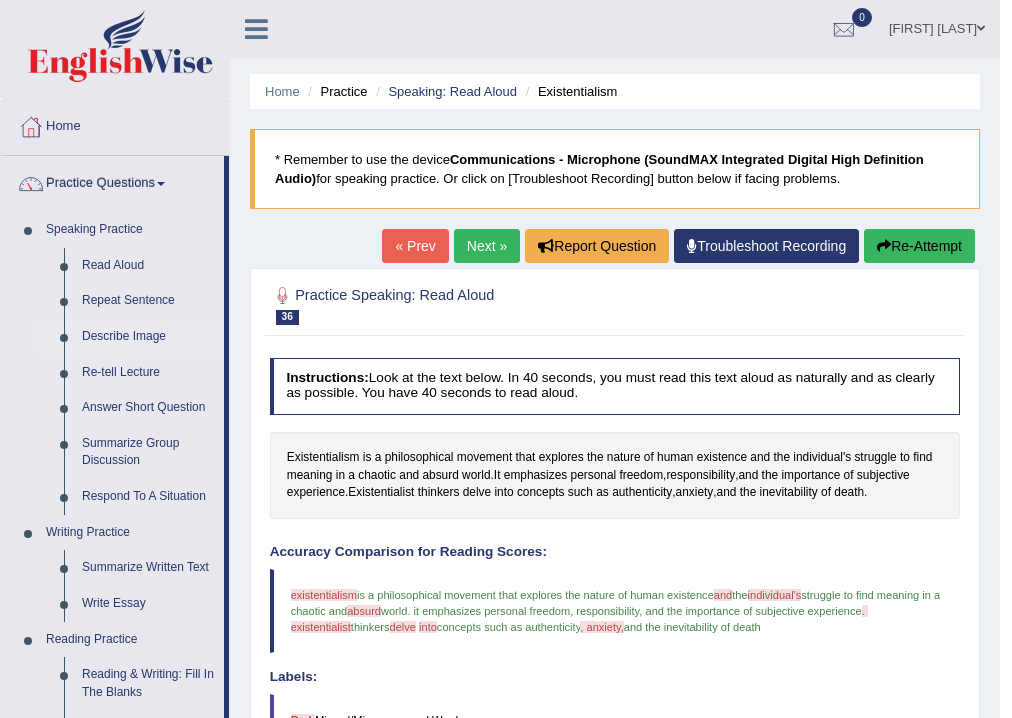 click on "Describe Image" at bounding box center [148, 337] 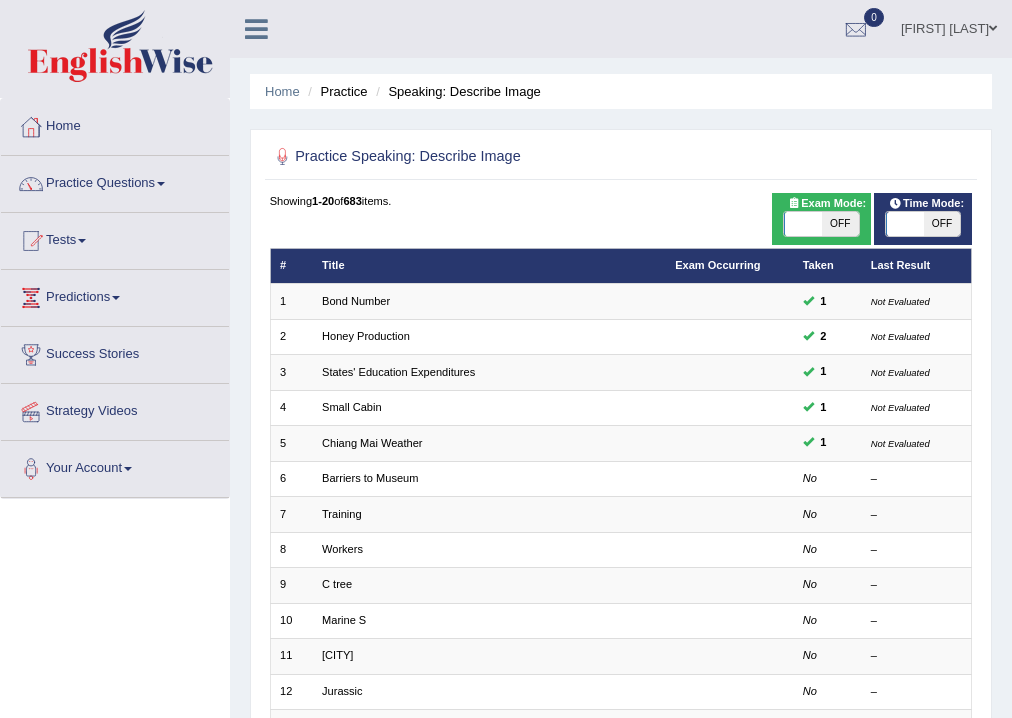 scroll, scrollTop: 0, scrollLeft: 0, axis: both 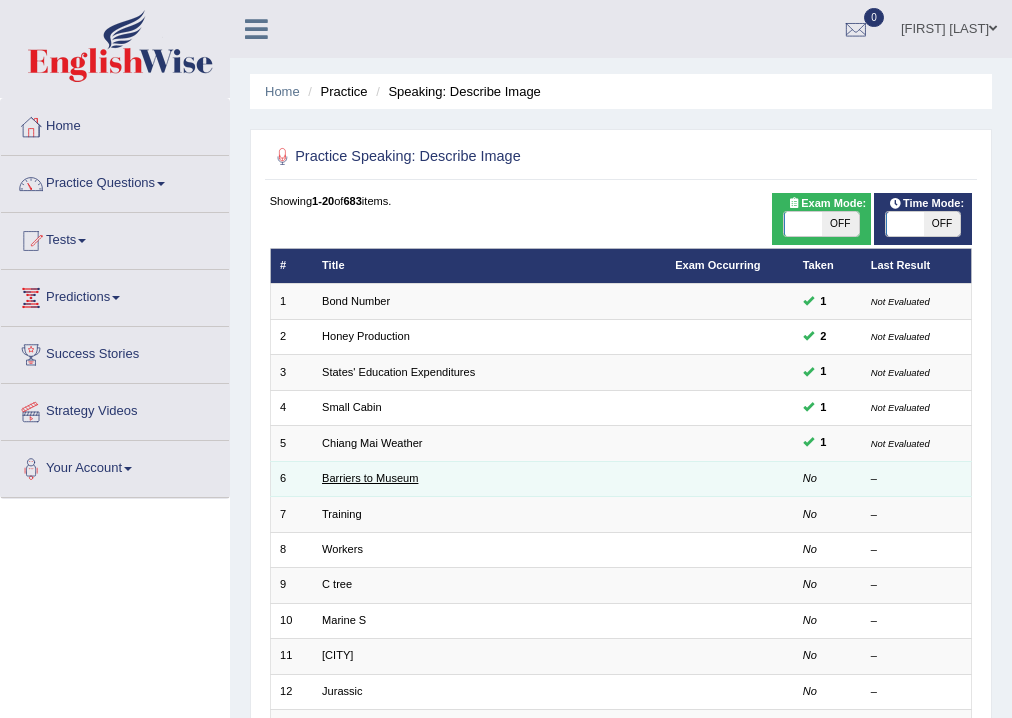 click on "Barriers to Museum" at bounding box center [370, 478] 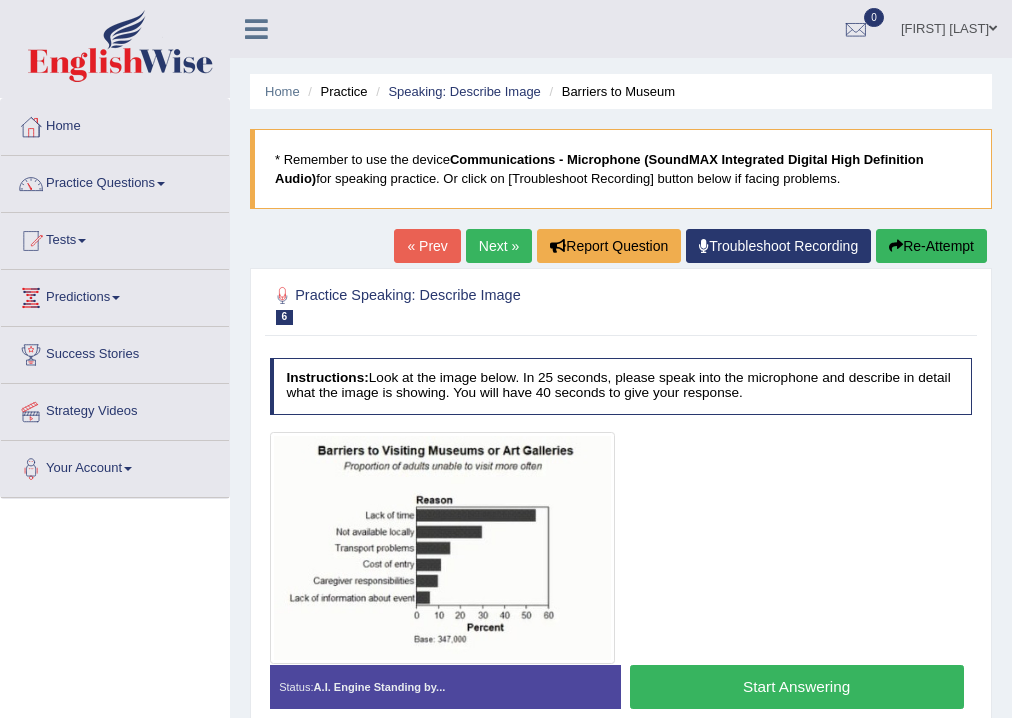 scroll, scrollTop: 0, scrollLeft: 0, axis: both 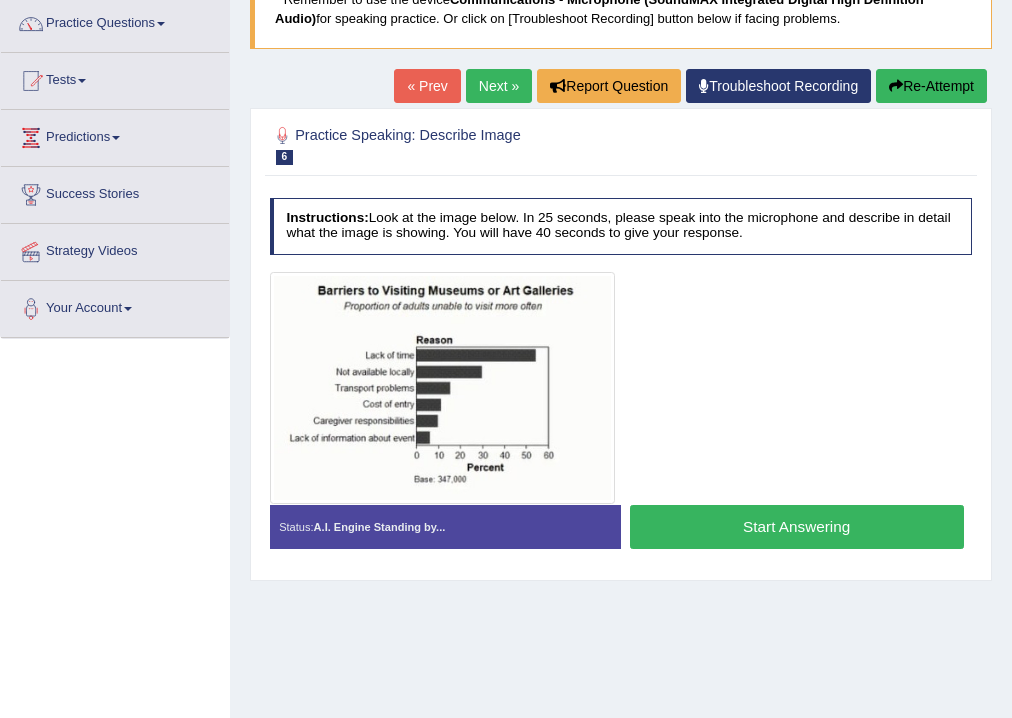 click on "Start Answering" at bounding box center (797, 526) 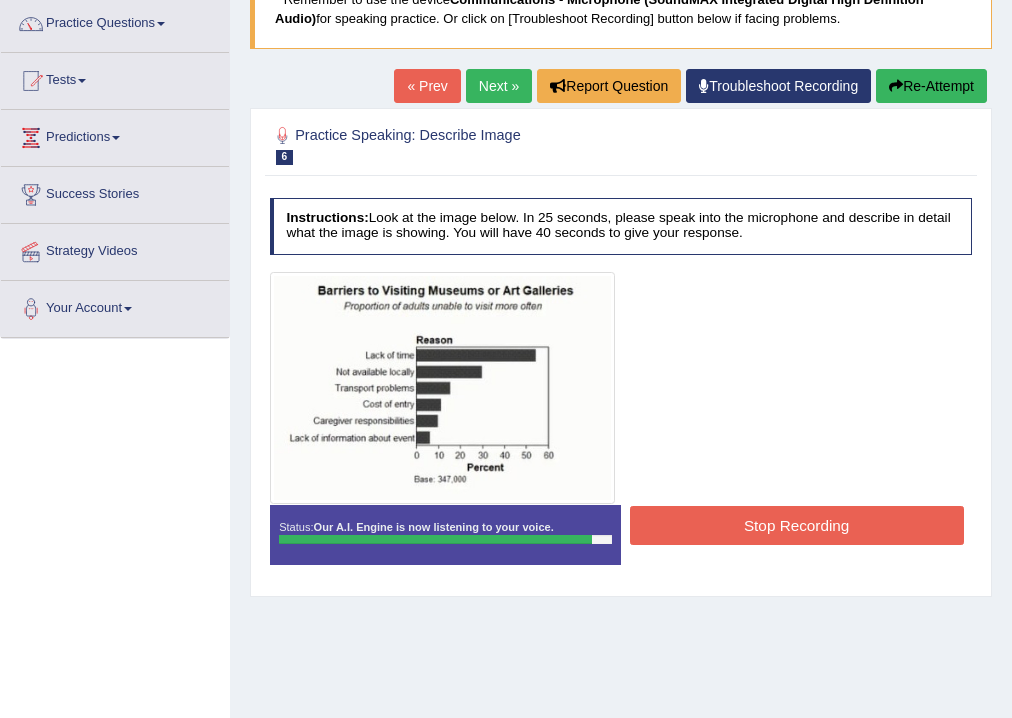 click on "Stop Recording" at bounding box center [797, 525] 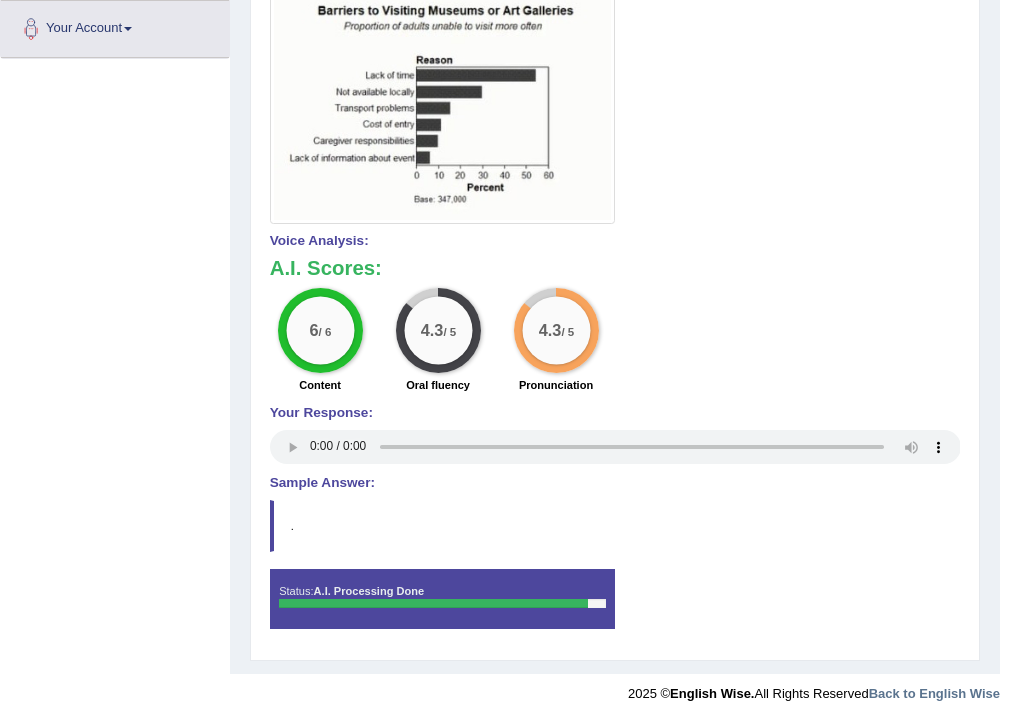 scroll, scrollTop: 444, scrollLeft: 0, axis: vertical 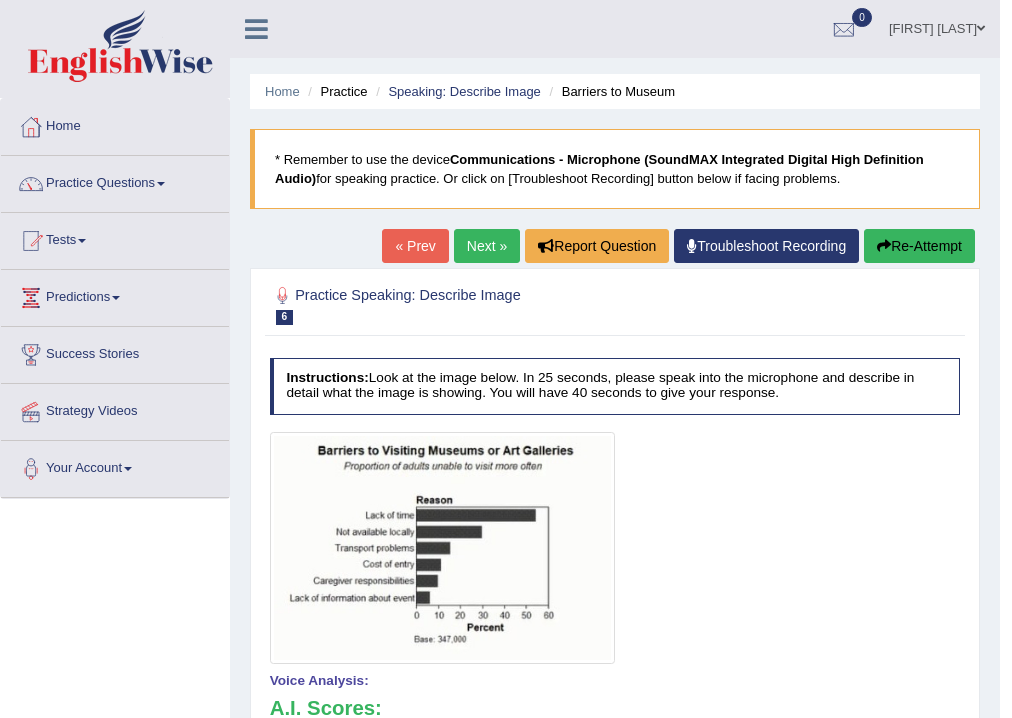 click on "Next »" at bounding box center [487, 246] 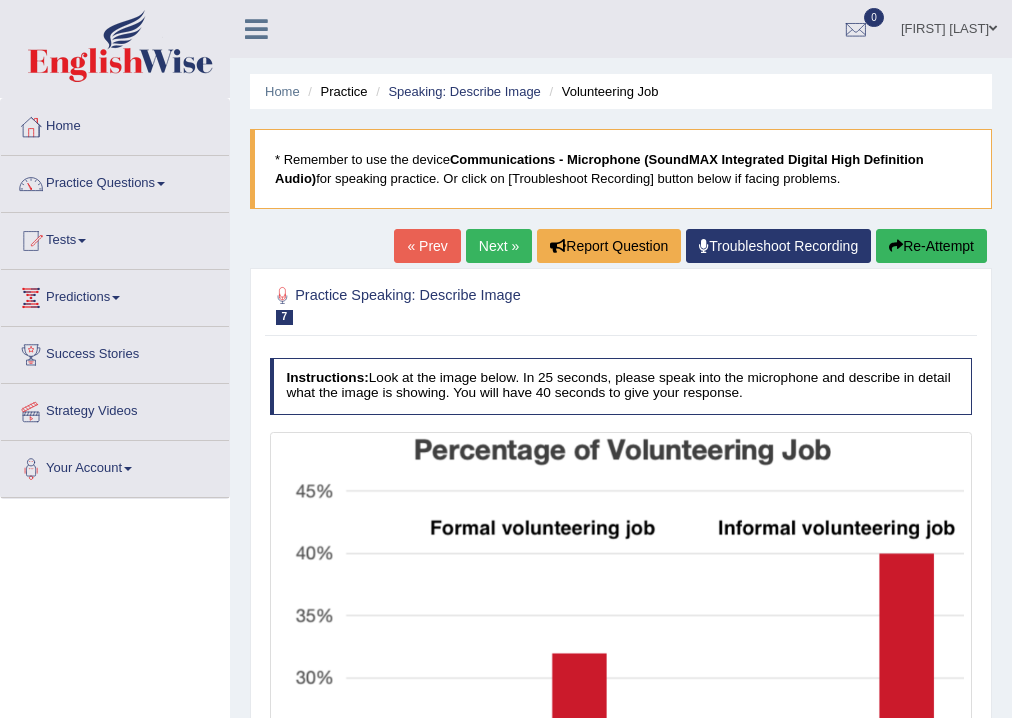 scroll, scrollTop: 0, scrollLeft: 0, axis: both 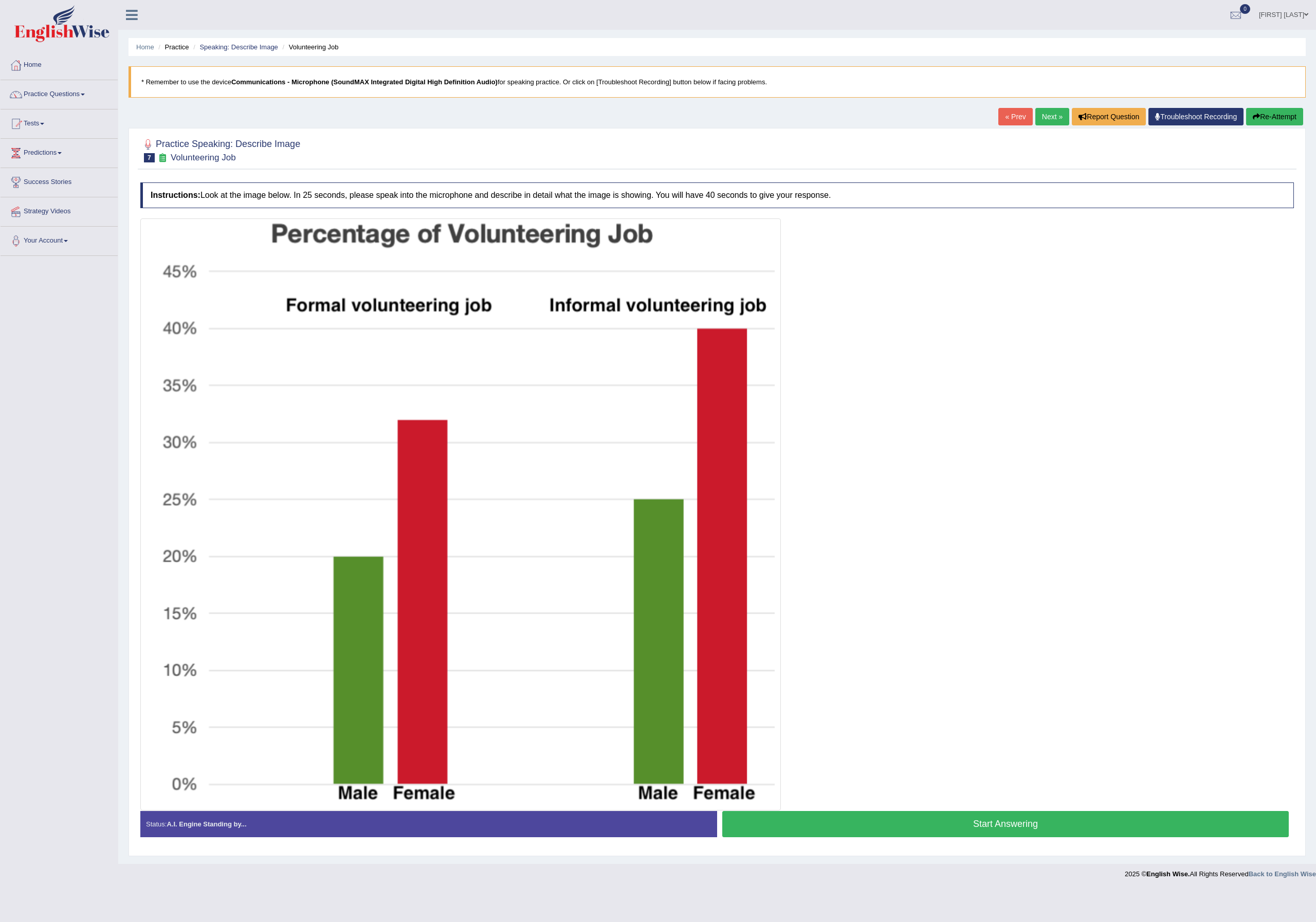 drag, startPoint x: 999, startPoint y: 266, endPoint x: 994, endPoint y: 287, distance: 21.587033 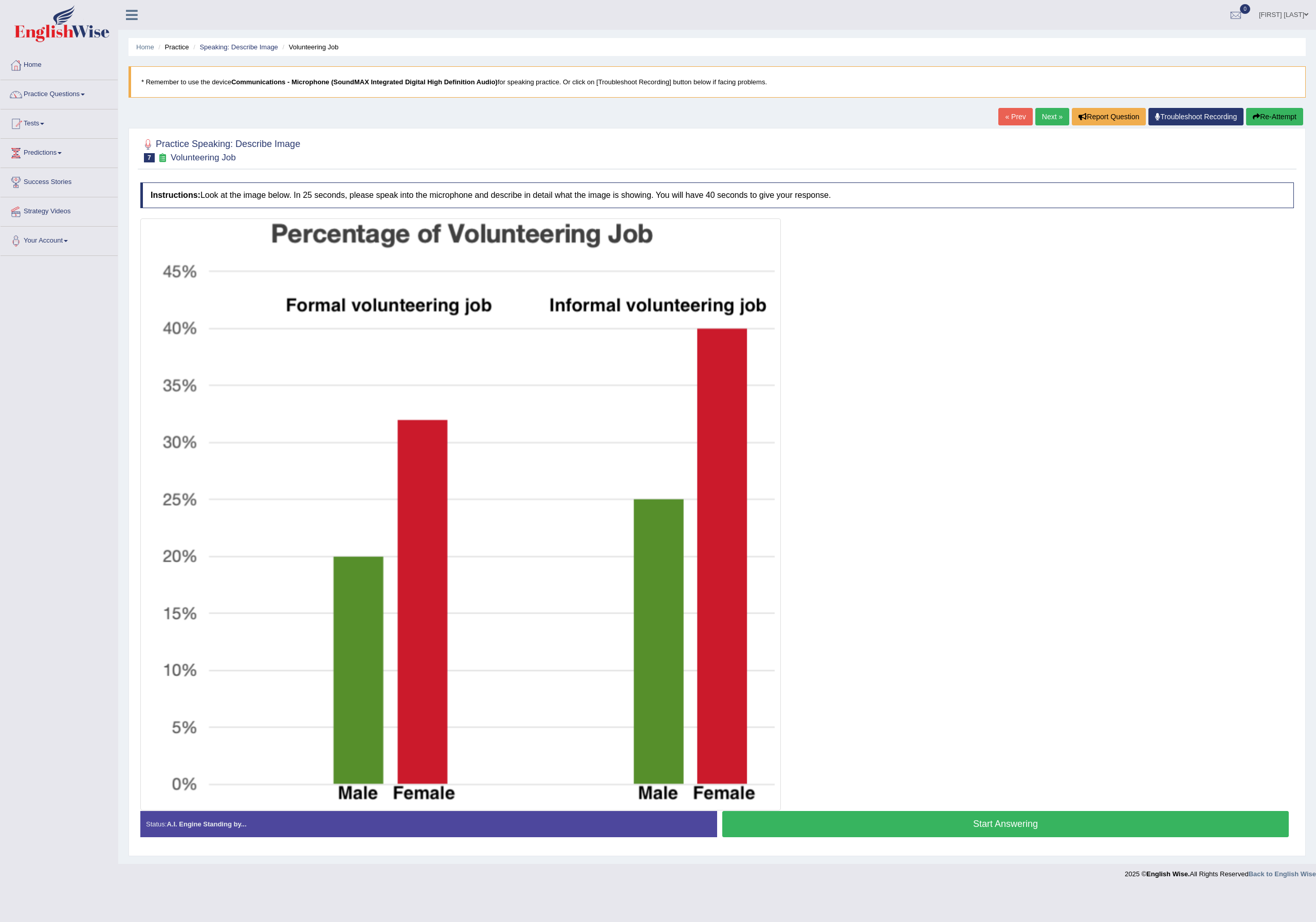 click on "Start Answering" at bounding box center (1006, 824) 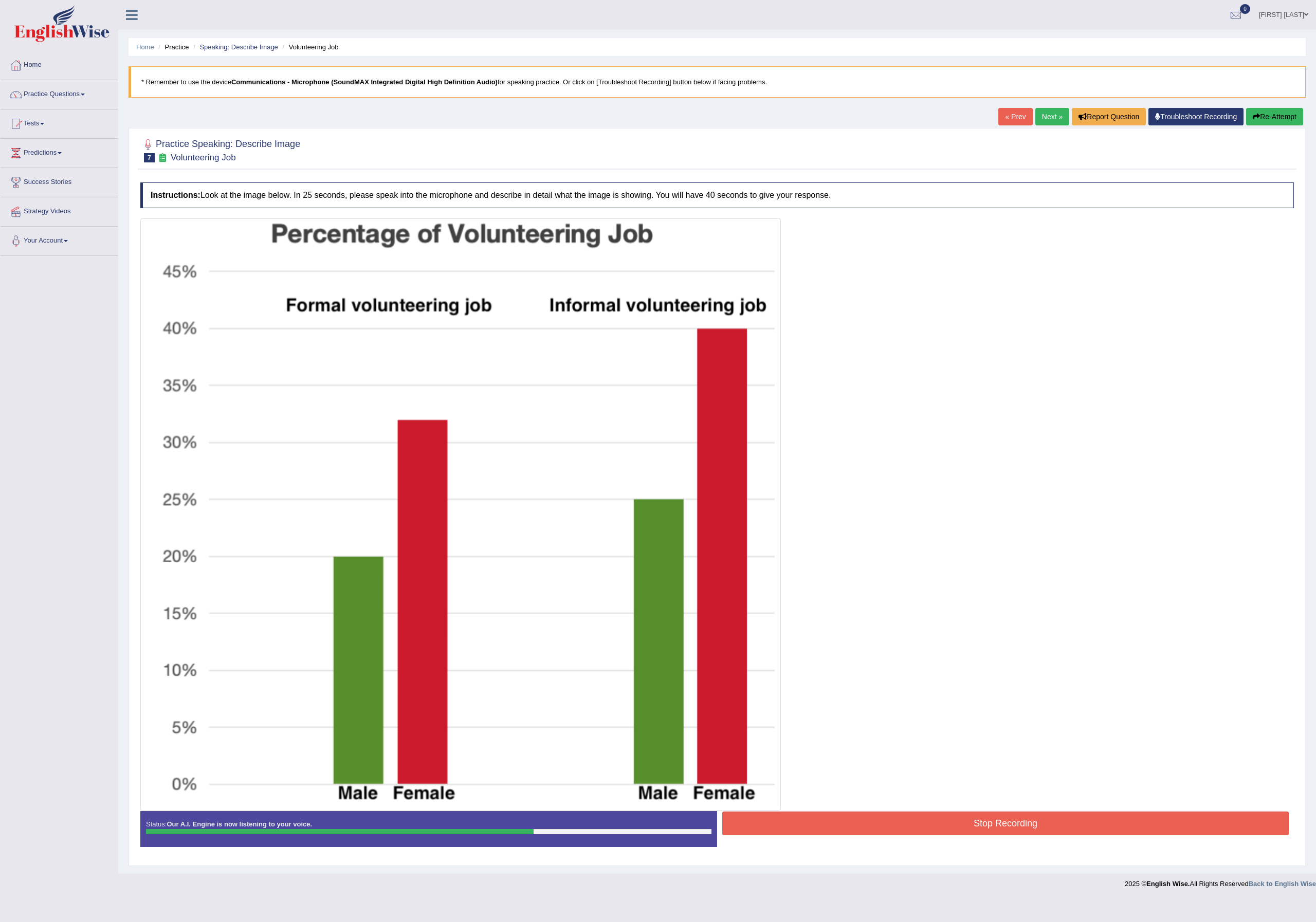 click on "Stop Recording" at bounding box center [1006, 823] 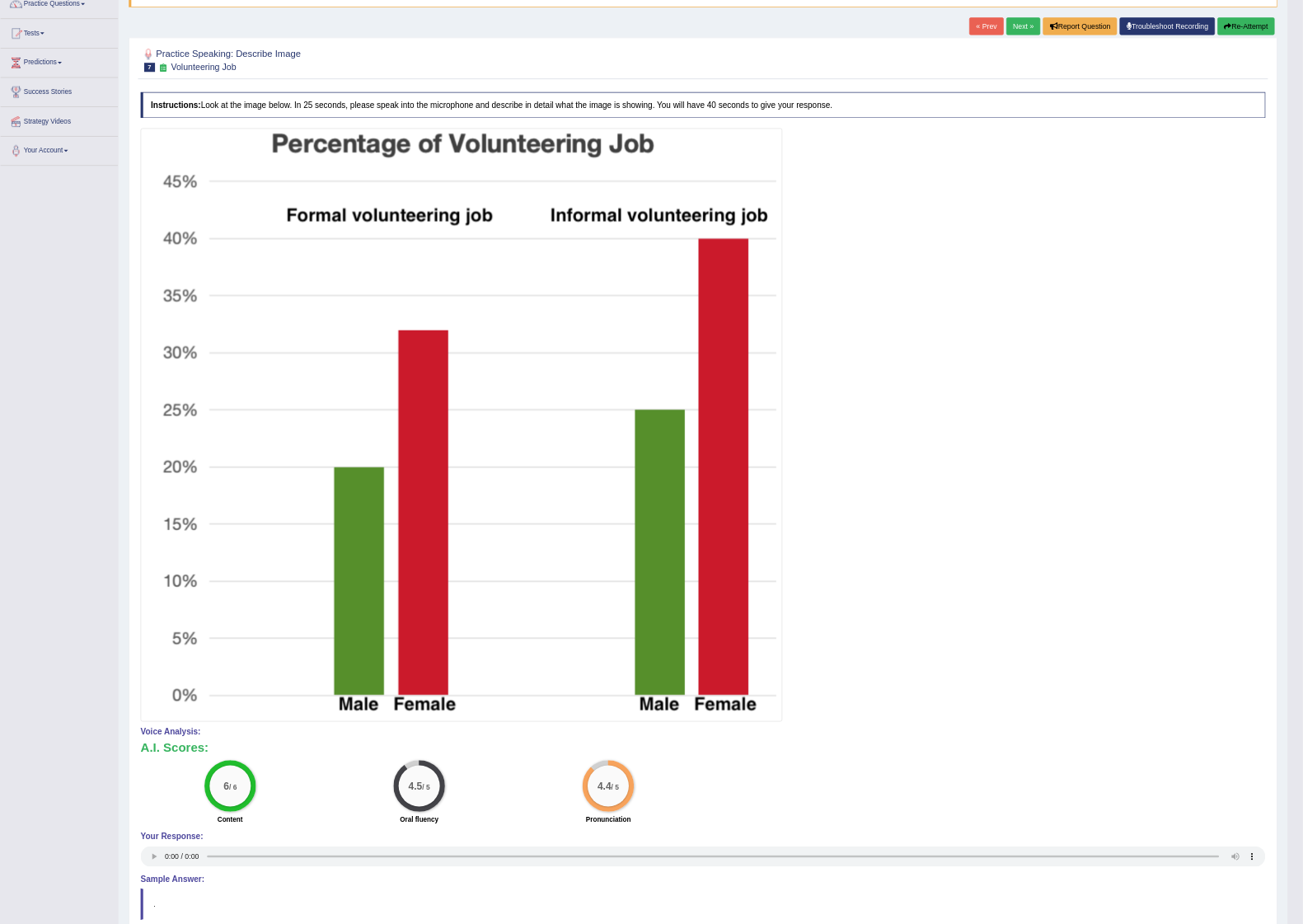 scroll, scrollTop: 0, scrollLeft: 0, axis: both 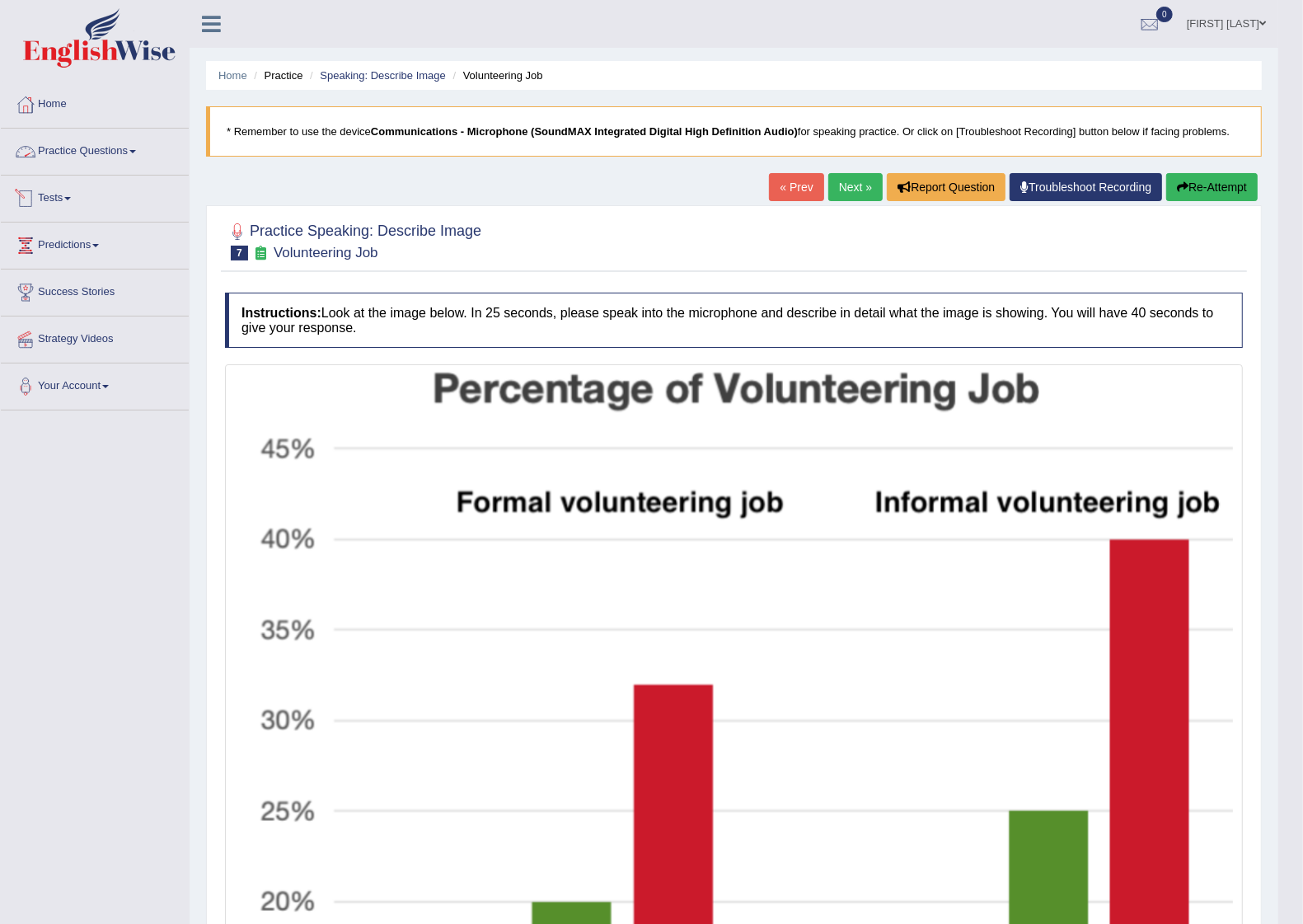 click on "Practice Questions" at bounding box center (95, 149) 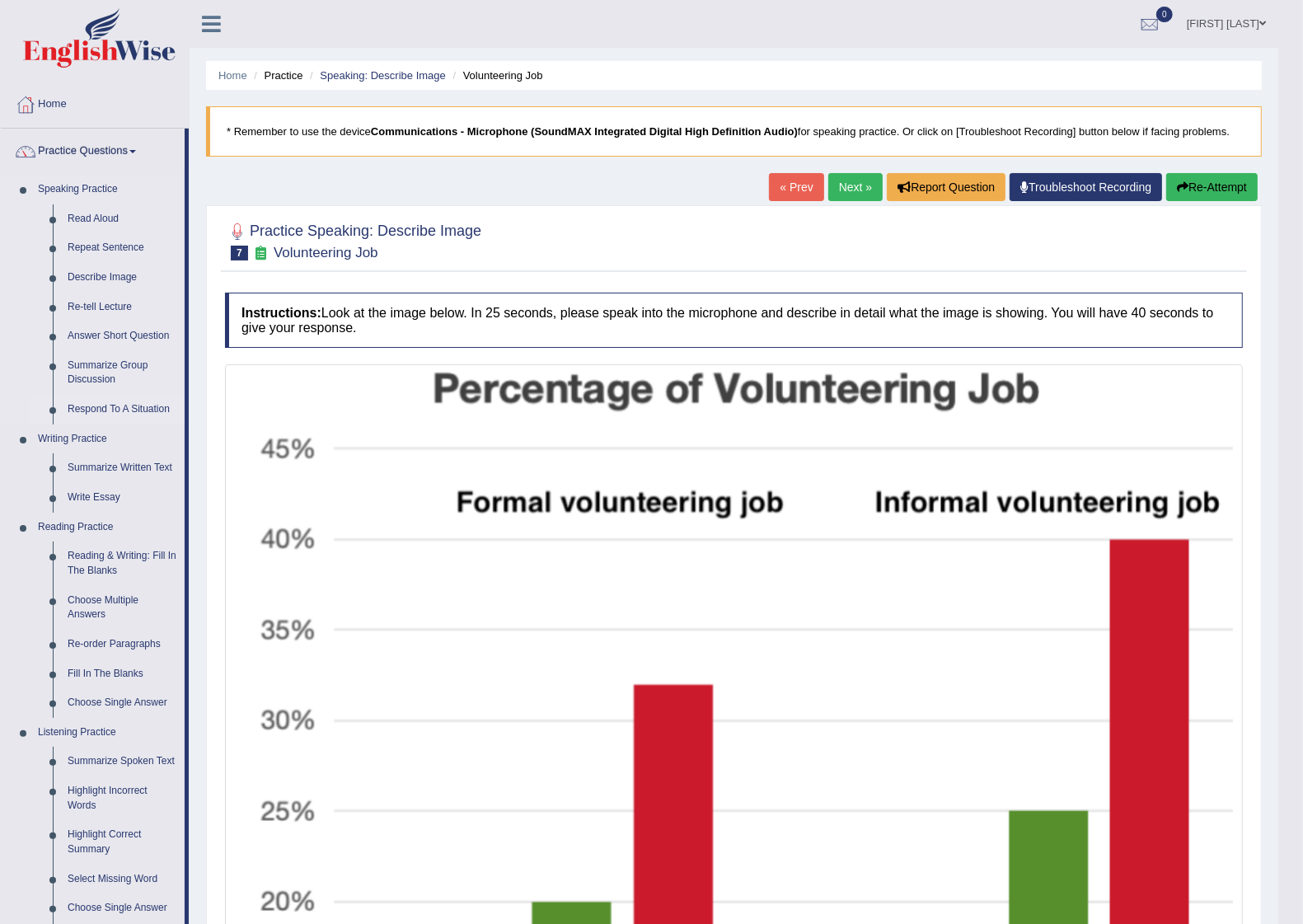 click on "Respond To A Situation" at bounding box center [122, 410] 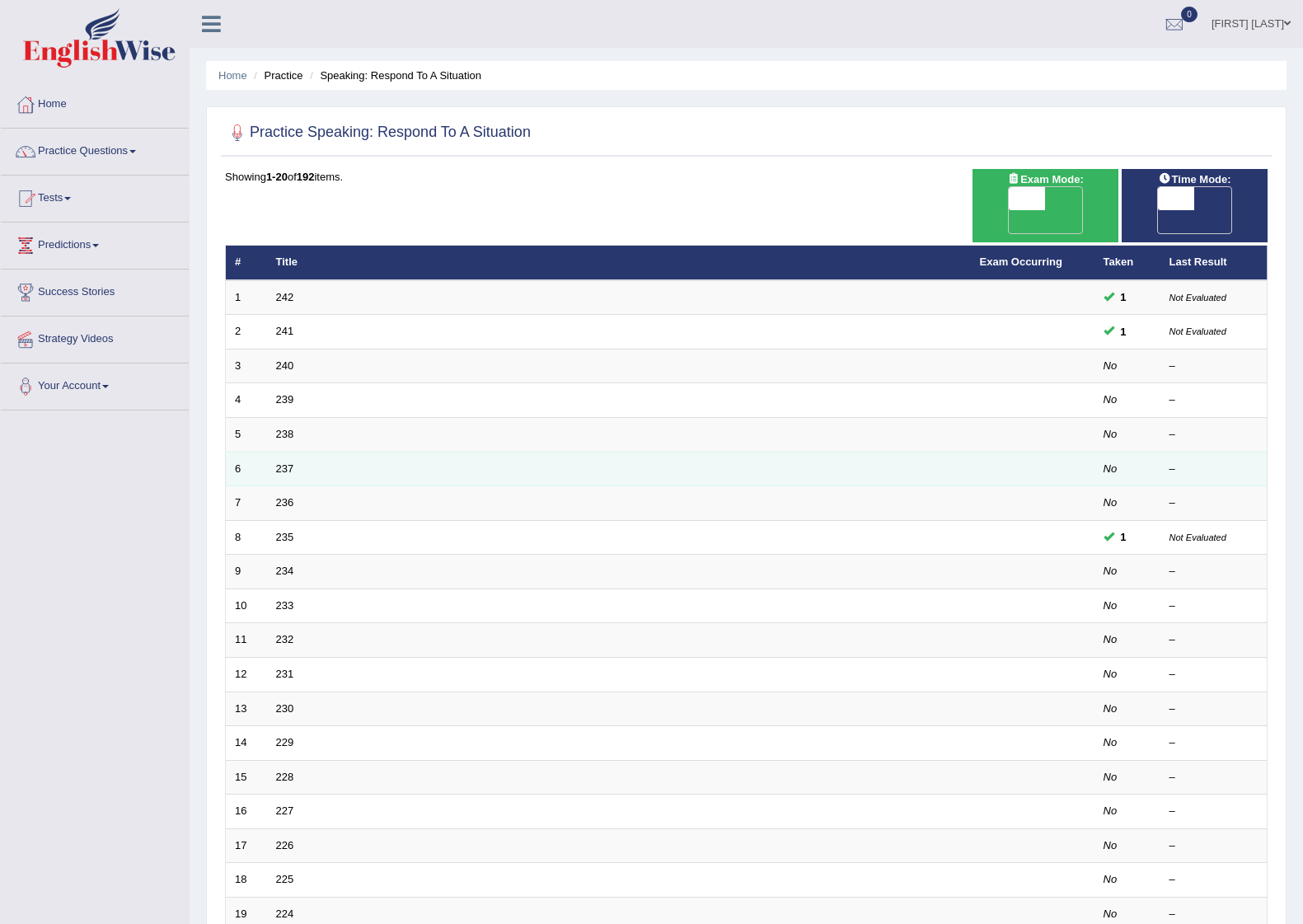 scroll, scrollTop: 0, scrollLeft: 0, axis: both 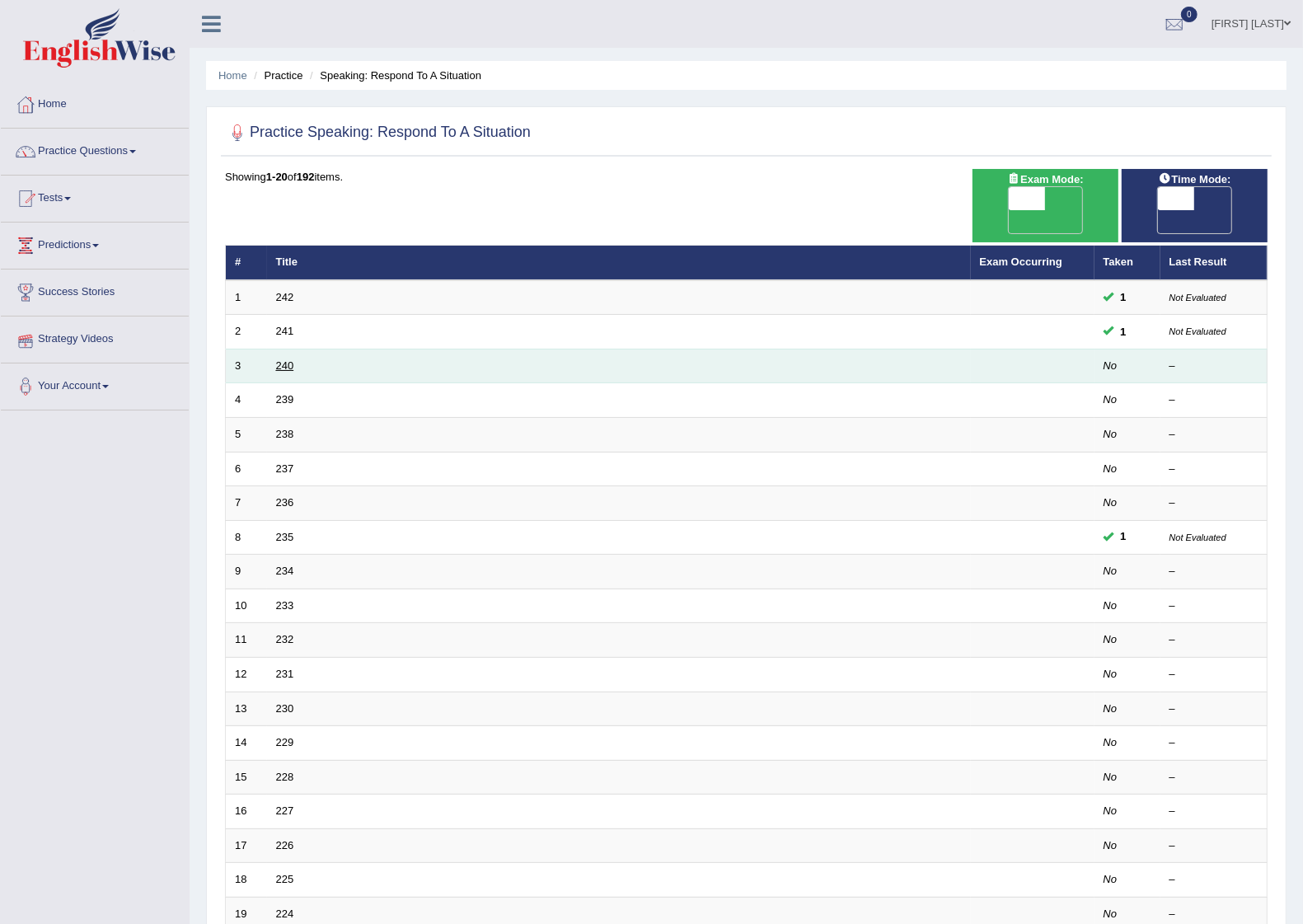 click on "240" at bounding box center [285, 365] 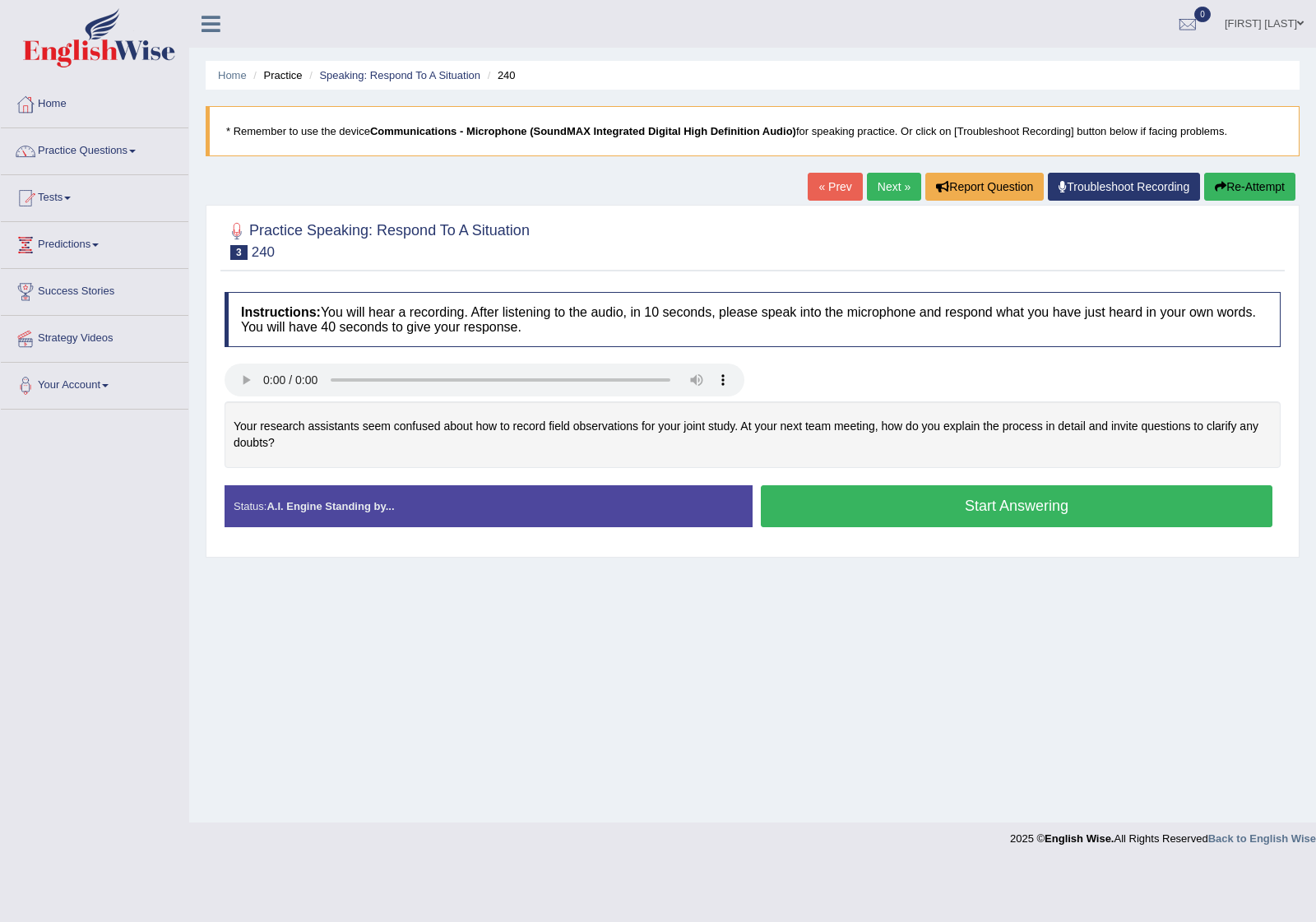 scroll, scrollTop: 0, scrollLeft: 0, axis: both 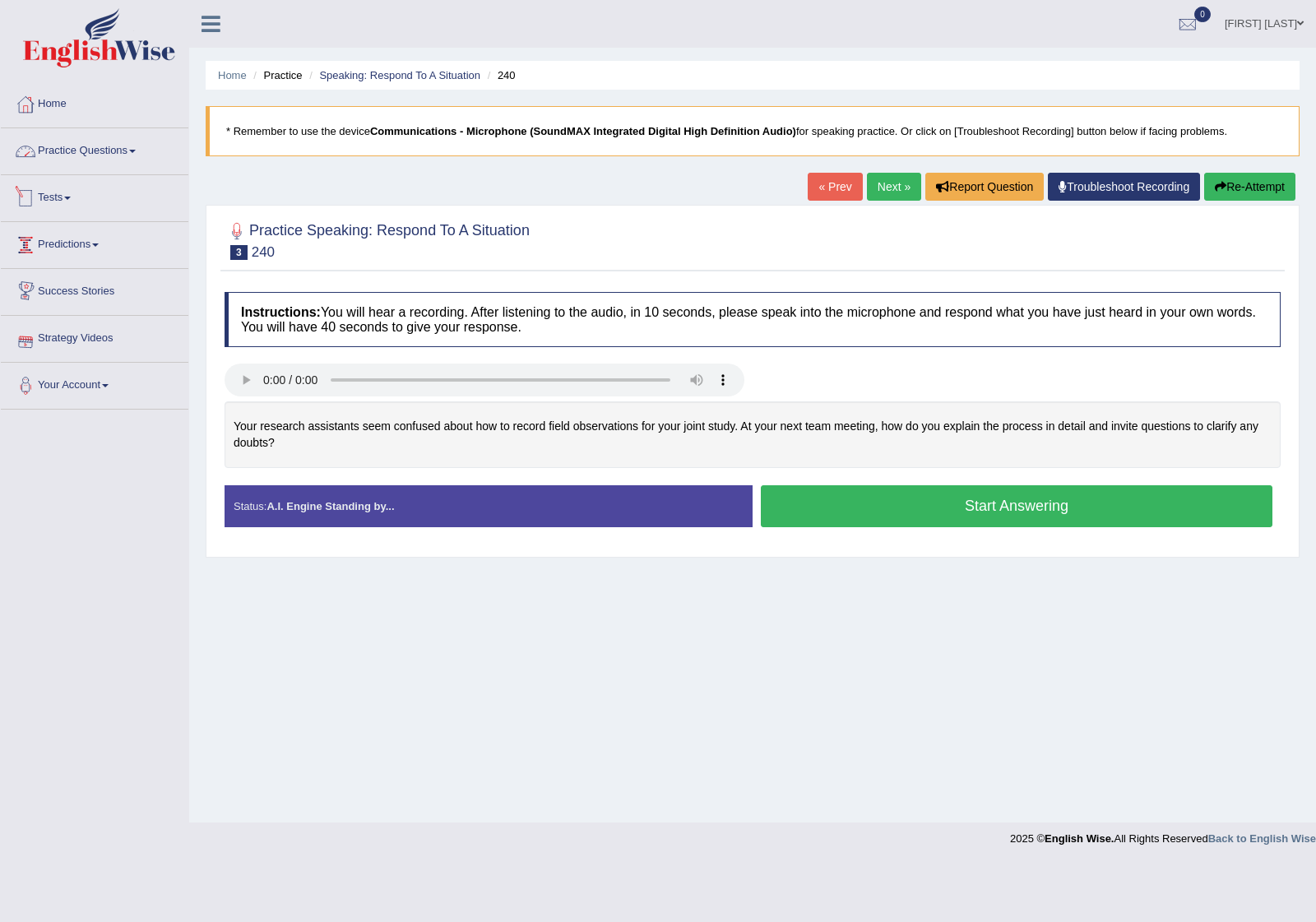 click on "Practice Questions" at bounding box center [95, 149] 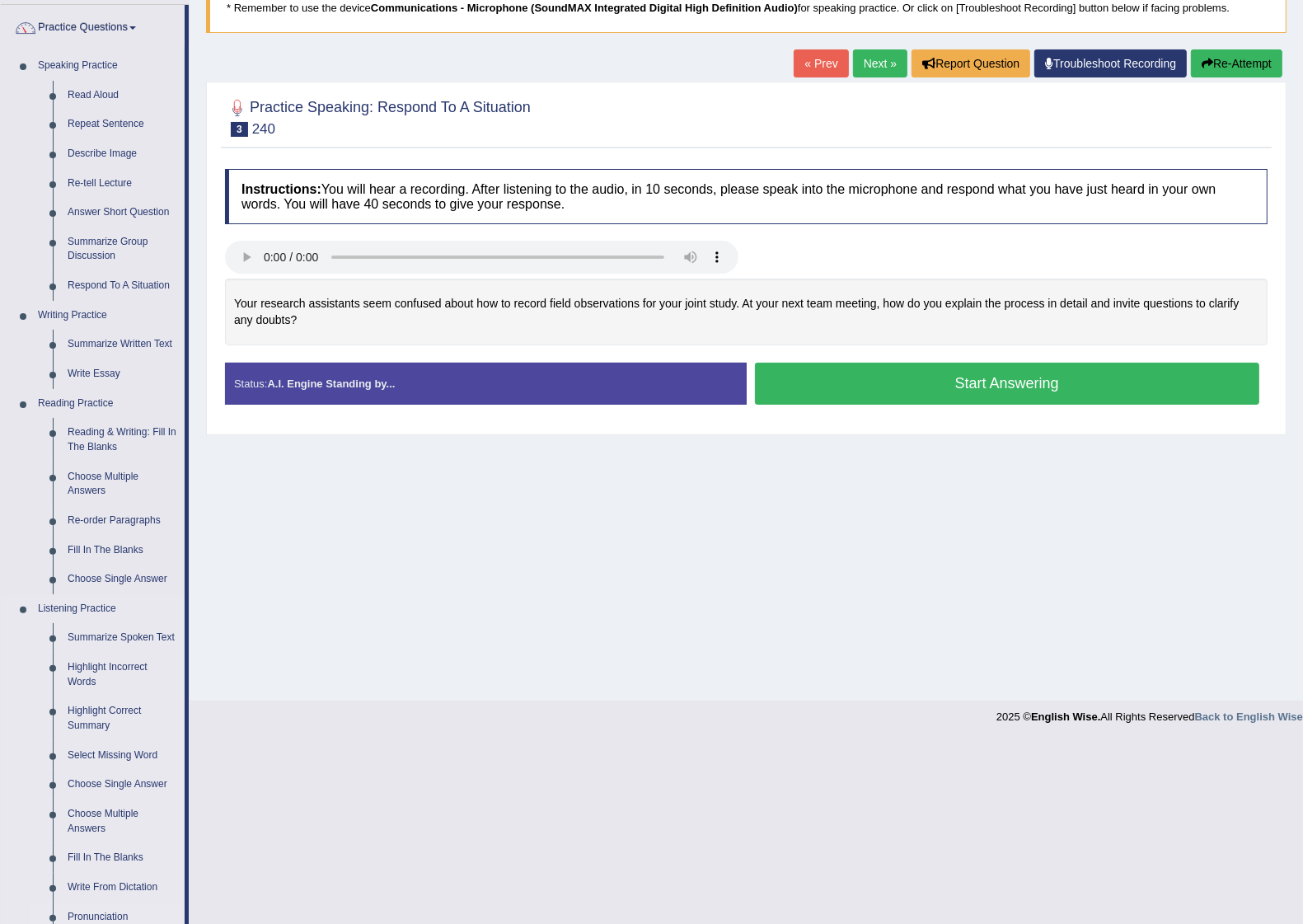 scroll, scrollTop: 206, scrollLeft: 0, axis: vertical 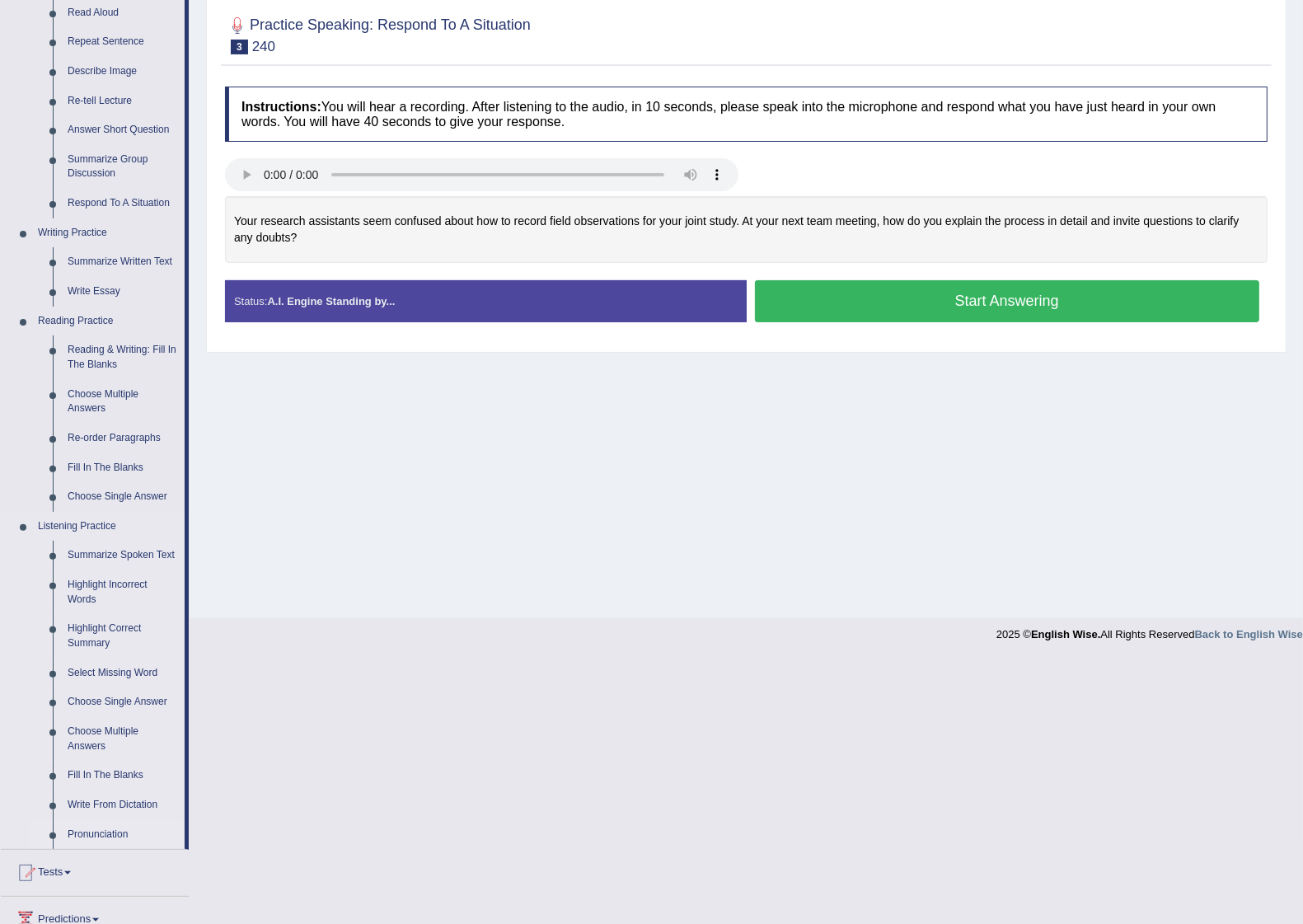 click on "Pronunciation" at bounding box center (122, 835) 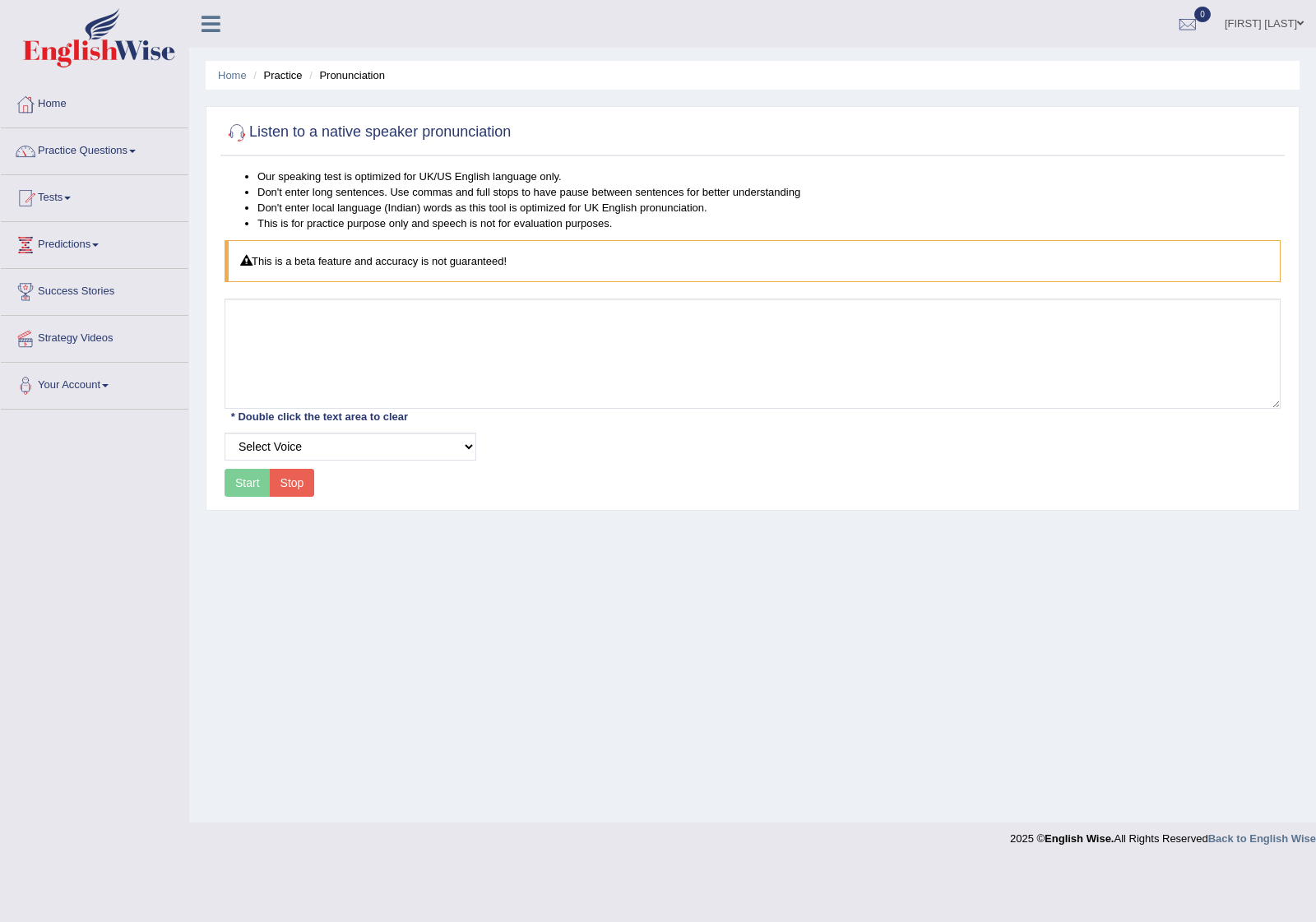 scroll, scrollTop: 0, scrollLeft: 0, axis: both 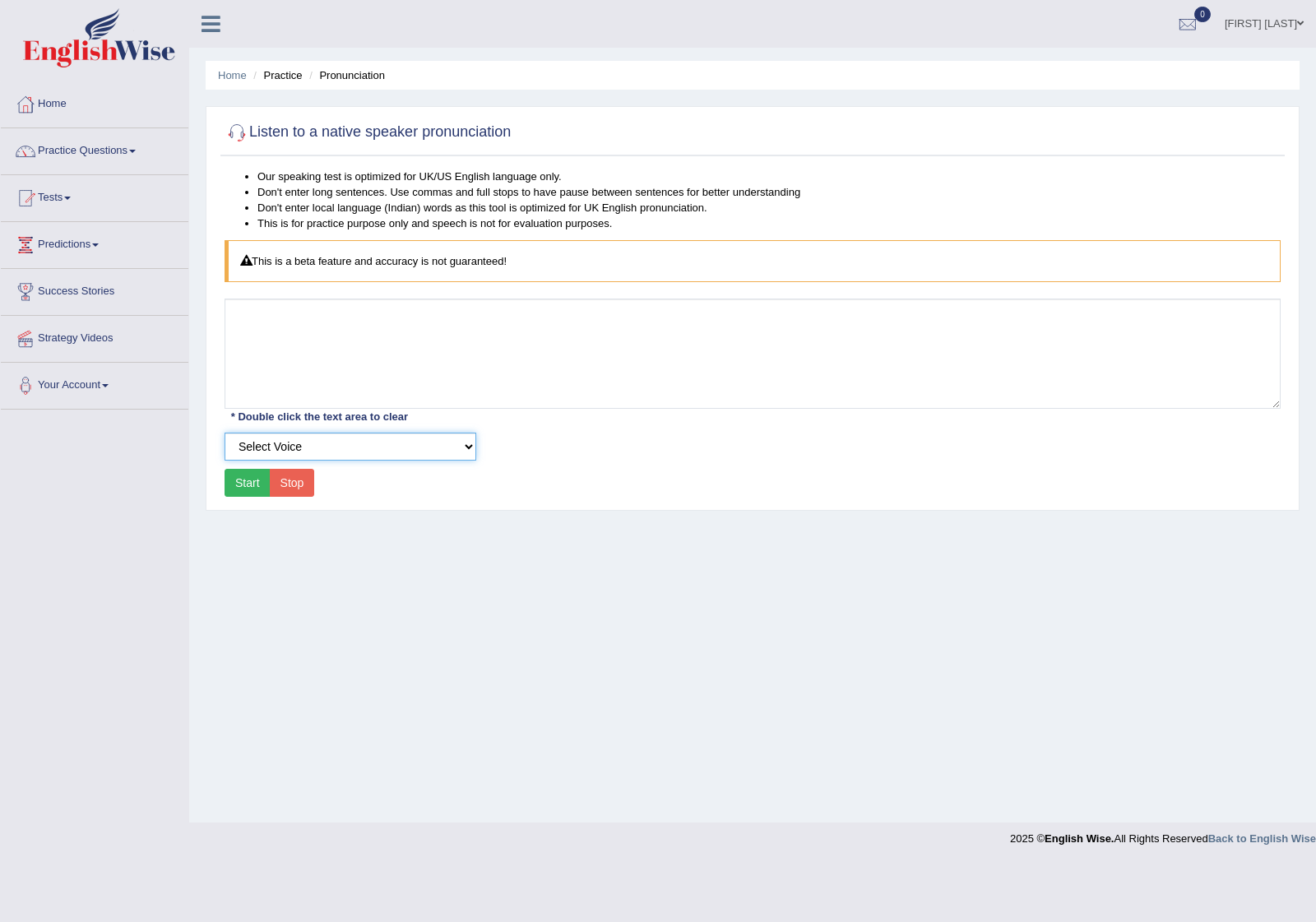 drag, startPoint x: 461, startPoint y: 438, endPoint x: 462, endPoint y: 447, distance: 9.055385 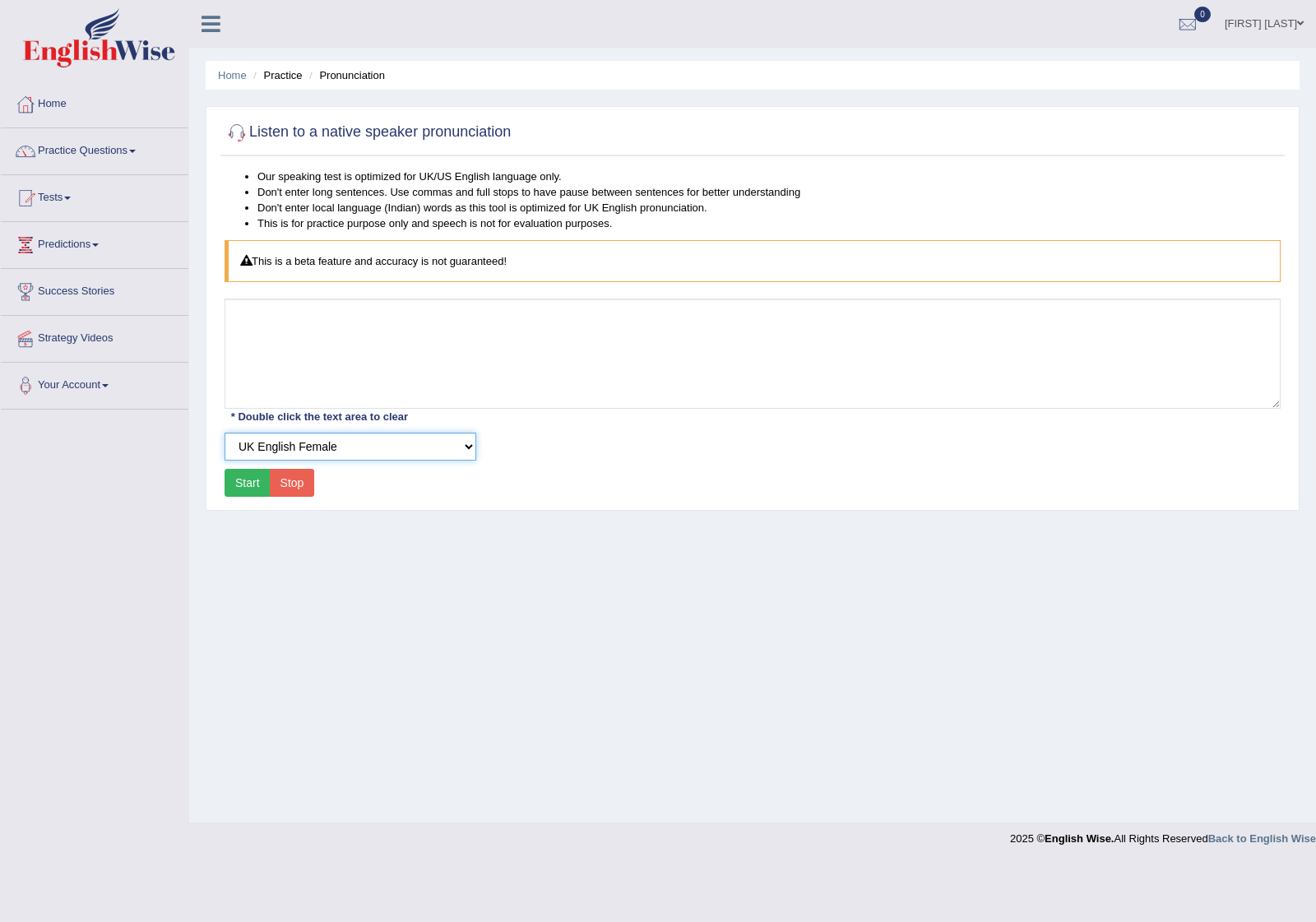 click on "Select Voice  UK English Female  UK English Male" at bounding box center [350, 447] 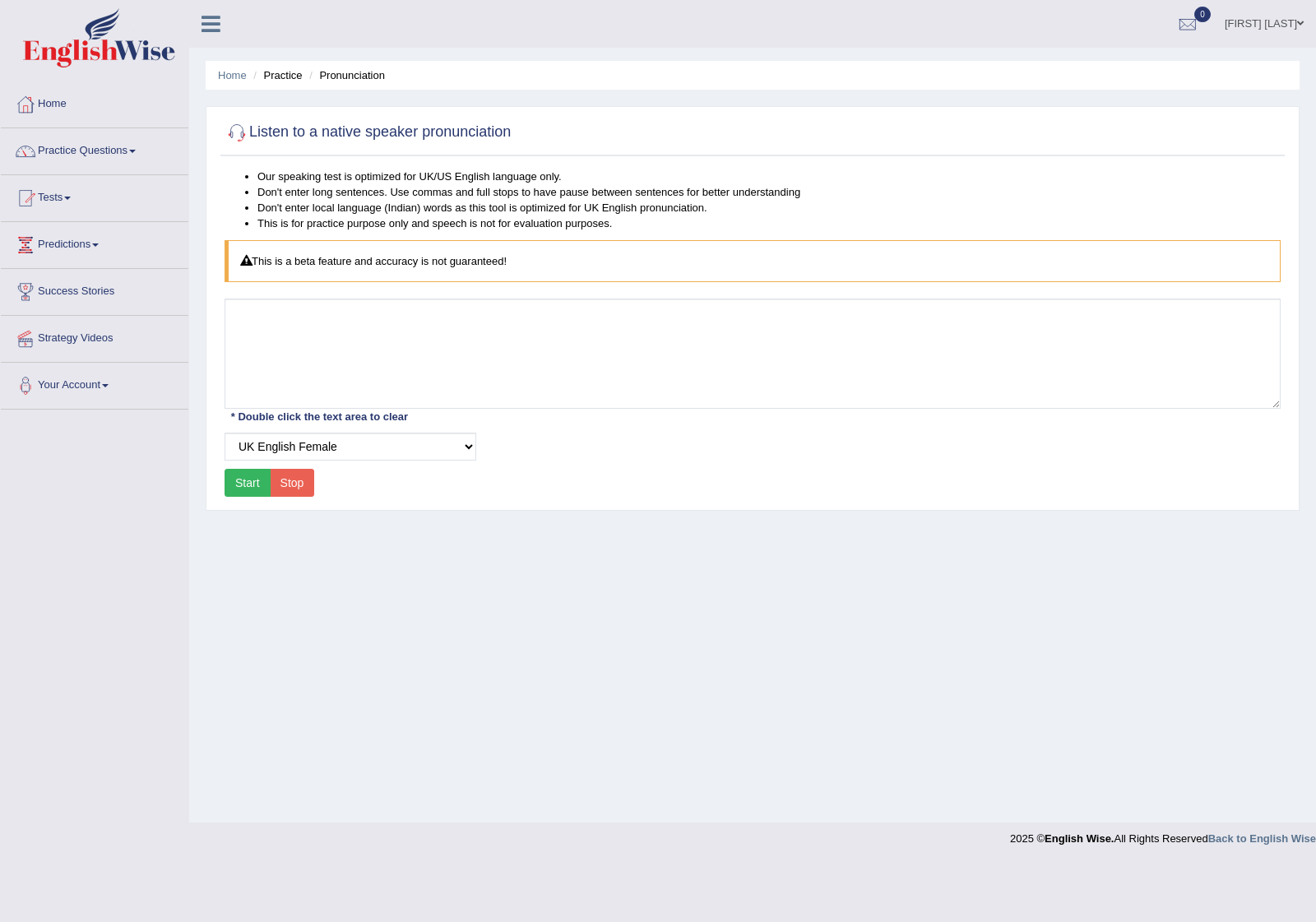 click on "Start" at bounding box center [248, 483] 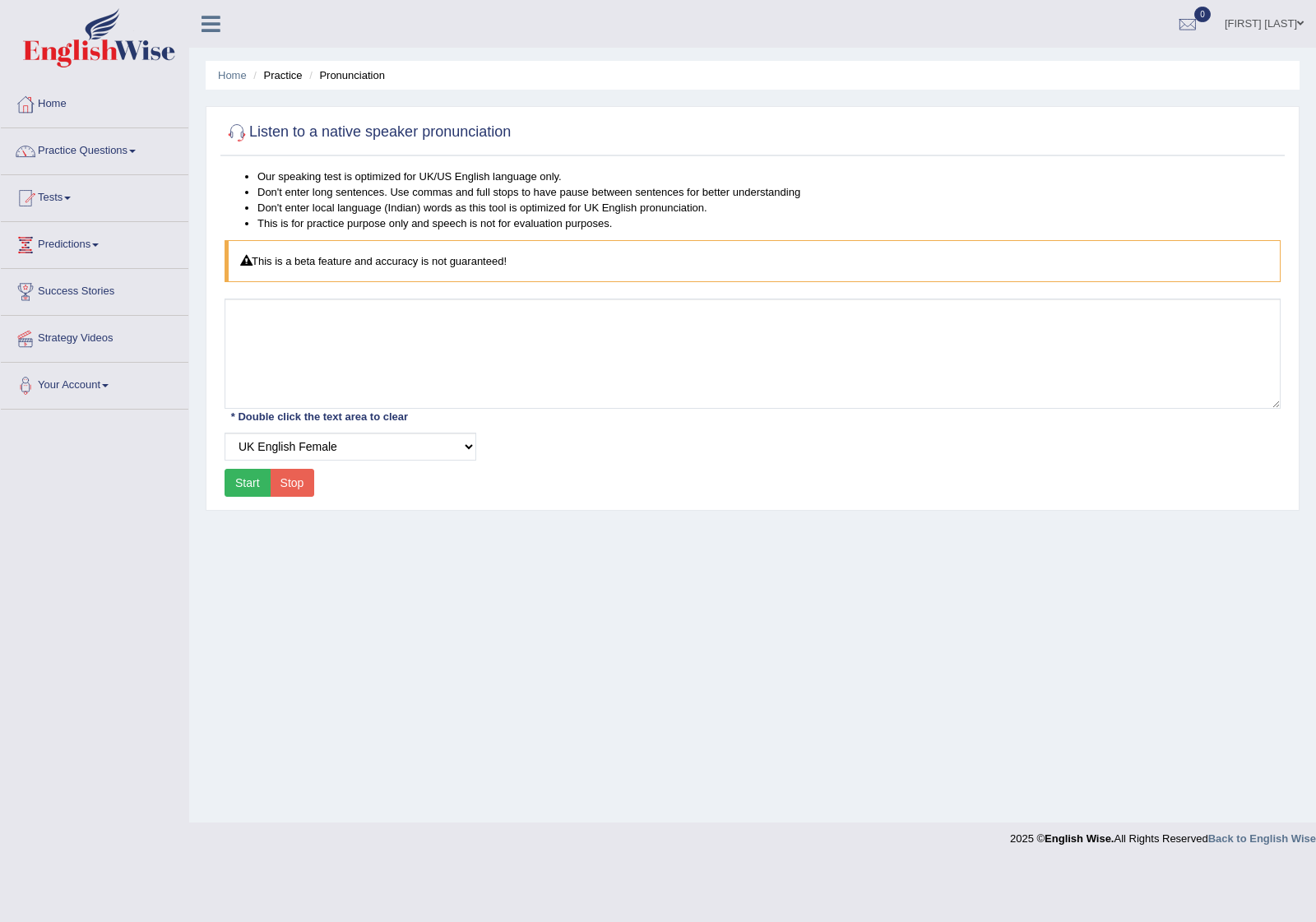 click on "Start" at bounding box center (248, 483) 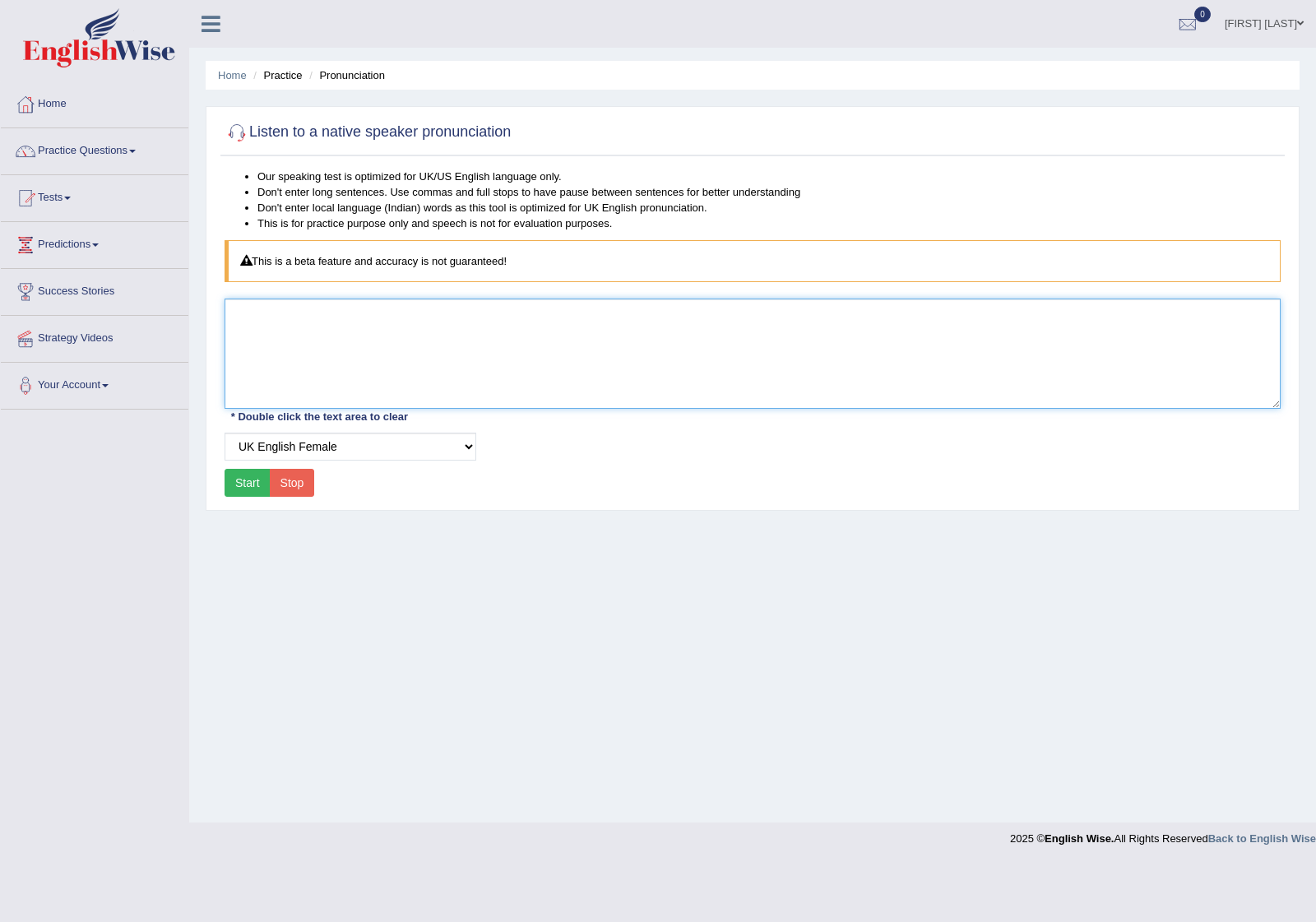 click at bounding box center [753, 354] 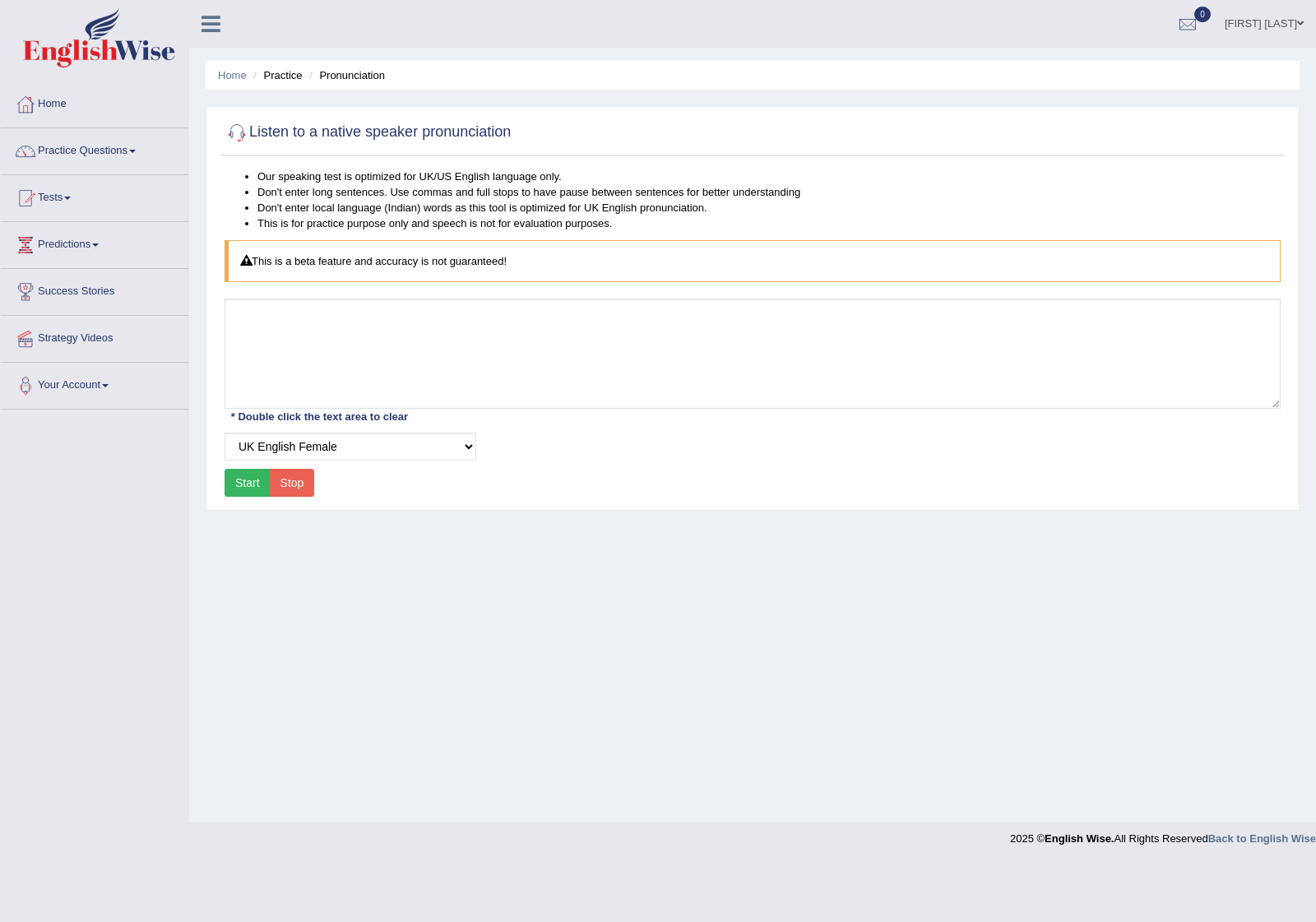 click on "This is a beta feature and accuracy is not guaranteed!" at bounding box center [753, 261] 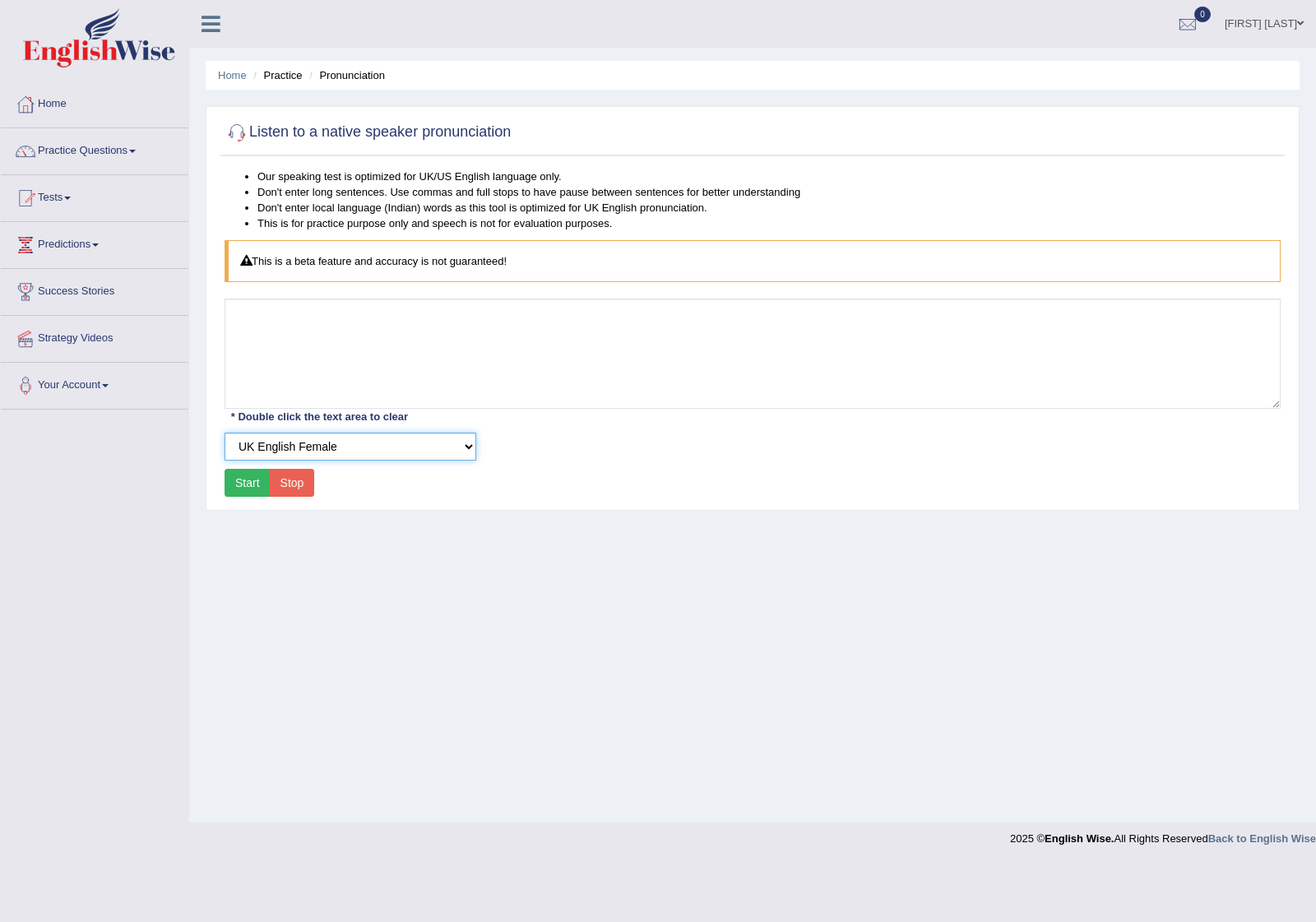 click on "Select Voice  UK English Female  UK English Male" at bounding box center [350, 447] 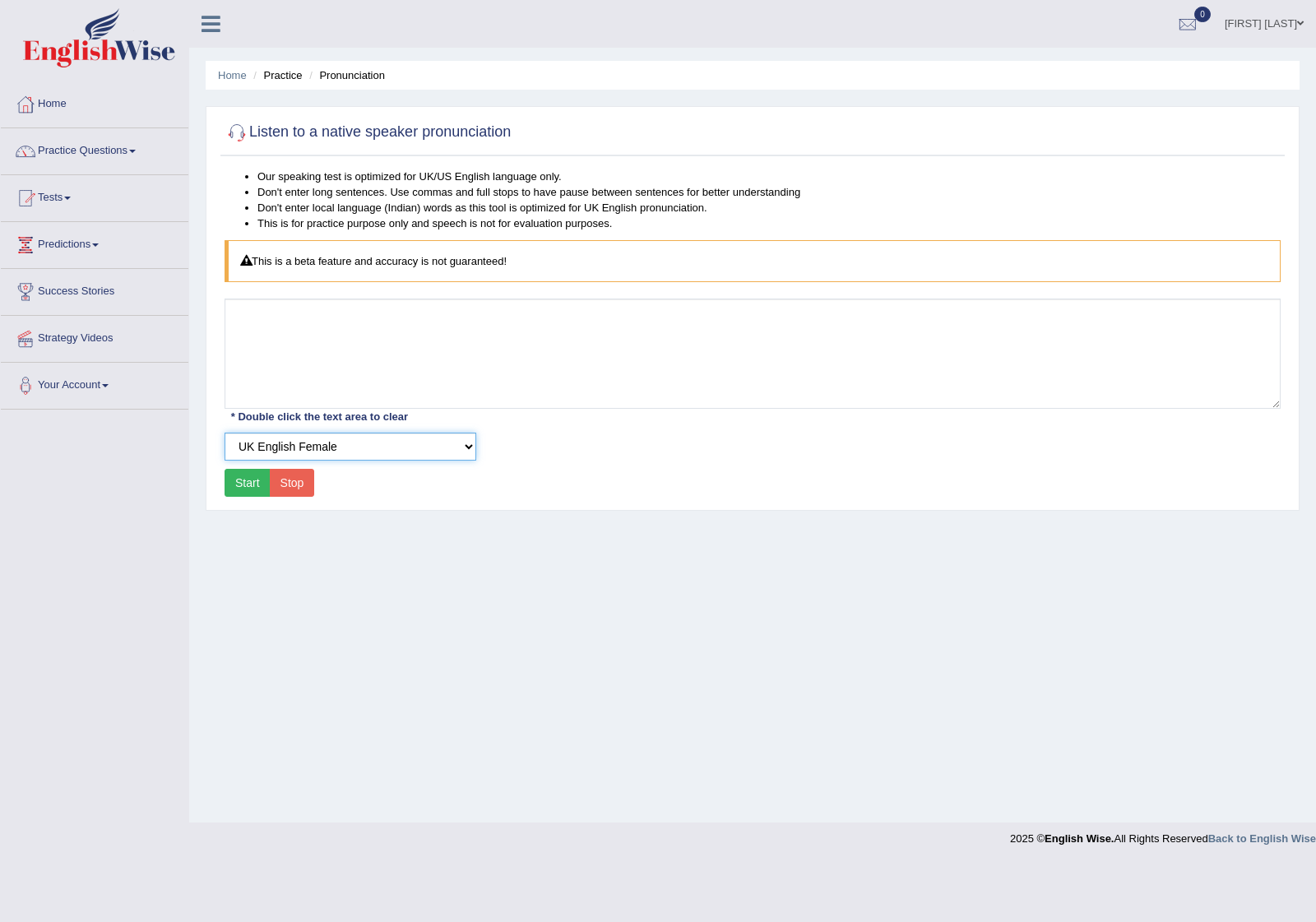 select on "3" 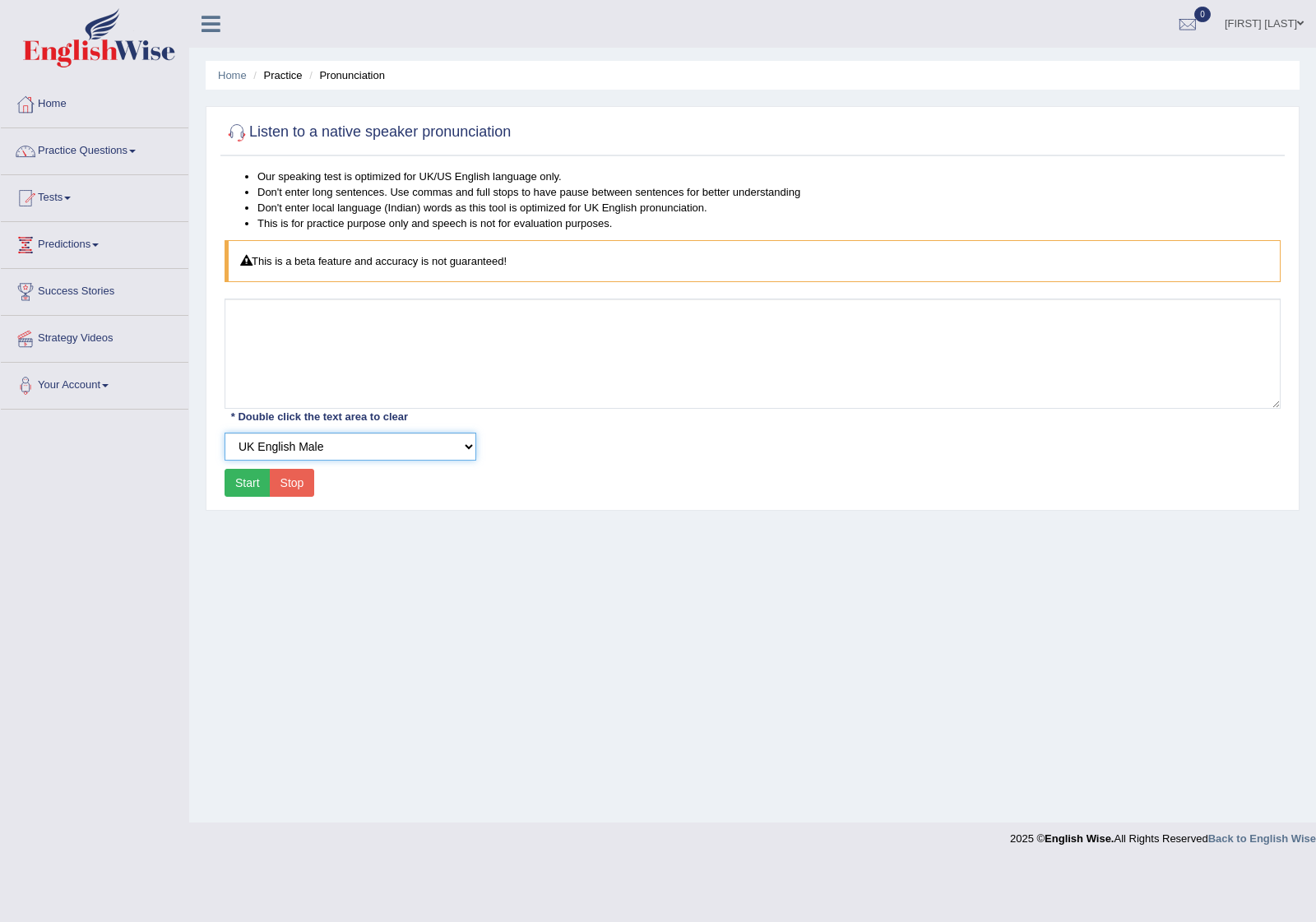 click on "Select Voice  UK English Female  UK English Male" at bounding box center [350, 447] 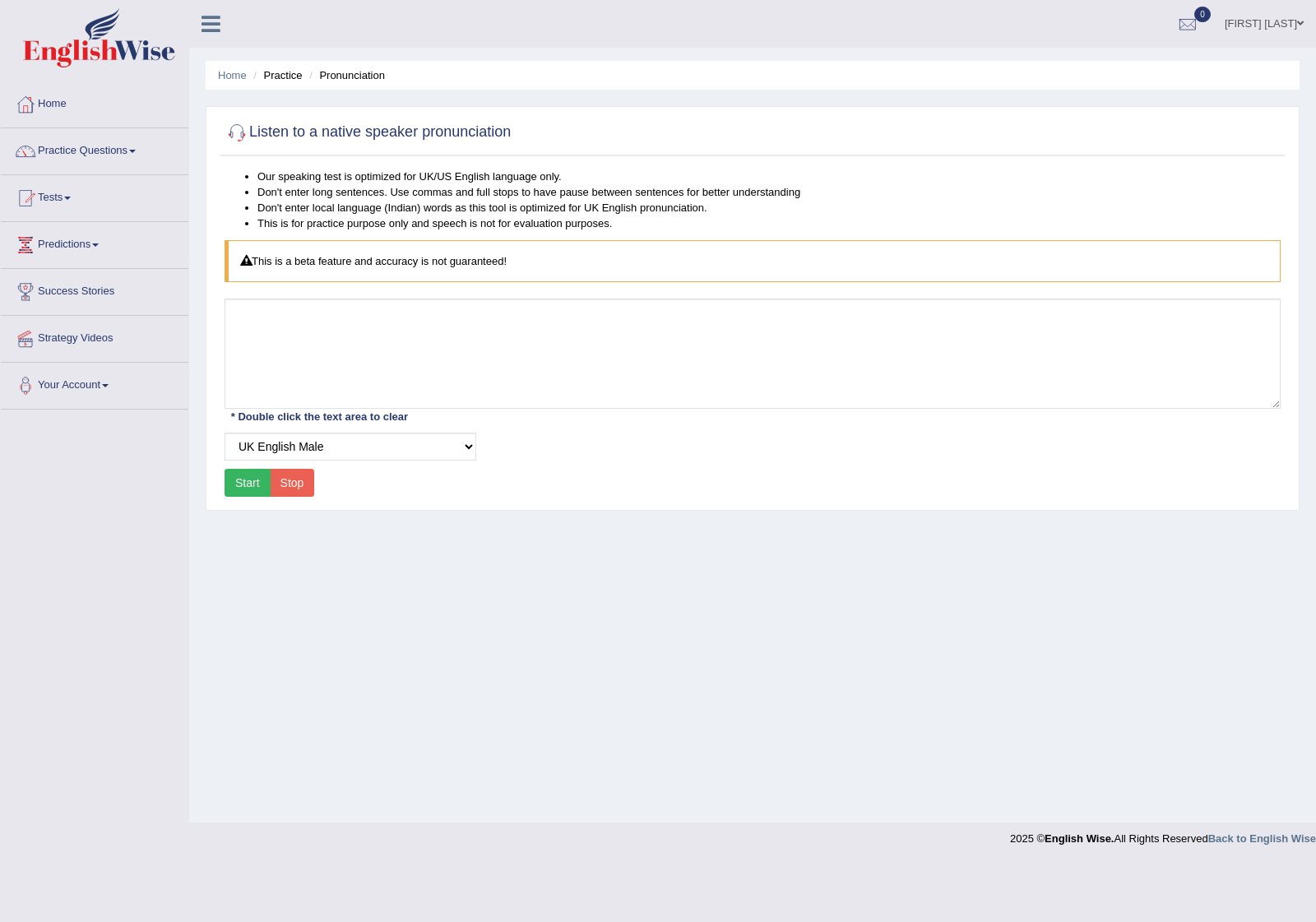 click on "Start" at bounding box center [248, 483] 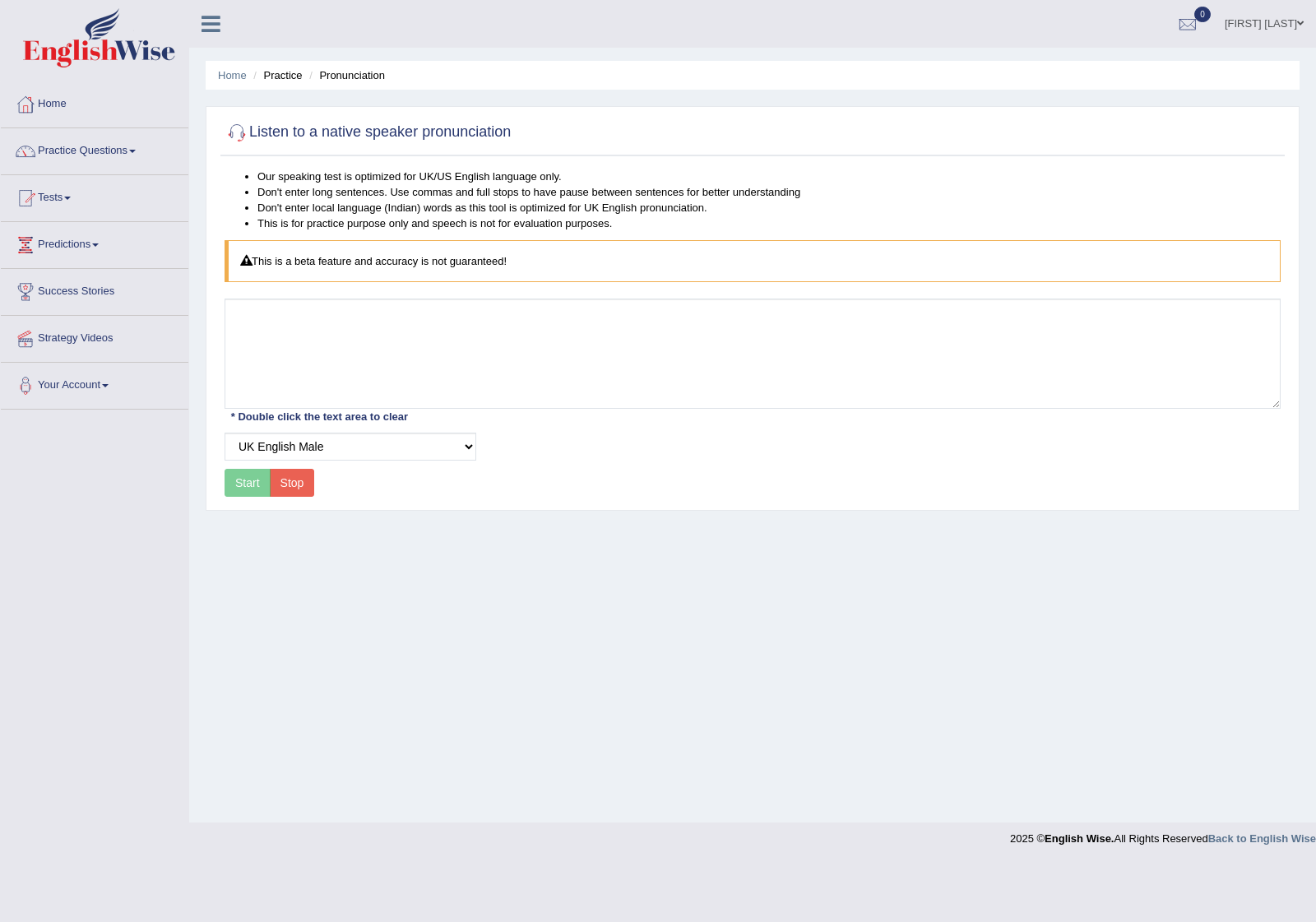 click on "Start
Stop" at bounding box center (269, 483) 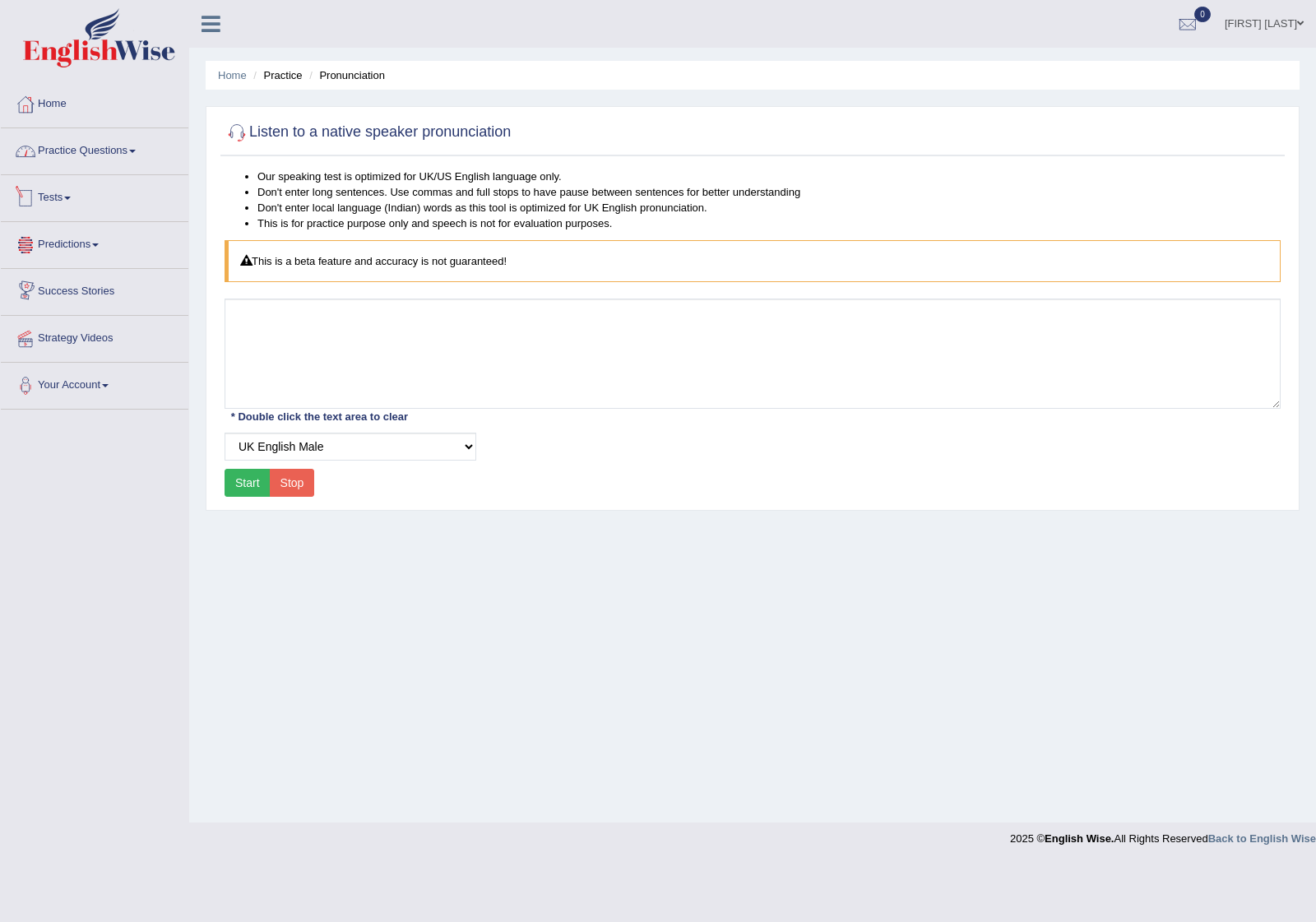 click on "Practice Questions" at bounding box center [95, 149] 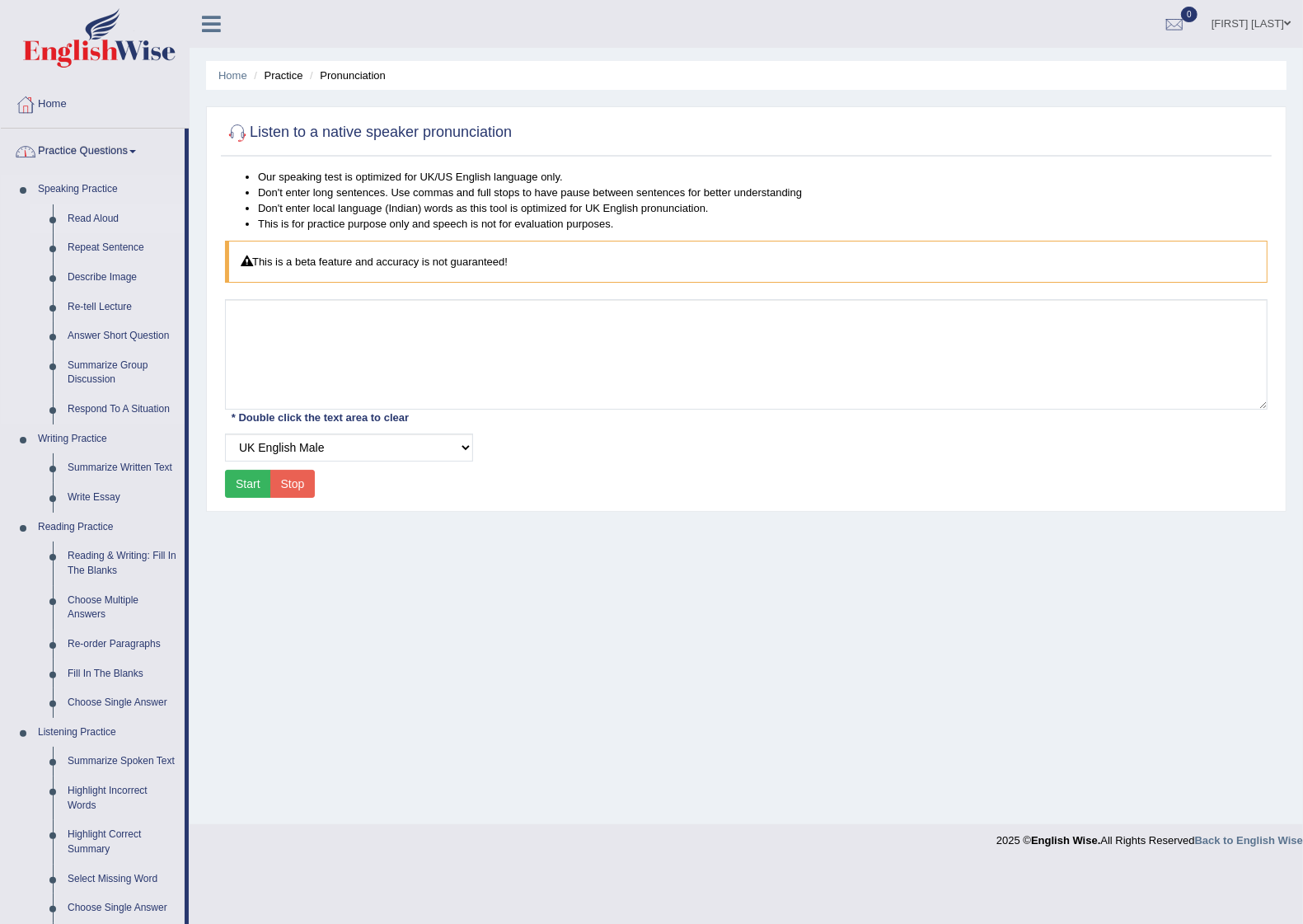click on "Read Aloud" at bounding box center (122, 219) 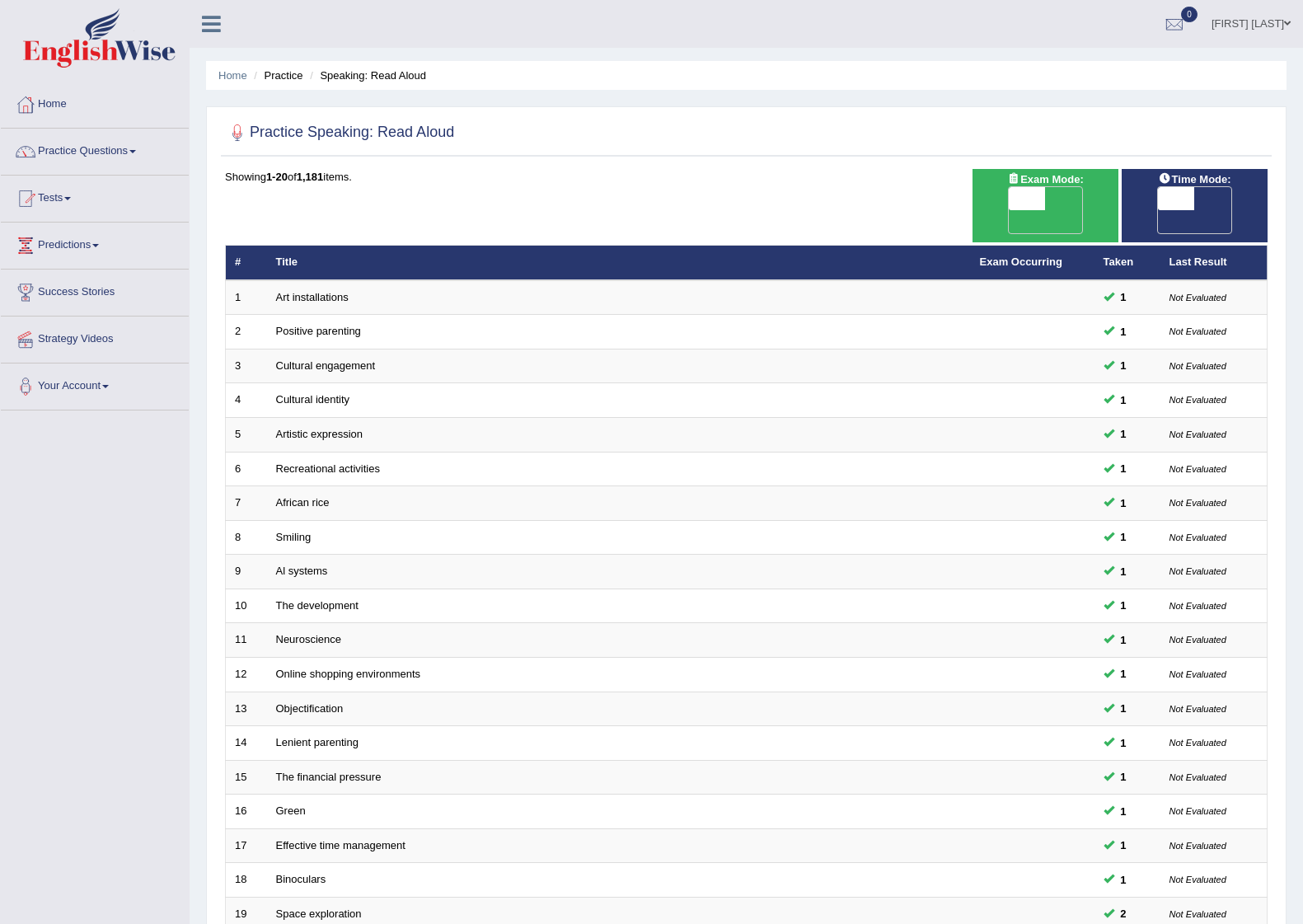 scroll, scrollTop: 0, scrollLeft: 0, axis: both 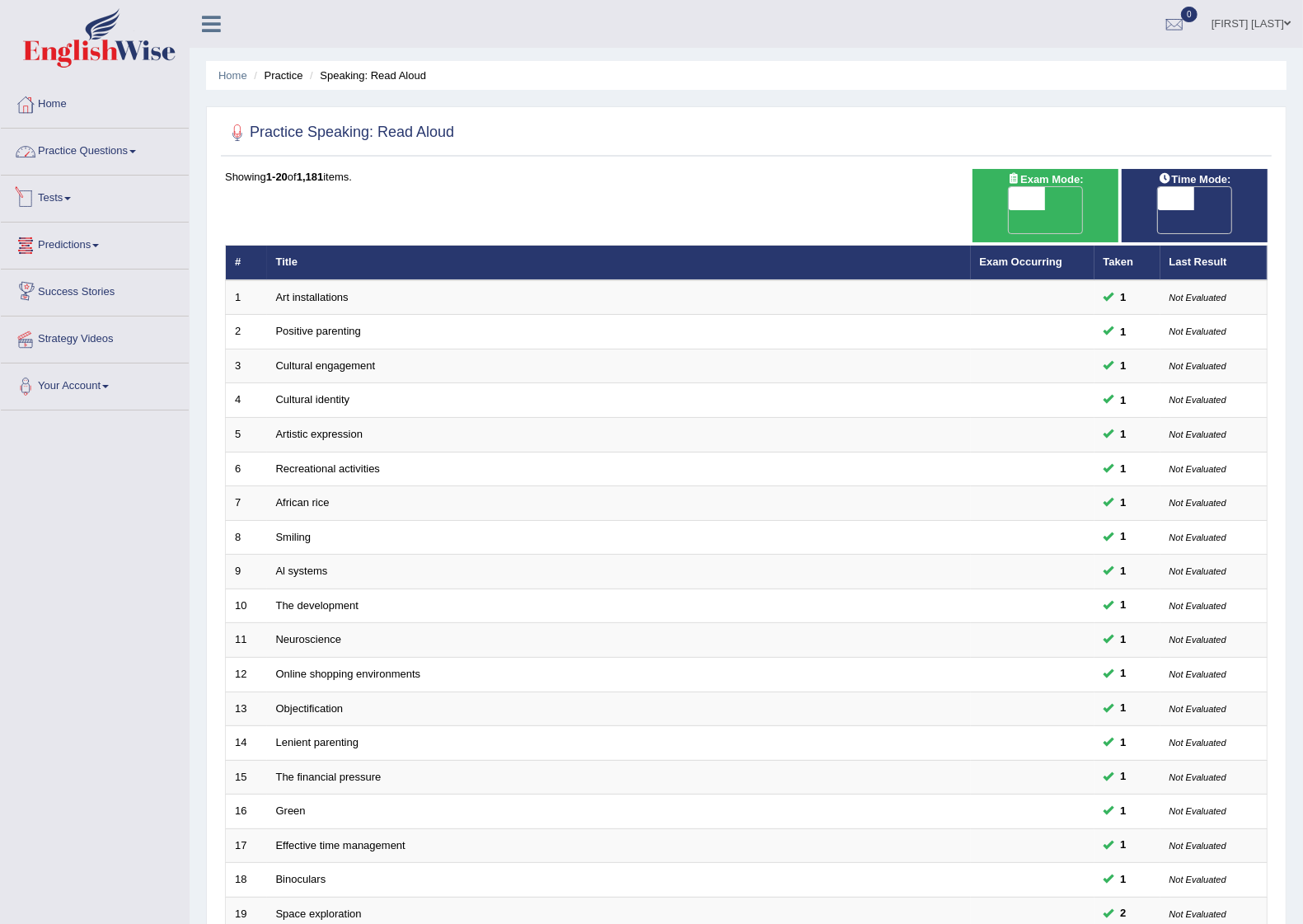 click on "Practice Questions" at bounding box center (95, 149) 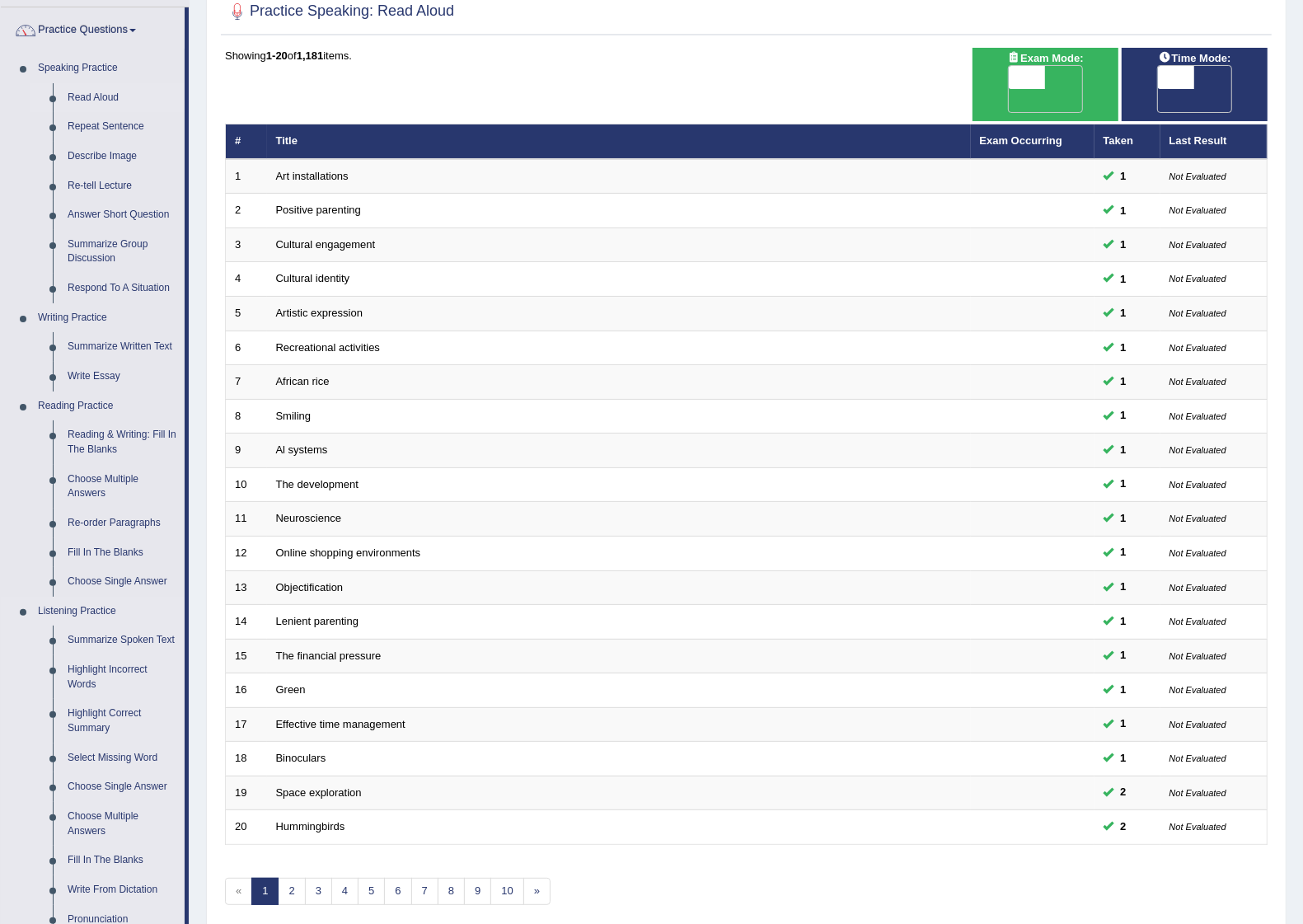 scroll, scrollTop: 368, scrollLeft: 0, axis: vertical 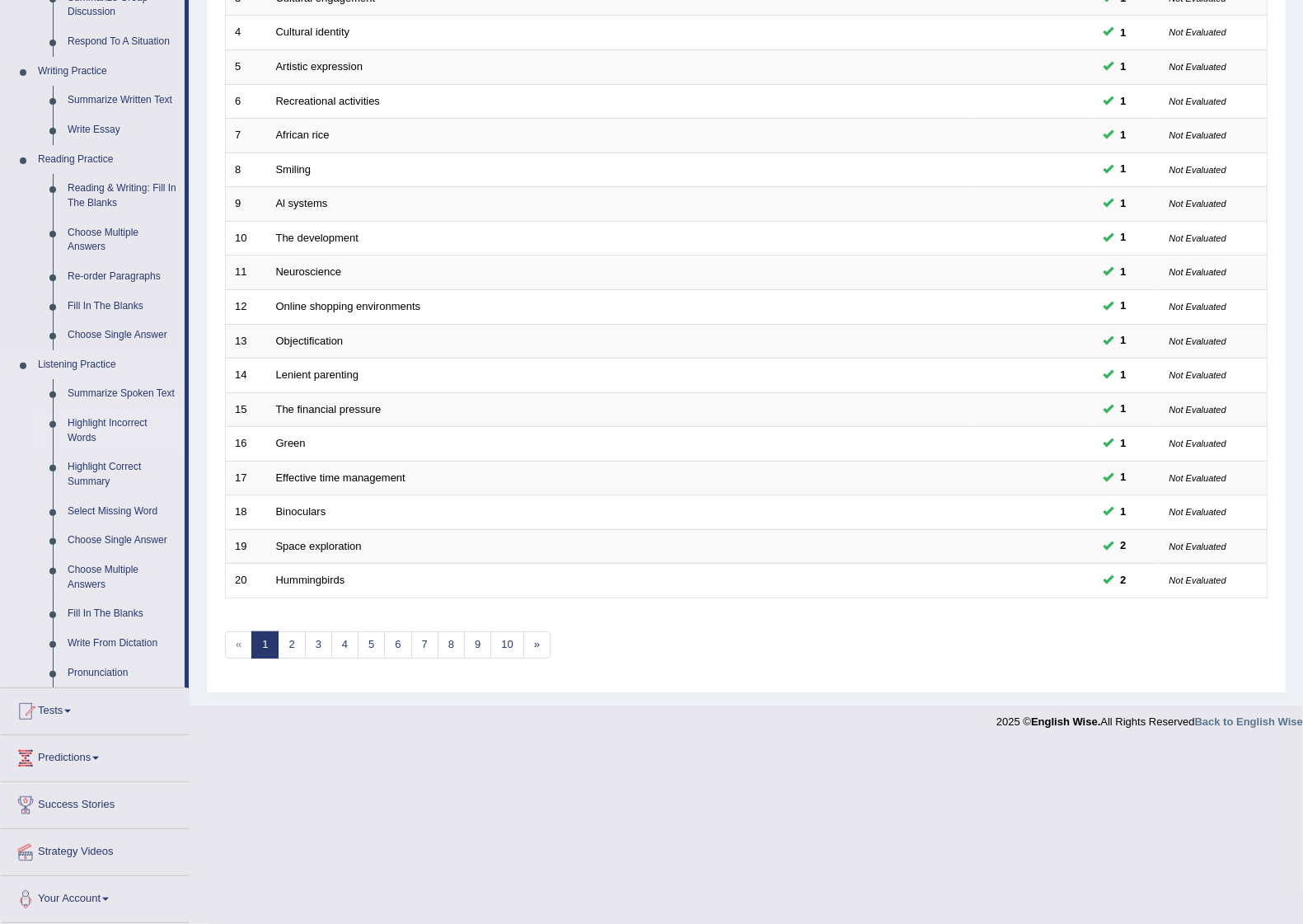 click on "Highlight Incorrect Words" at bounding box center [122, 430] 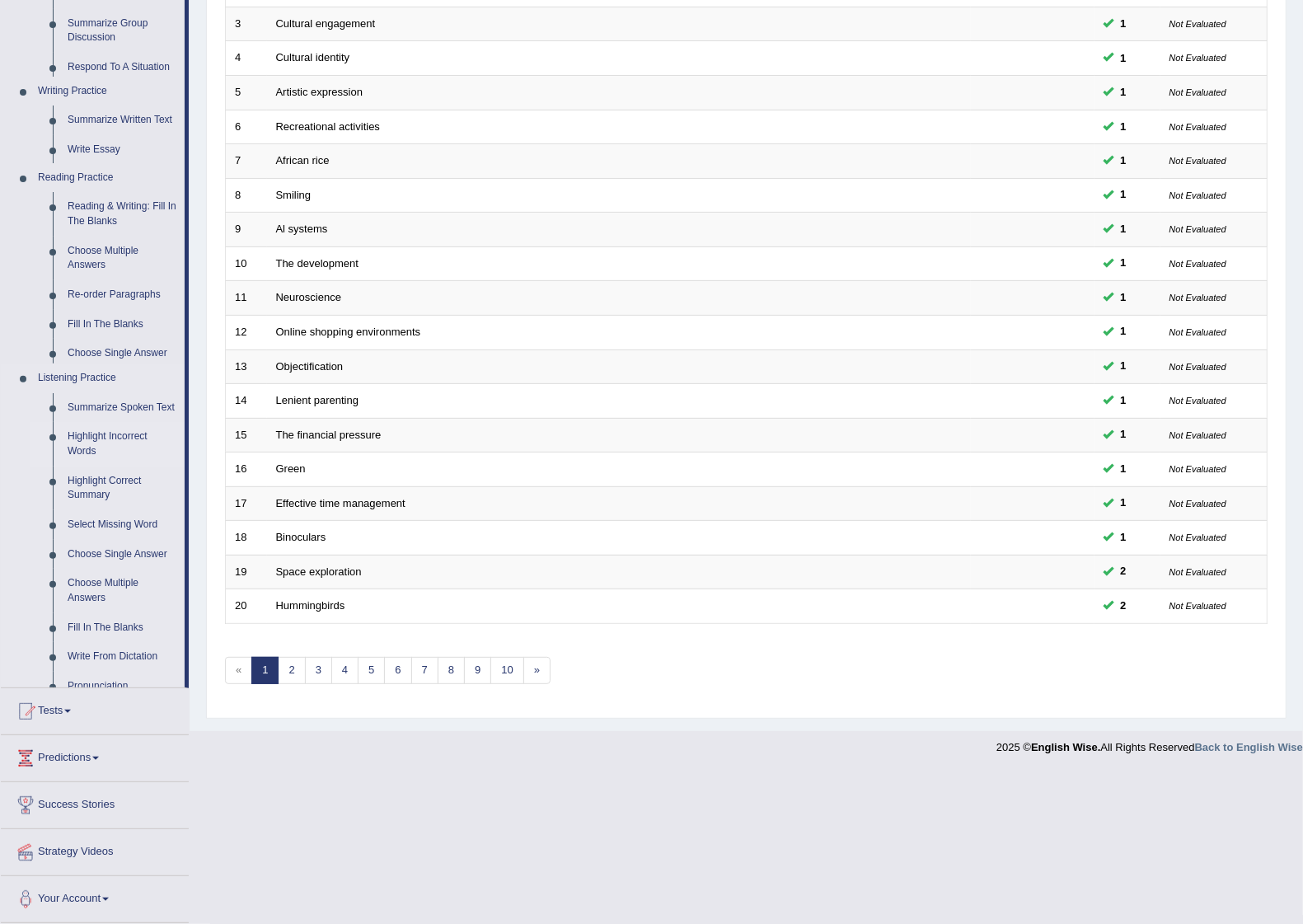 scroll, scrollTop: 171, scrollLeft: 0, axis: vertical 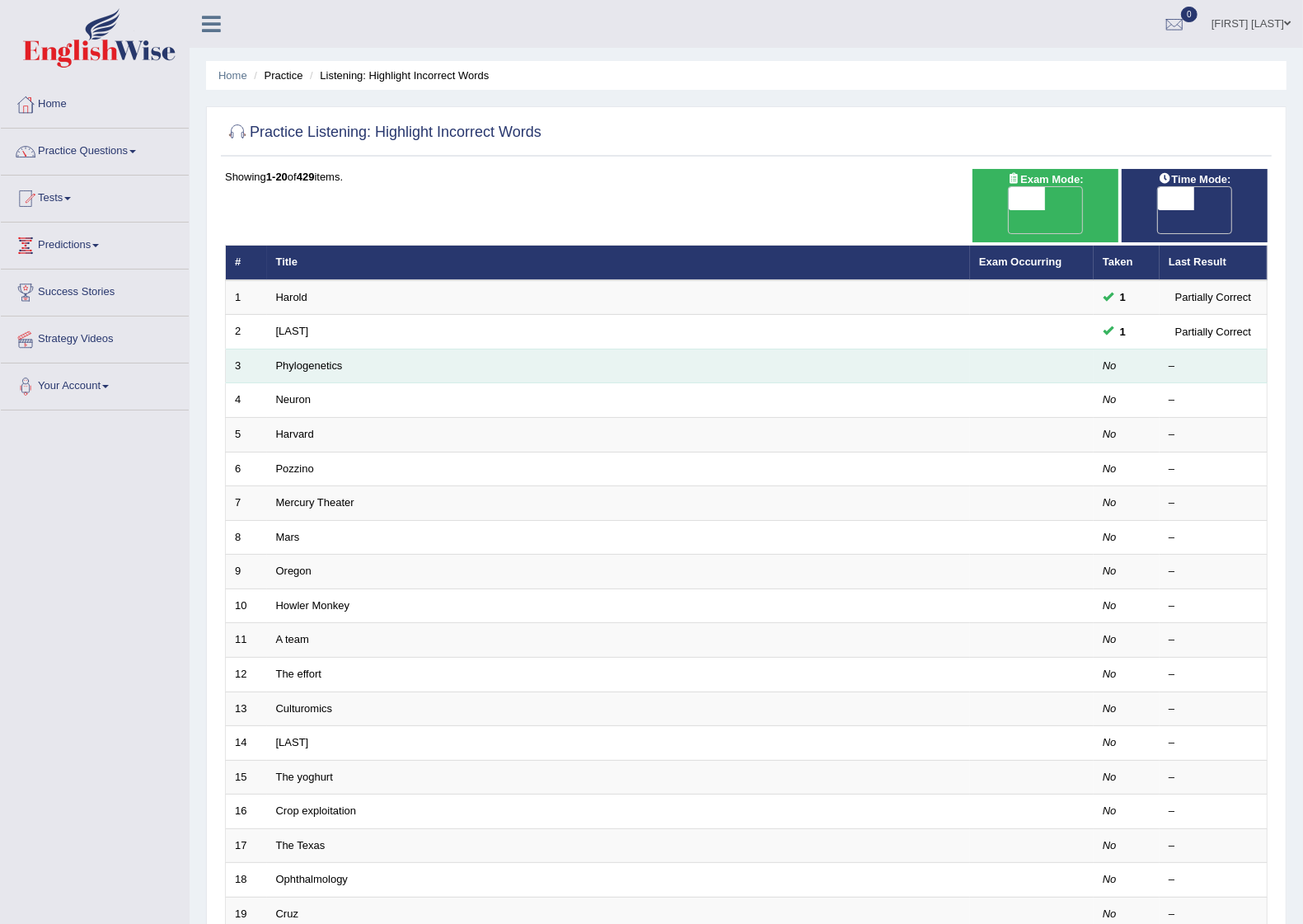 click on "Phylogenetics" at bounding box center [618, 366] 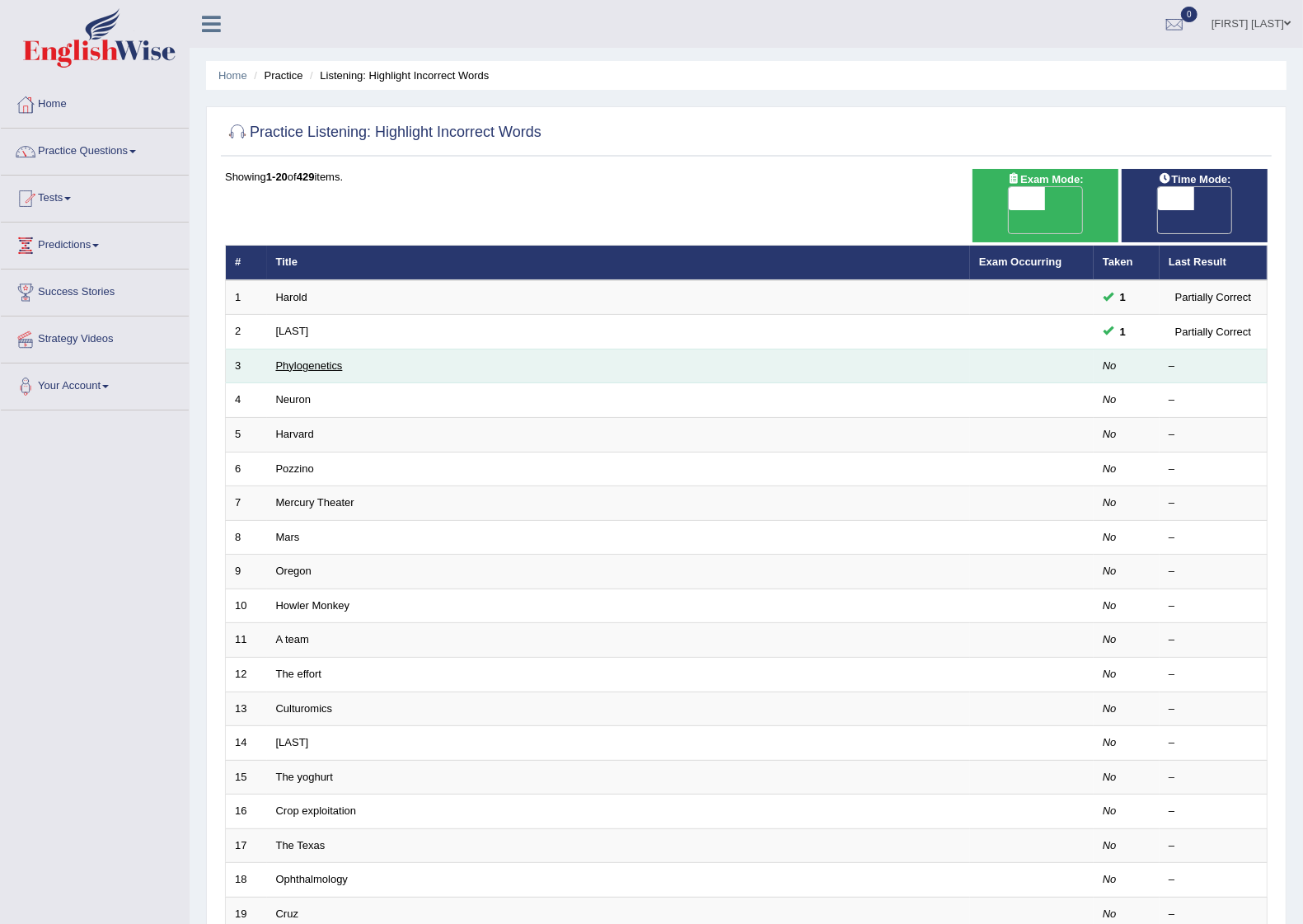 click on "Phylogenetics" at bounding box center [309, 365] 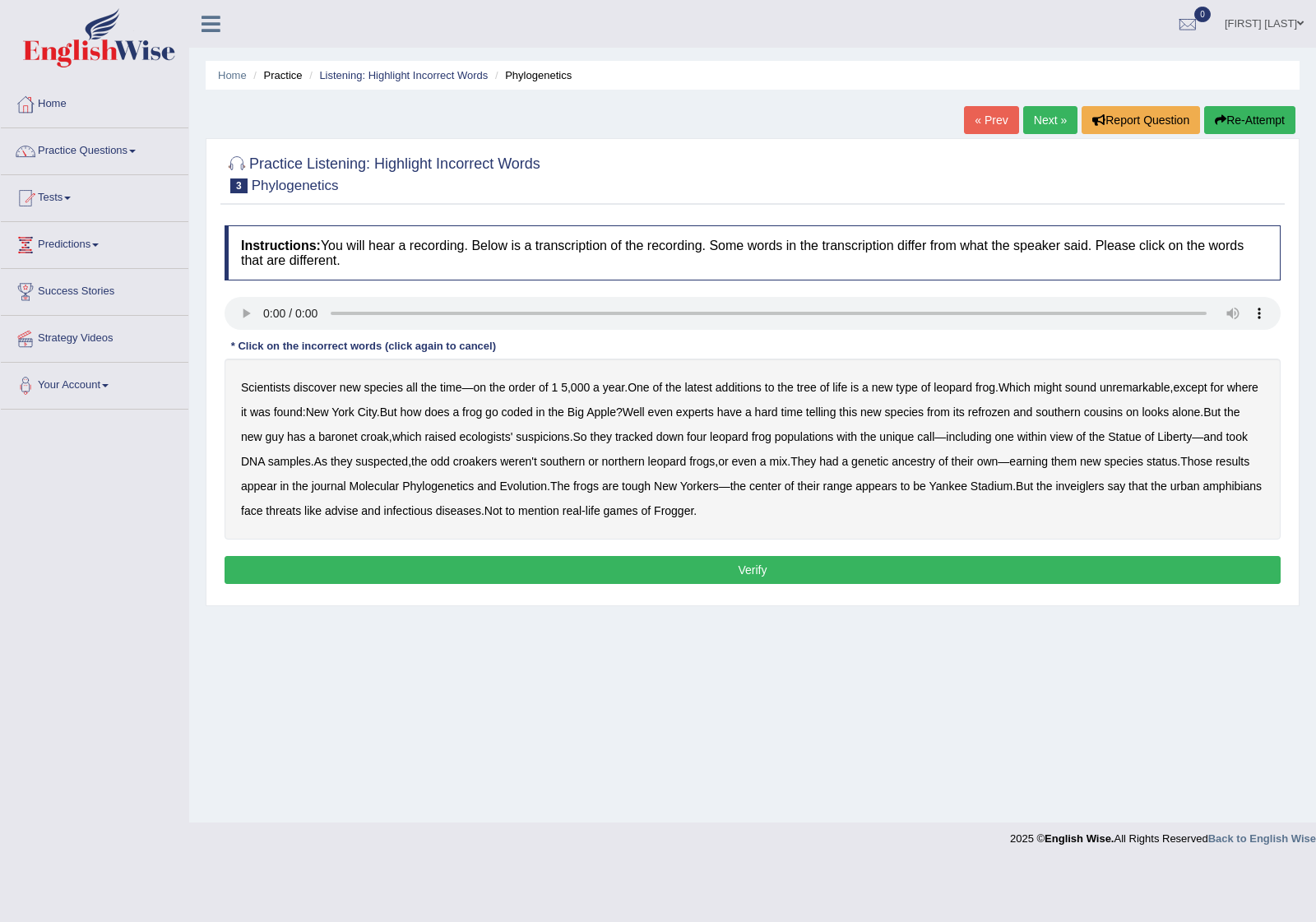 scroll, scrollTop: 0, scrollLeft: 0, axis: both 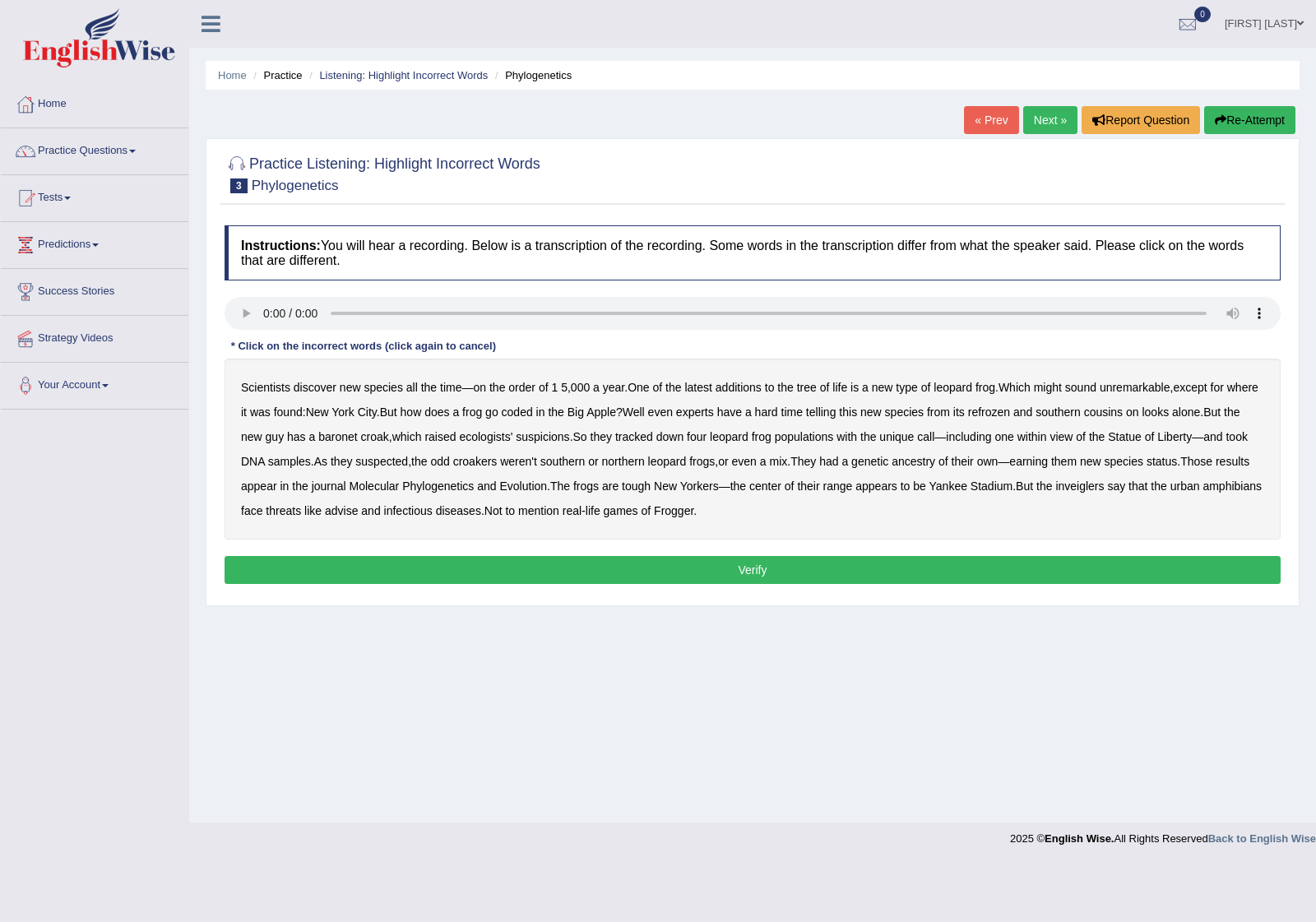 click on "coded" at bounding box center (517, 412) 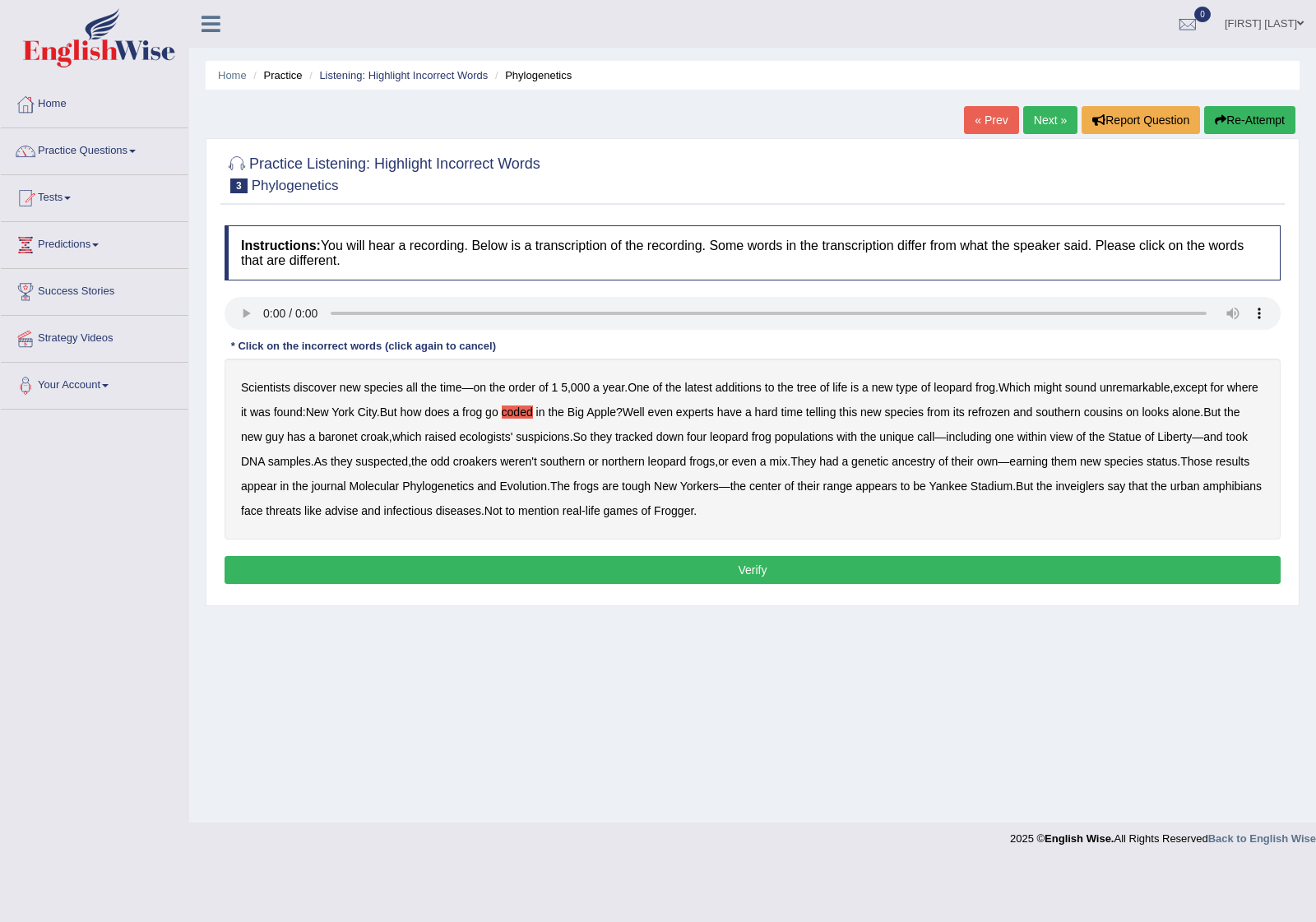 click on "refrozen" at bounding box center (989, 412) 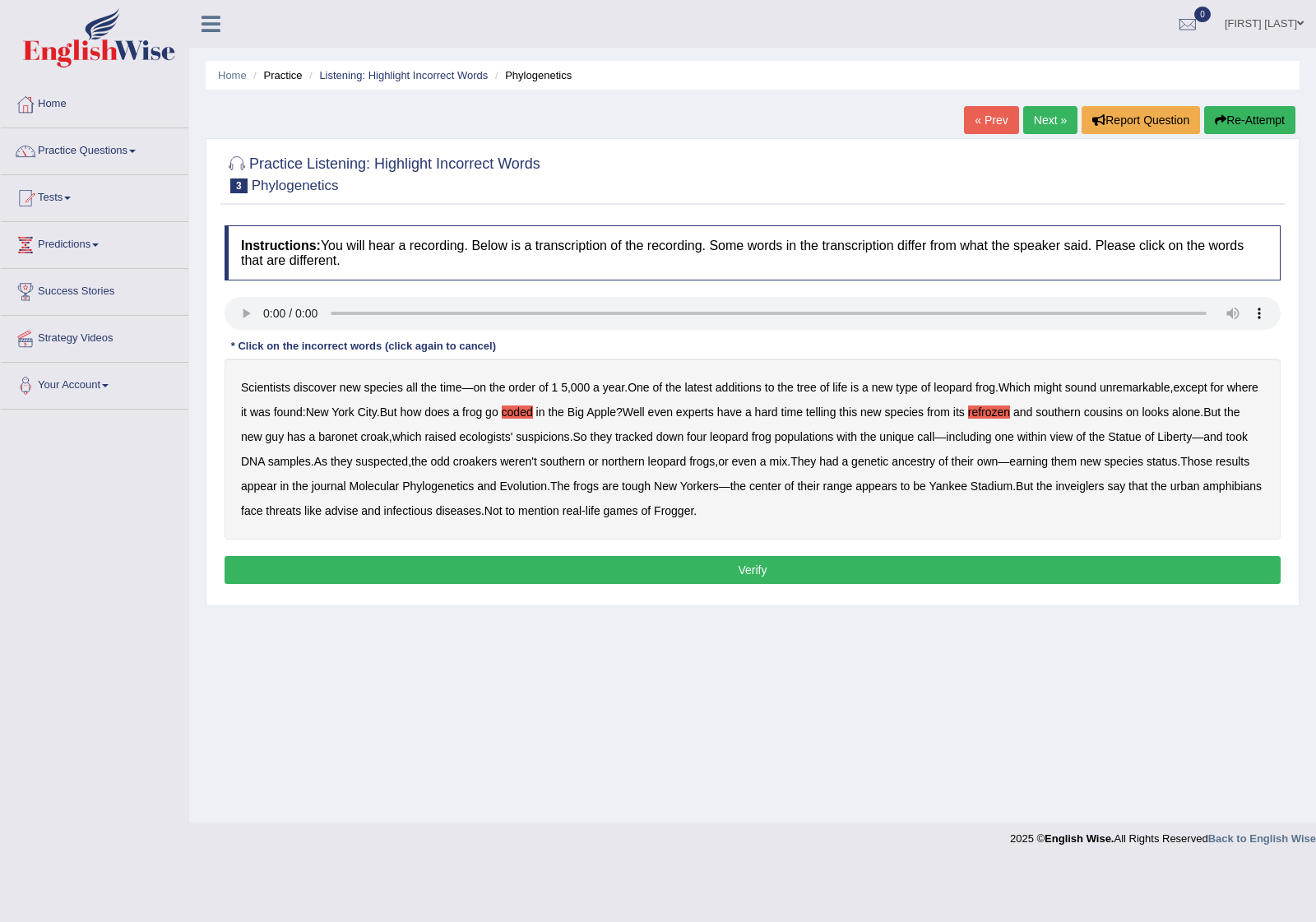 click on "baronet" at bounding box center [337, 437] 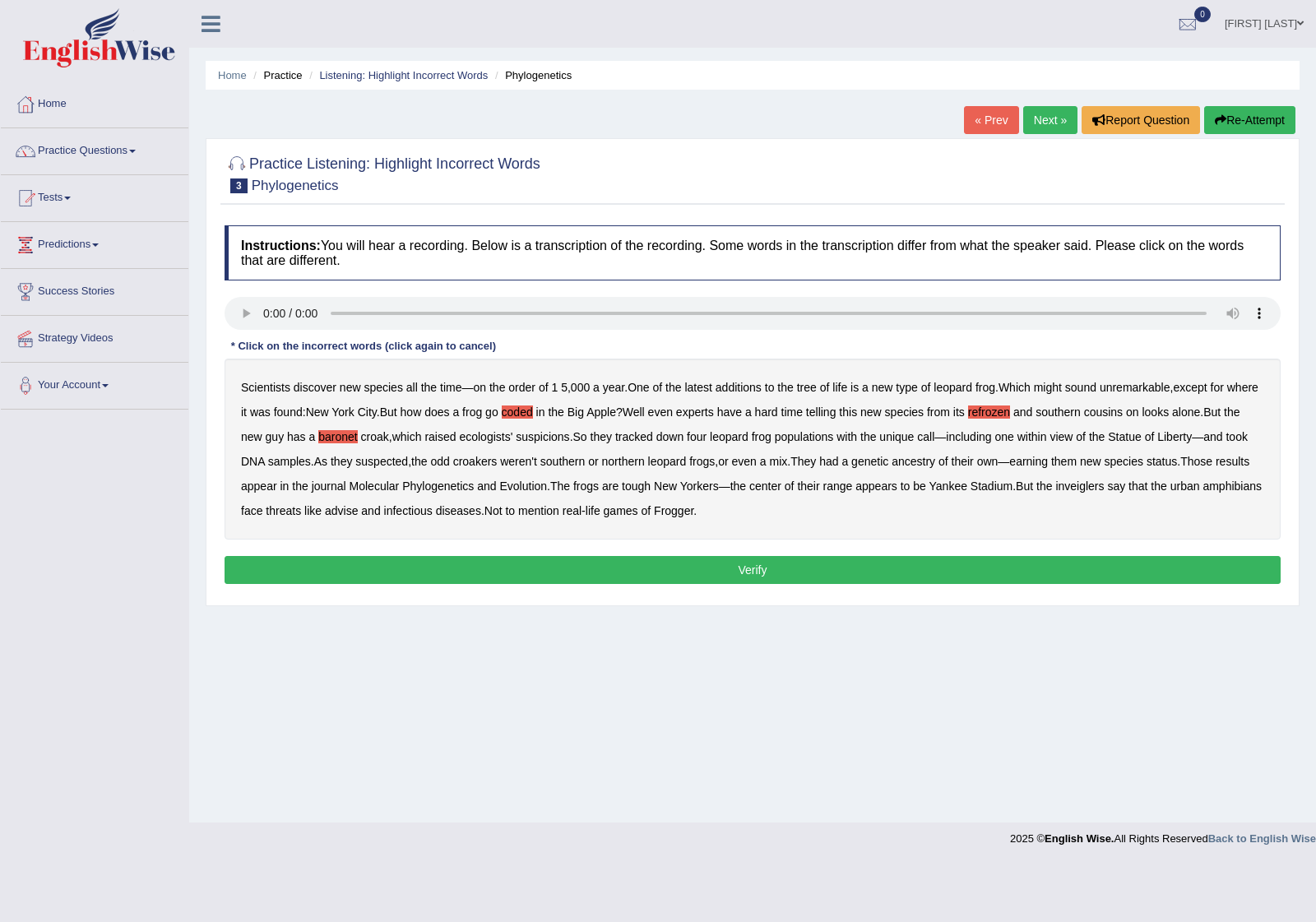 click on "inveiglers" at bounding box center [1079, 486] 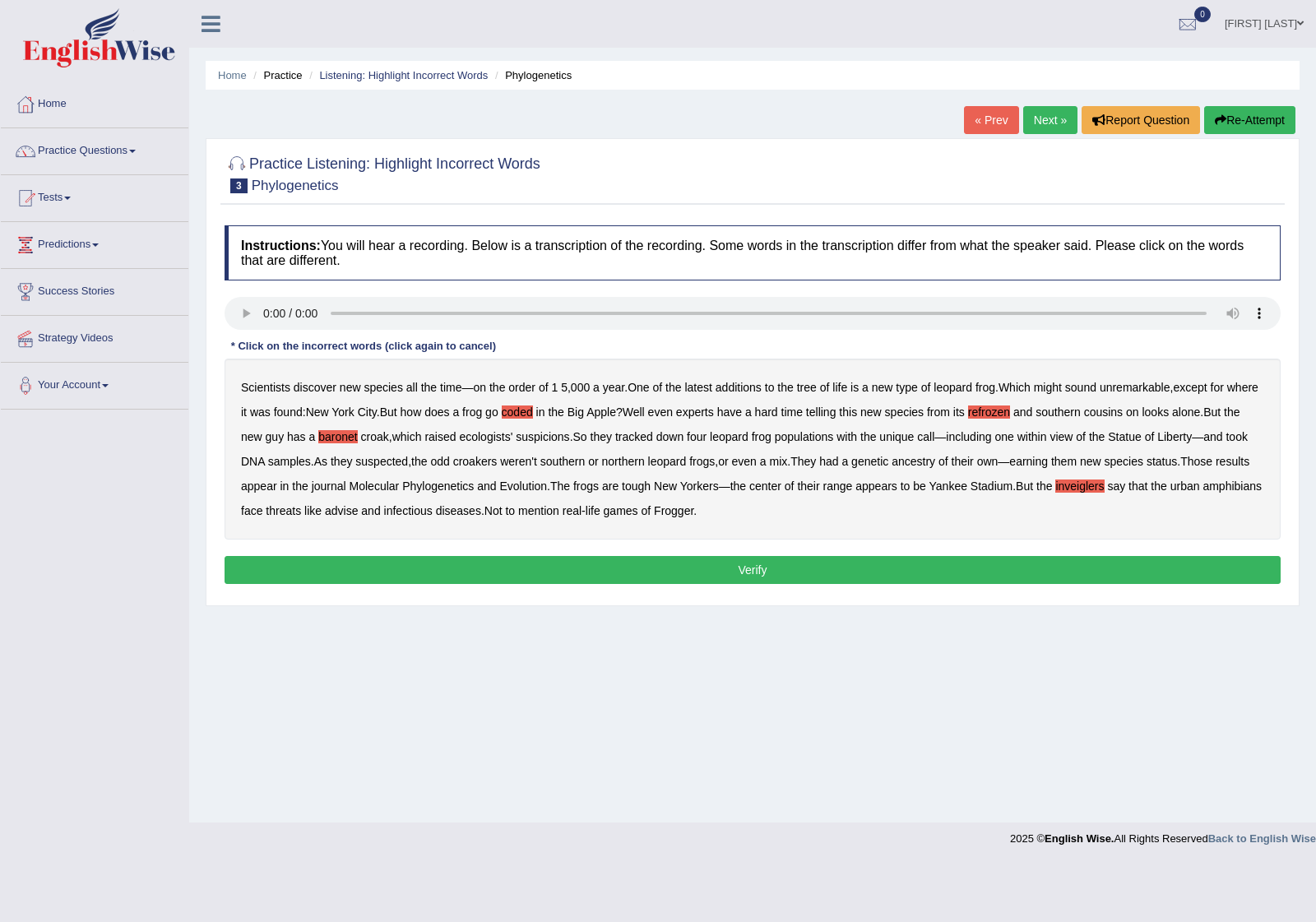 click on "Scientists   discover   new   species   all   the   time — on   the   order   of   1   5 , 000   a   year .  One   of   the   latest   additions   to   the   tree   of   life   is   a   new   type   of   leopard   frog .  Which   might   sound   unremarkable ,  except   for   where   it   was   found :  [CITY] .  But   how   does   a   frog   go   coded   in   the   Big   Apple ?  Well   even   experts   have   a   hard   time   telling   this   new   species   from   its   refrozen   and   southern   cousins   on   looks   alone .  But   the   new   guy   has   a   baronet   croak ,  which   raised   ecologists'   suspicions .  So   they   tracked   down   four   leopard   frog   populations   with   the   unique   call — including   one   within   view   of   the   Statue   of   Liberty — and   took   DNA   samples .  As   they   suspected ,  the   odd   croakers   weren't   southern   or   northern   leopard   frogs ,  or   even   a   mix .  They   had   a   genetic   ancestry   of   their" at bounding box center (753, 449) 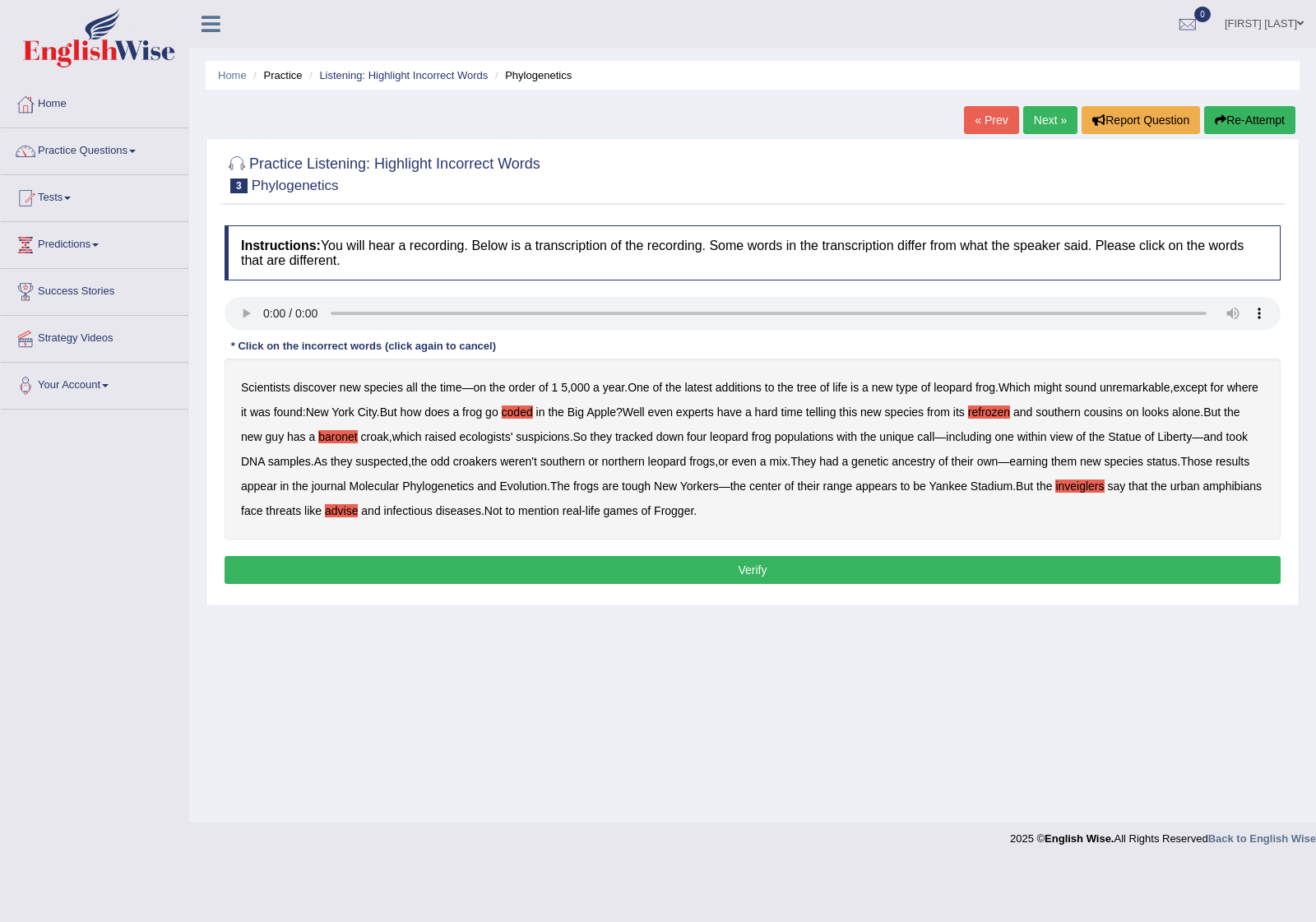 click on "Verify" at bounding box center [753, 570] 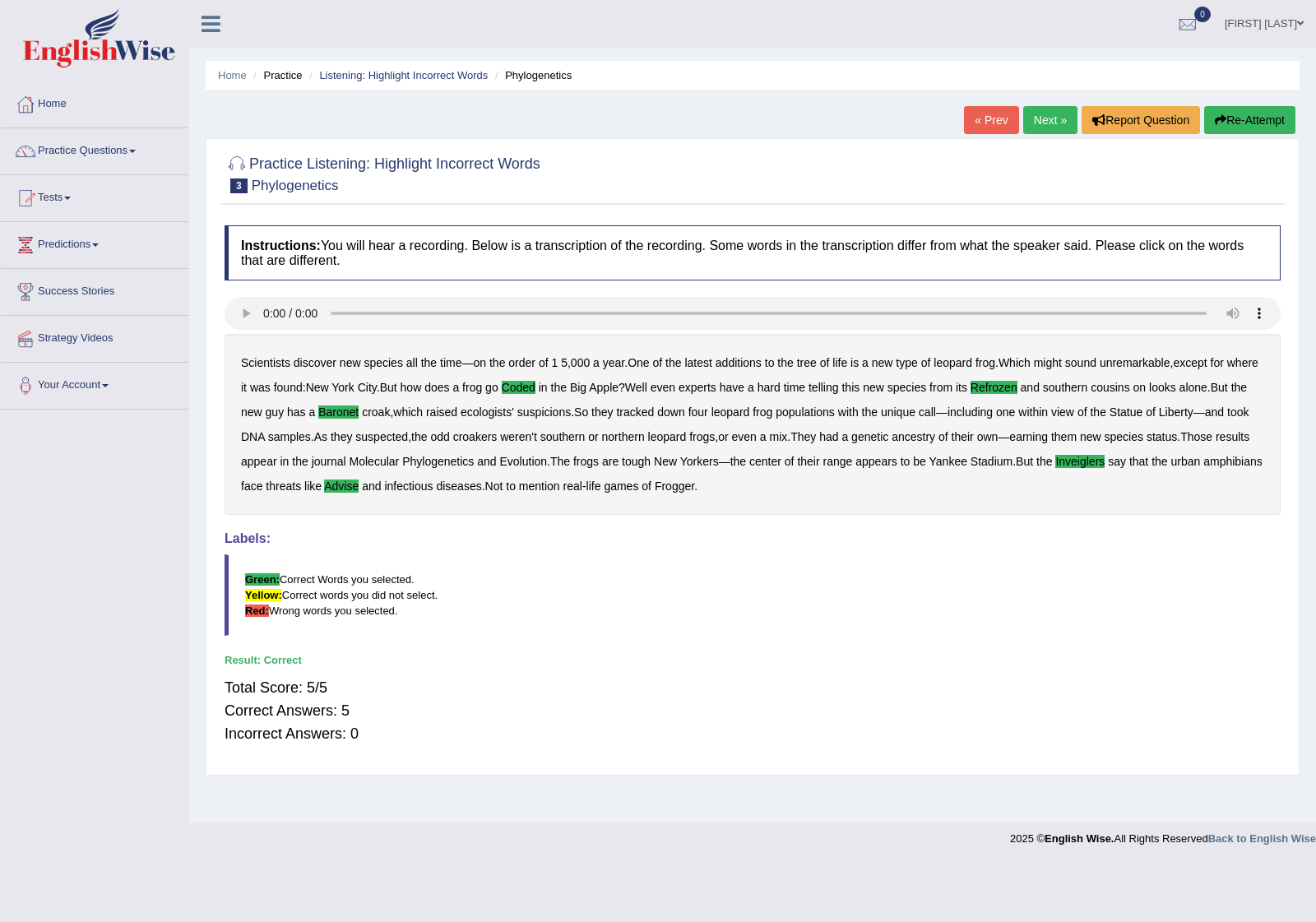 click on "Next »" at bounding box center [1050, 120] 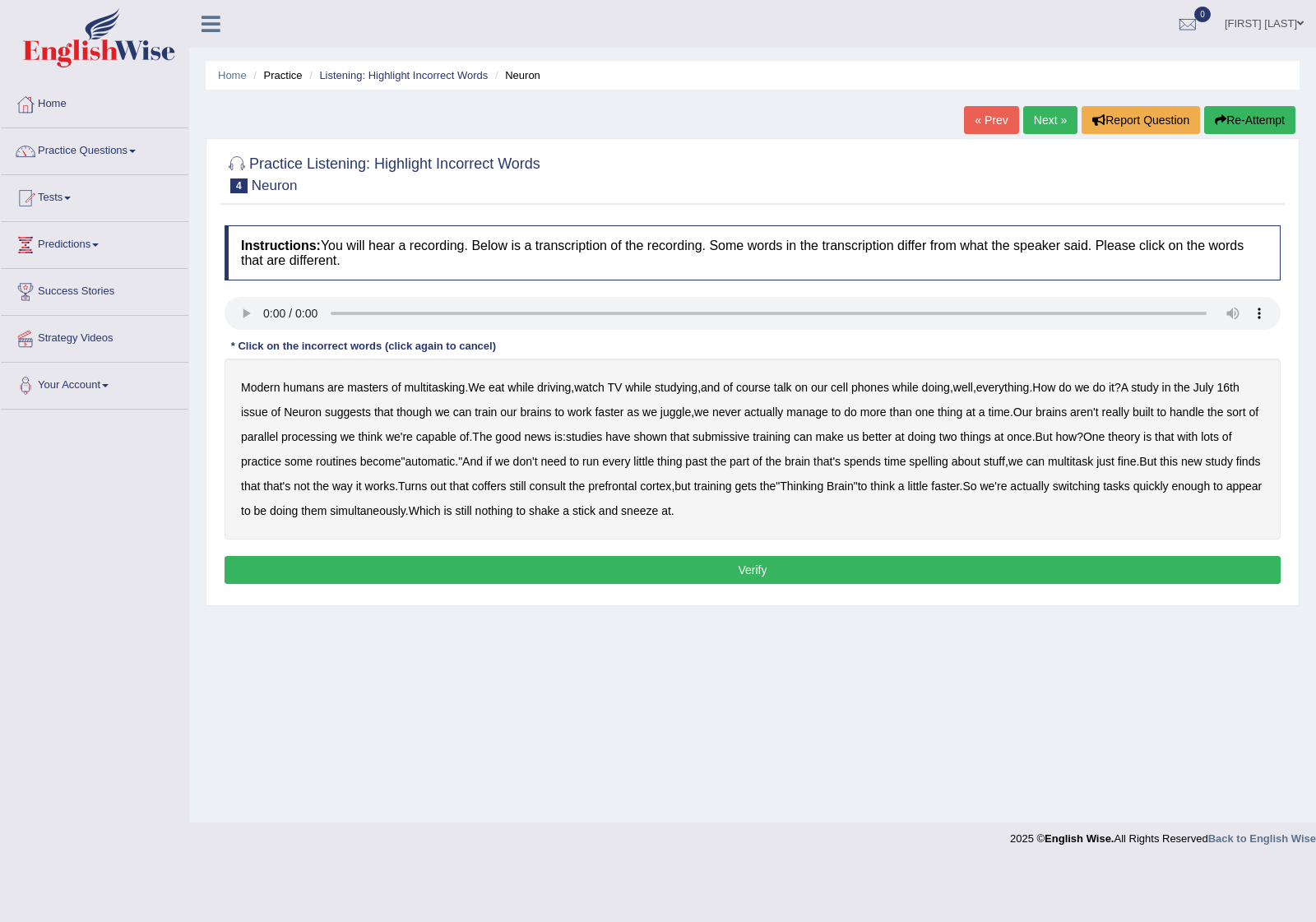 scroll, scrollTop: 0, scrollLeft: 0, axis: both 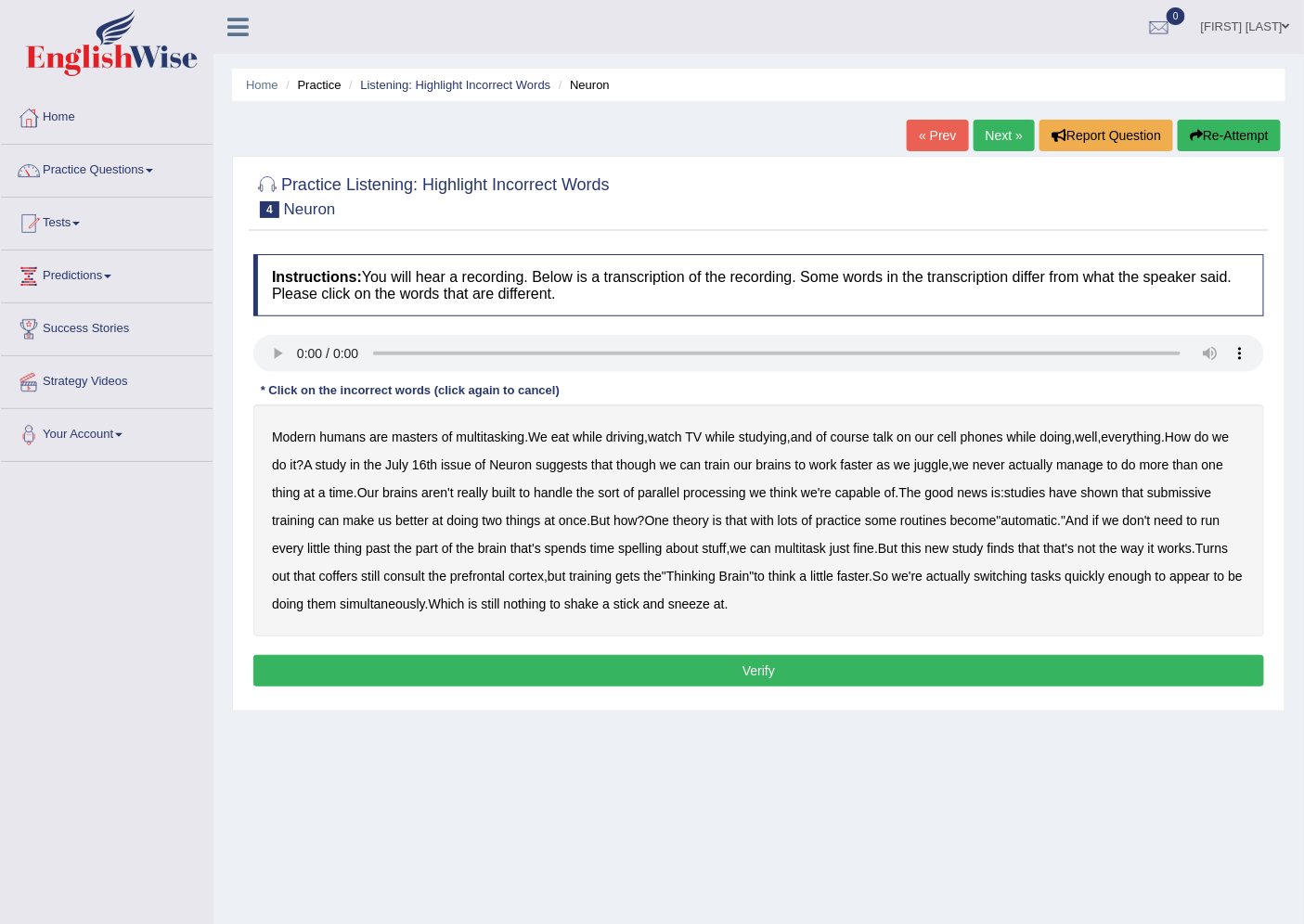 click on "course" at bounding box center (850, 437) 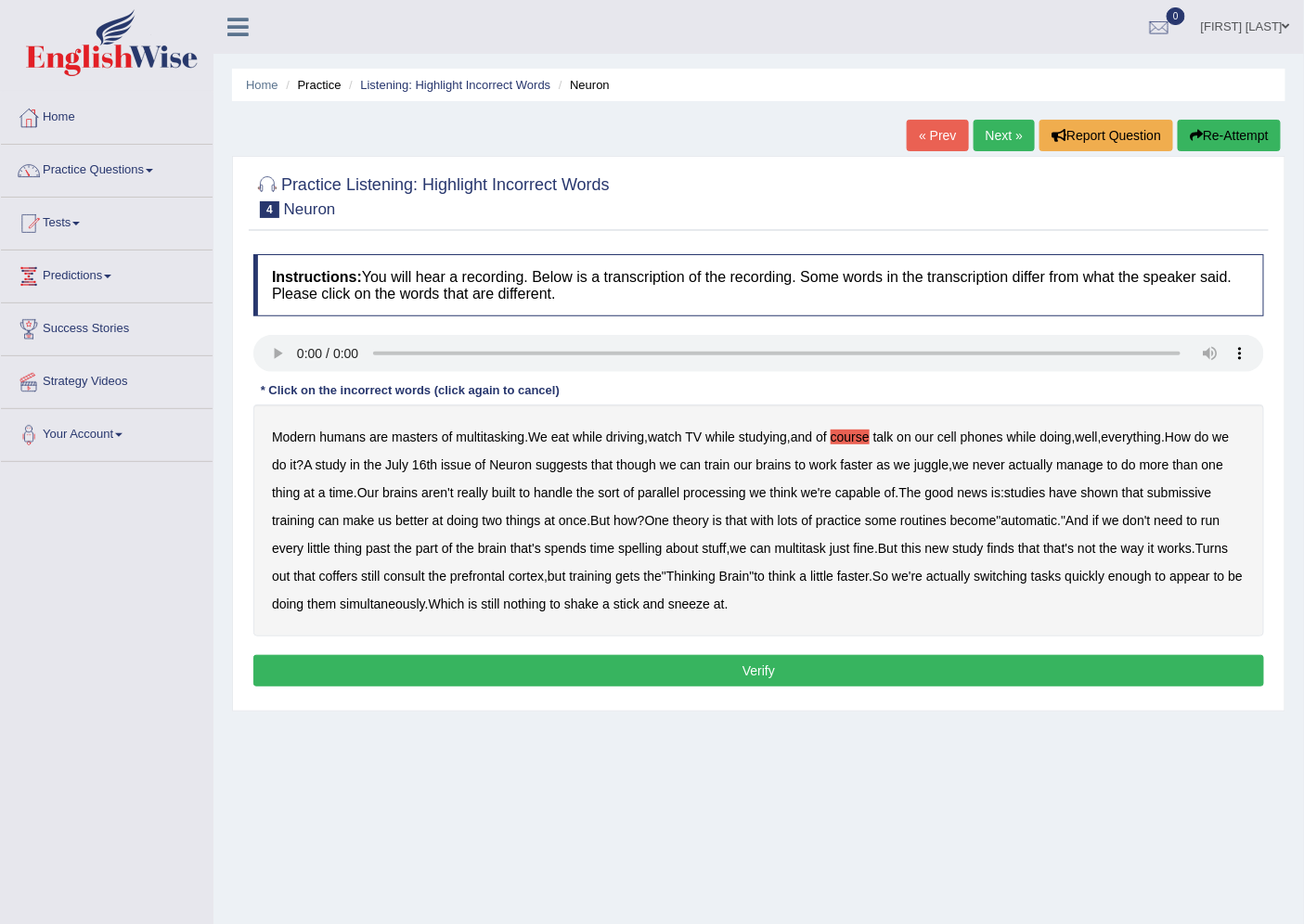 click on "submissive" at bounding box center [1179, 493] 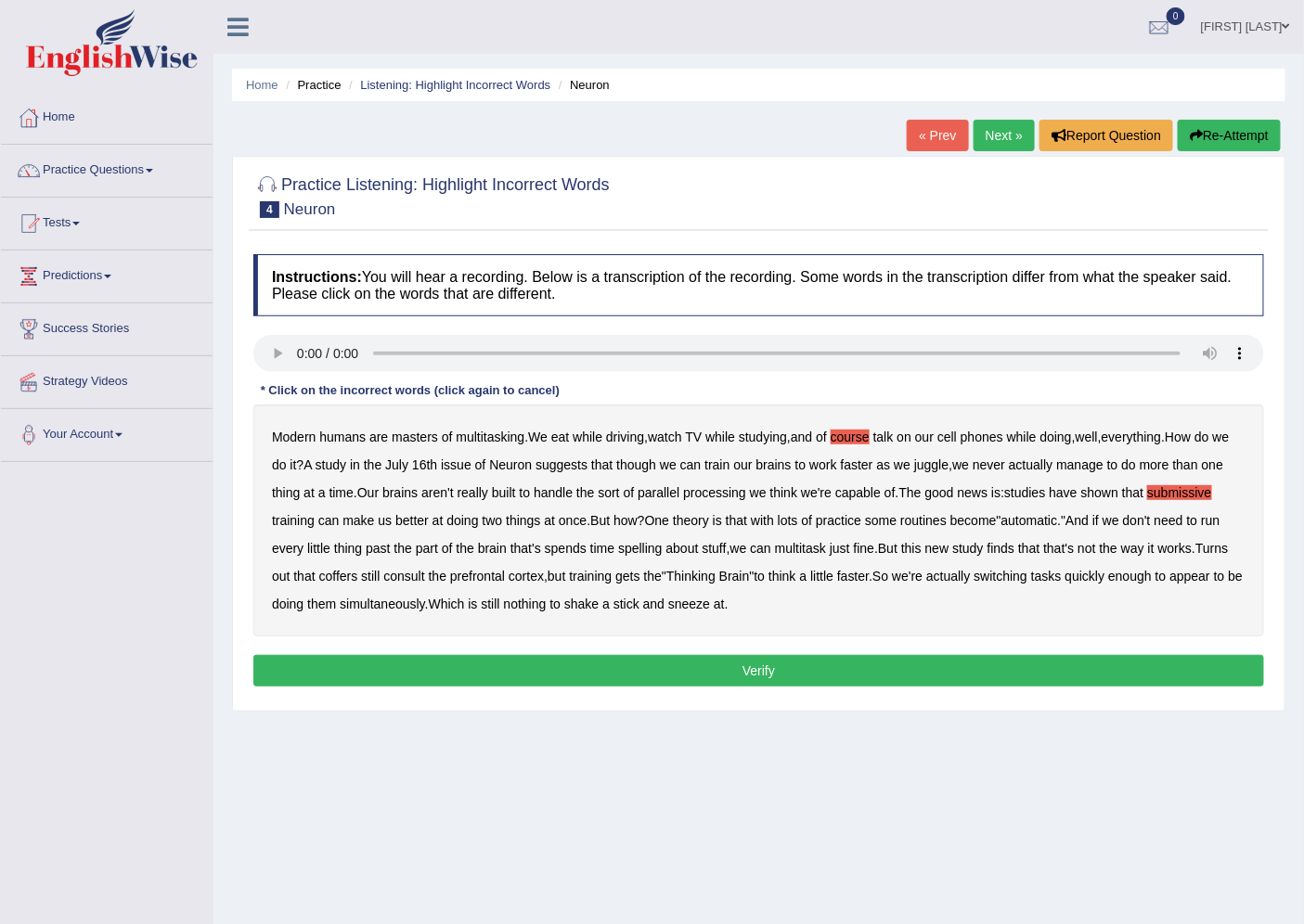 click on "spelling" at bounding box center (639, 548) 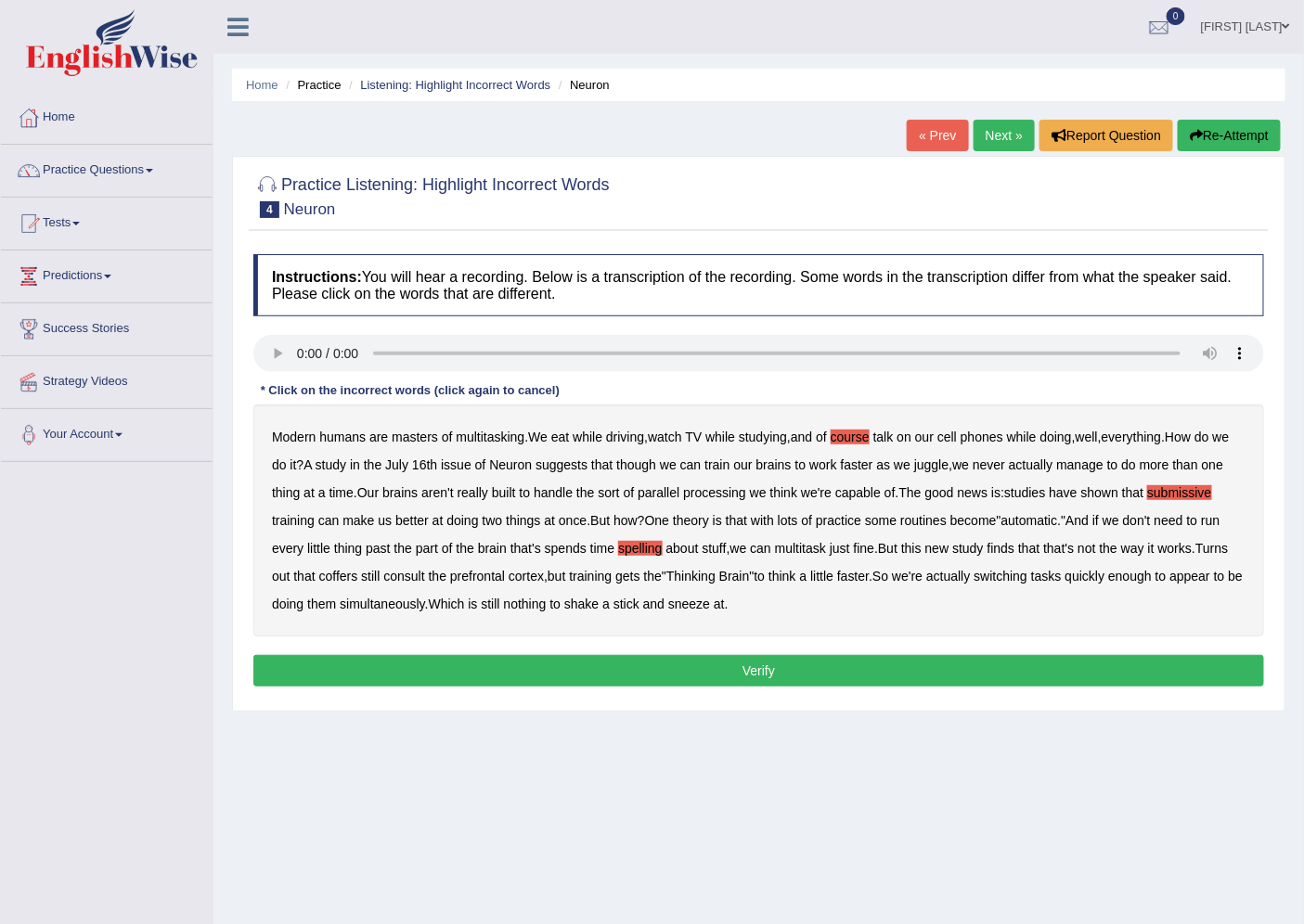 click on "Verify" at bounding box center (758, 671) 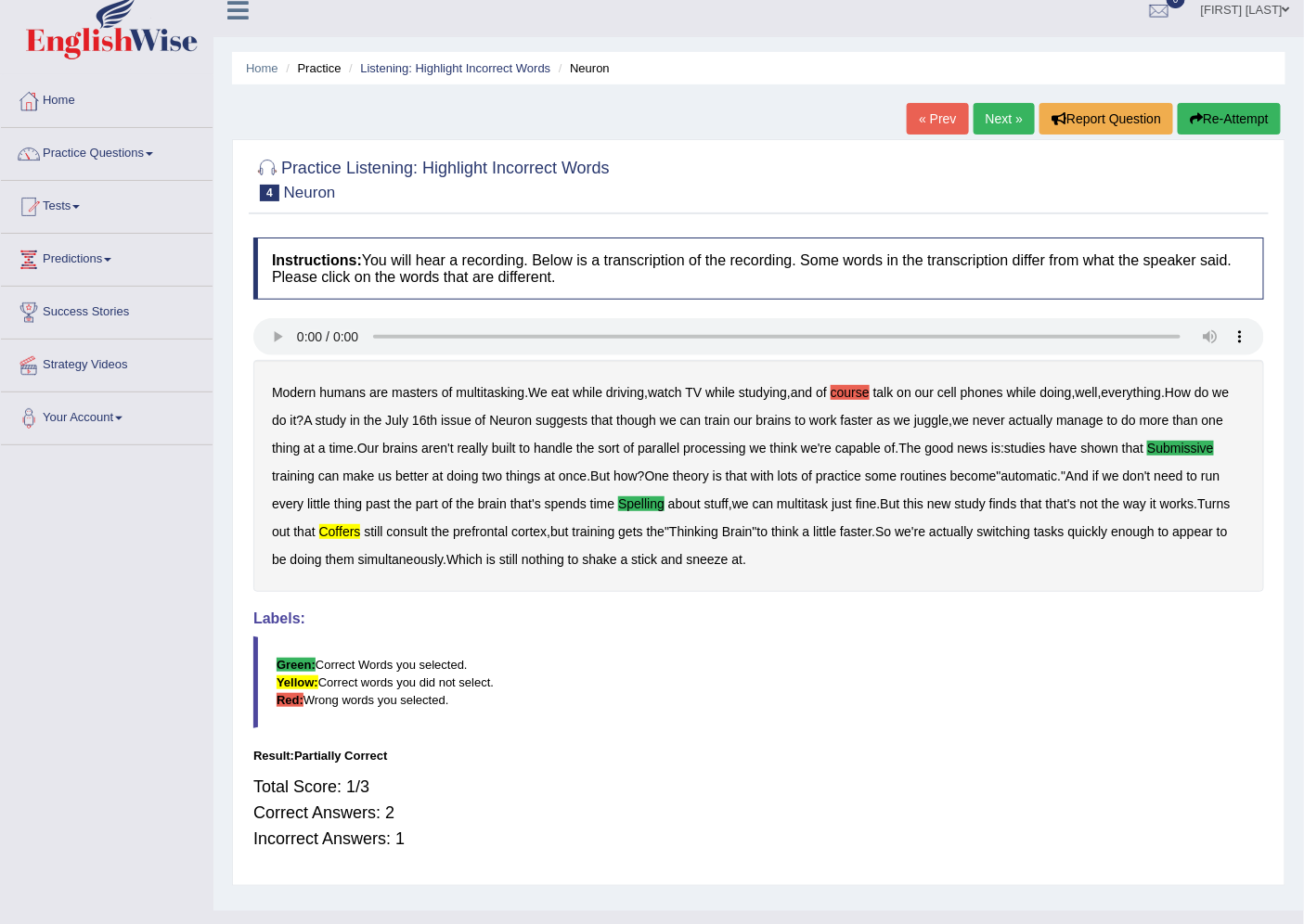 scroll, scrollTop: 0, scrollLeft: 0, axis: both 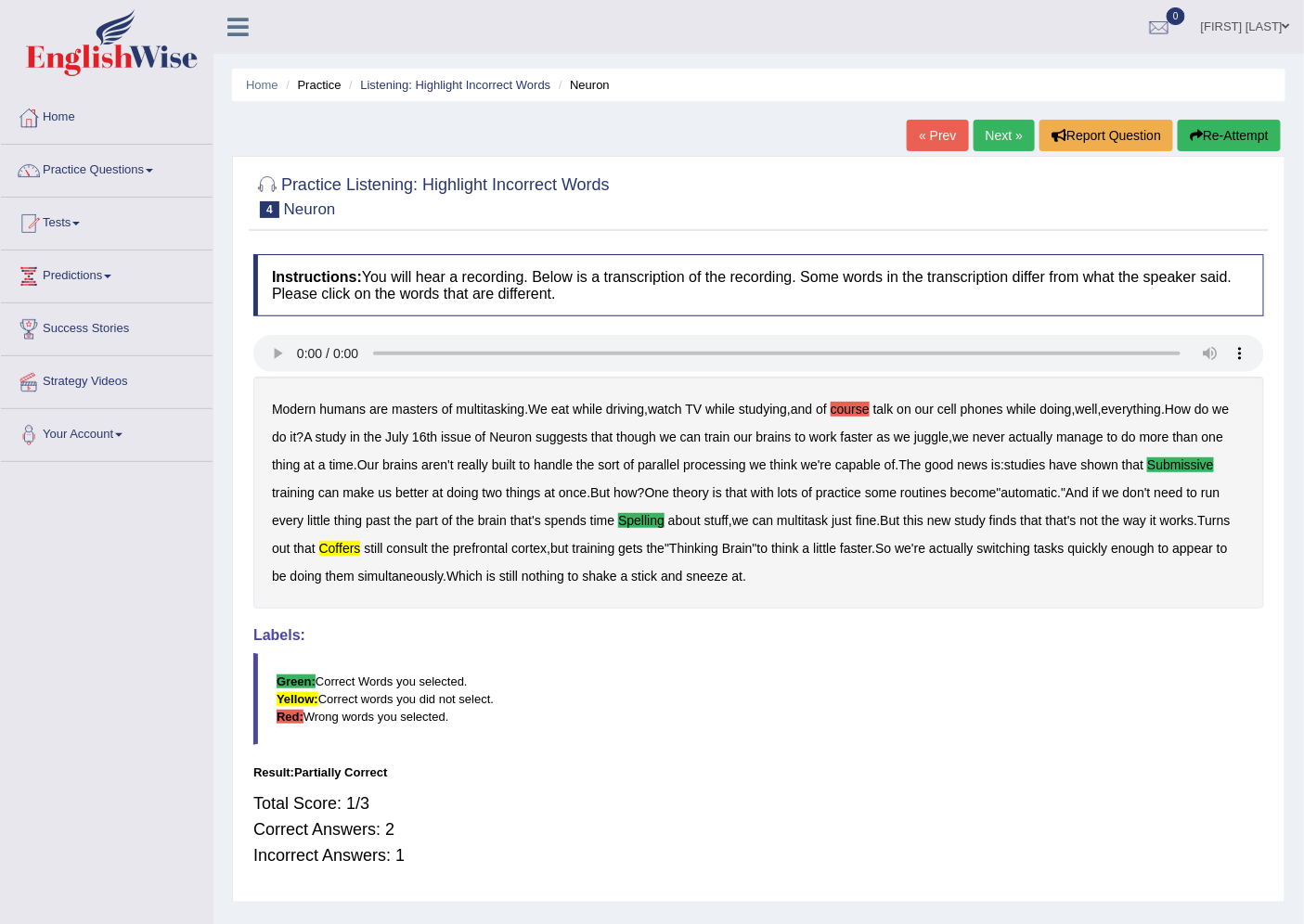 click on "Next »" at bounding box center [1004, 135] 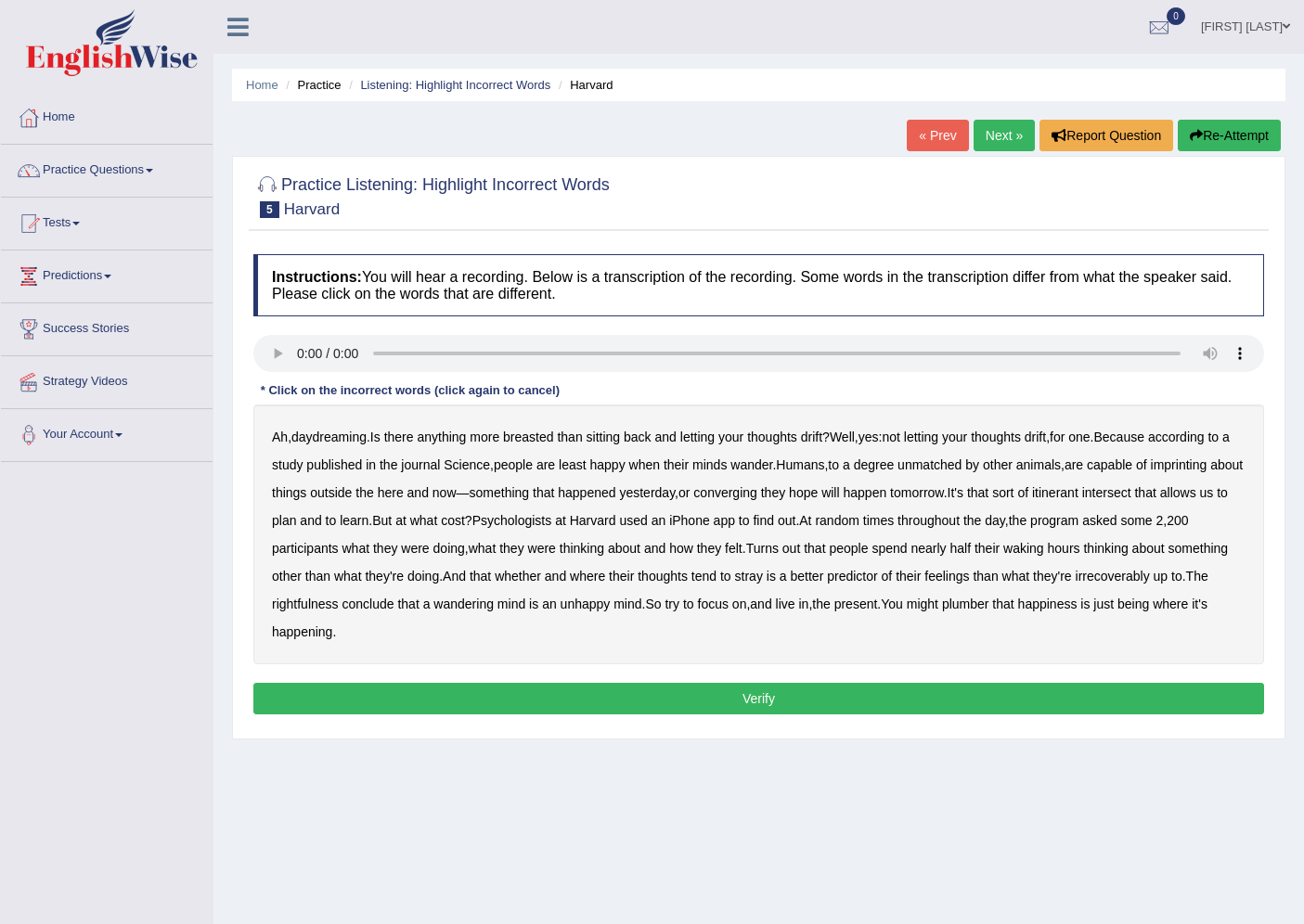 scroll, scrollTop: 0, scrollLeft: 0, axis: both 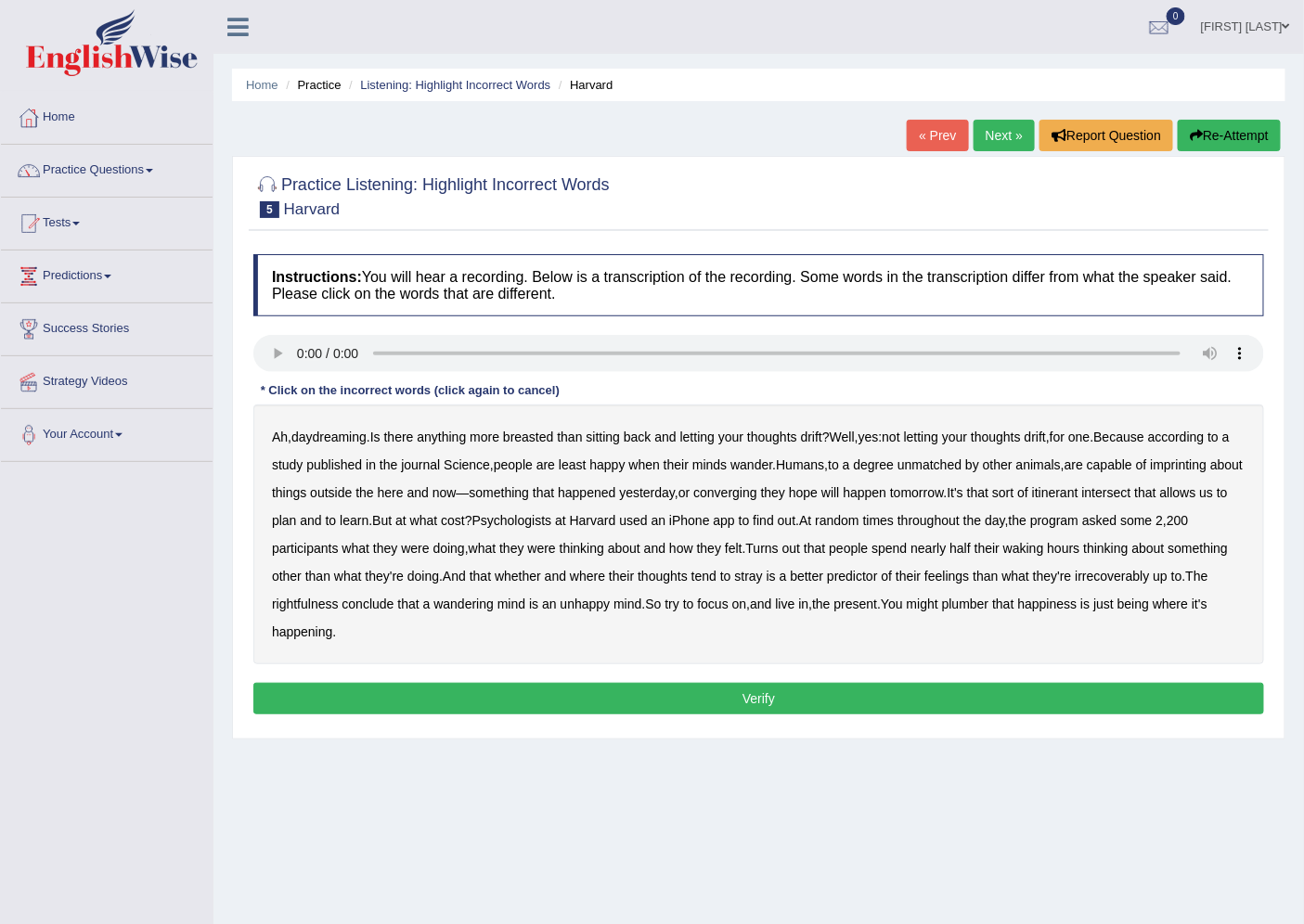 click on "breasted" at bounding box center [528, 437] 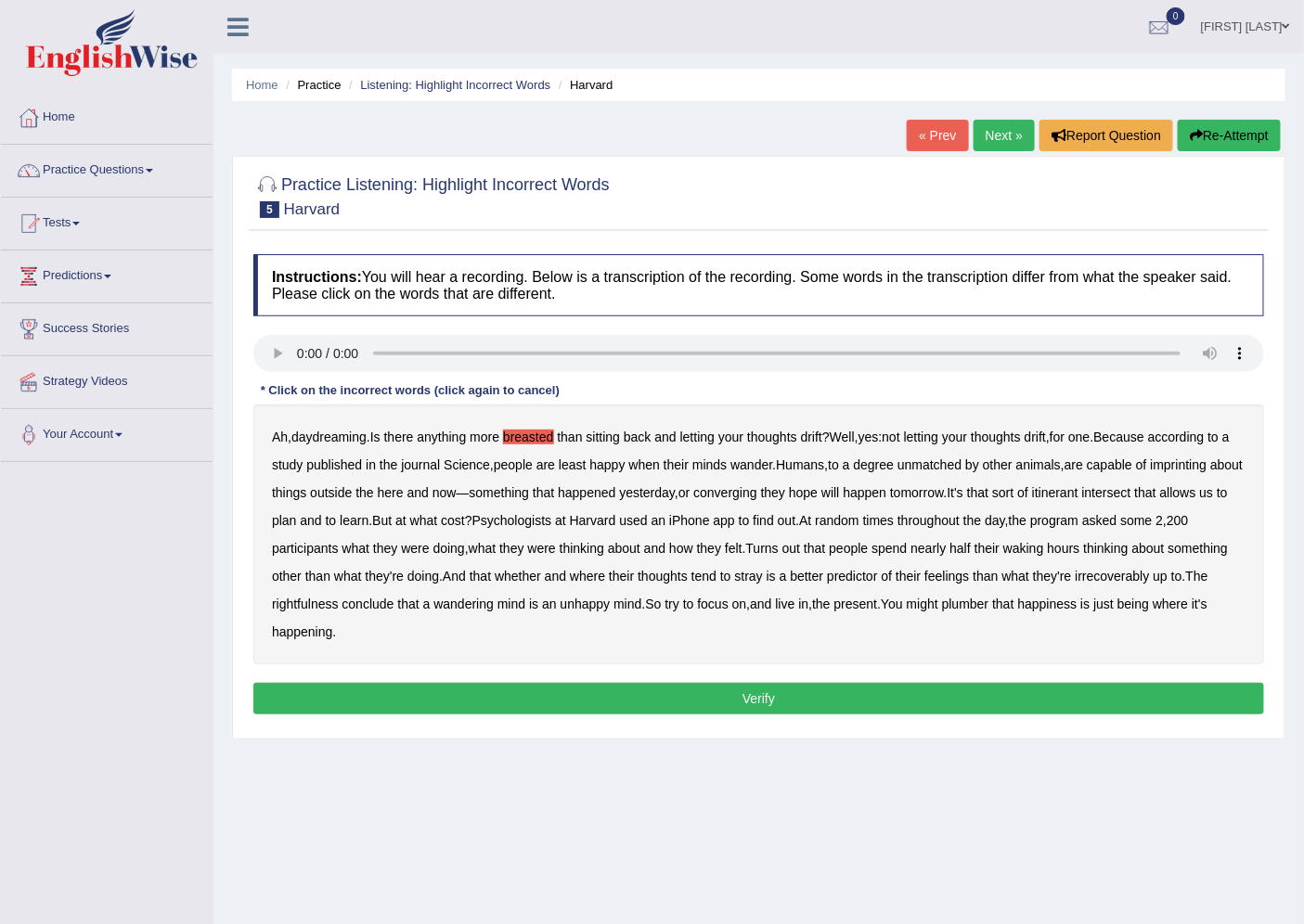 click on "imprinting" at bounding box center (1179, 465) 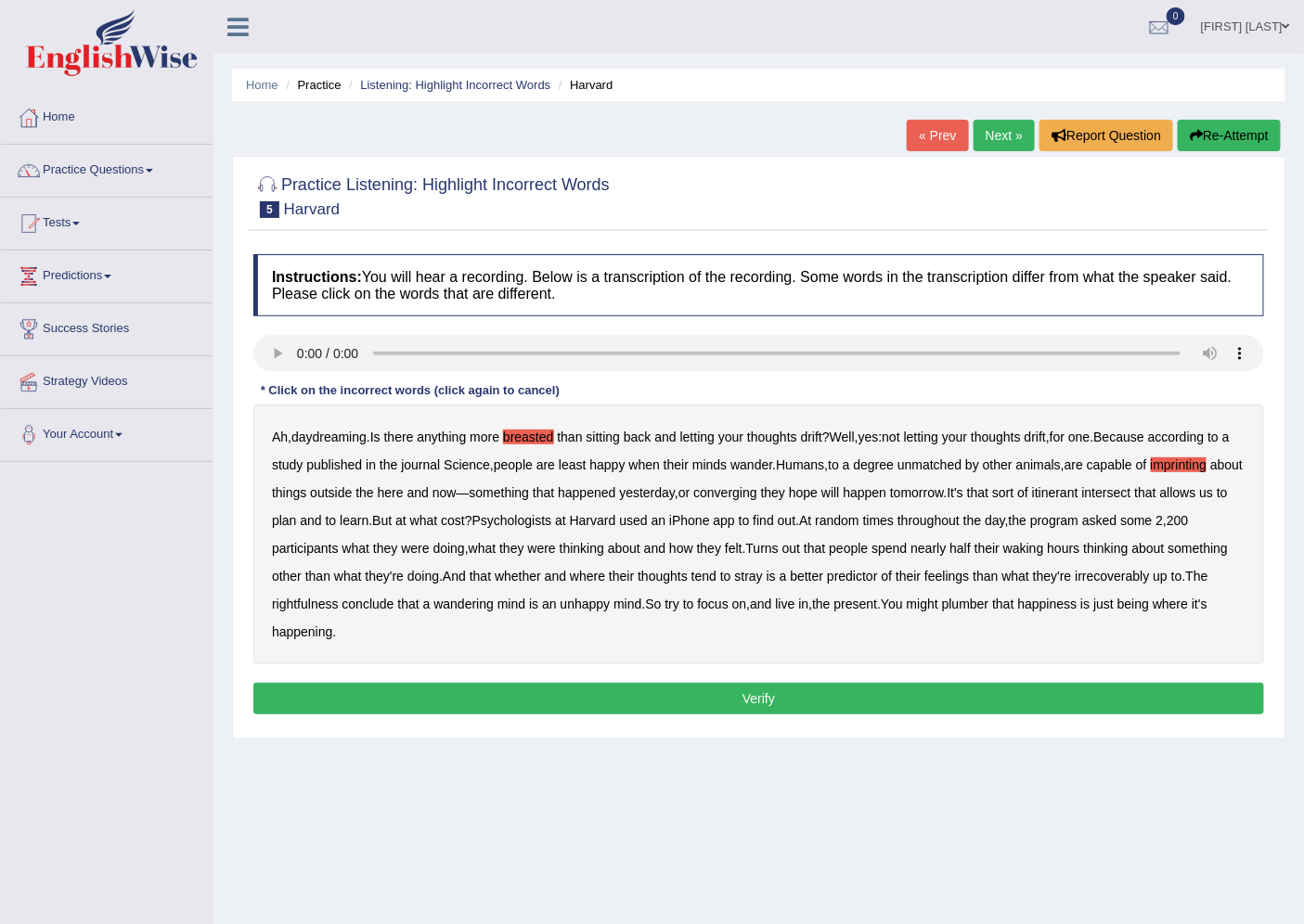 click on "converging" at bounding box center [725, 493] 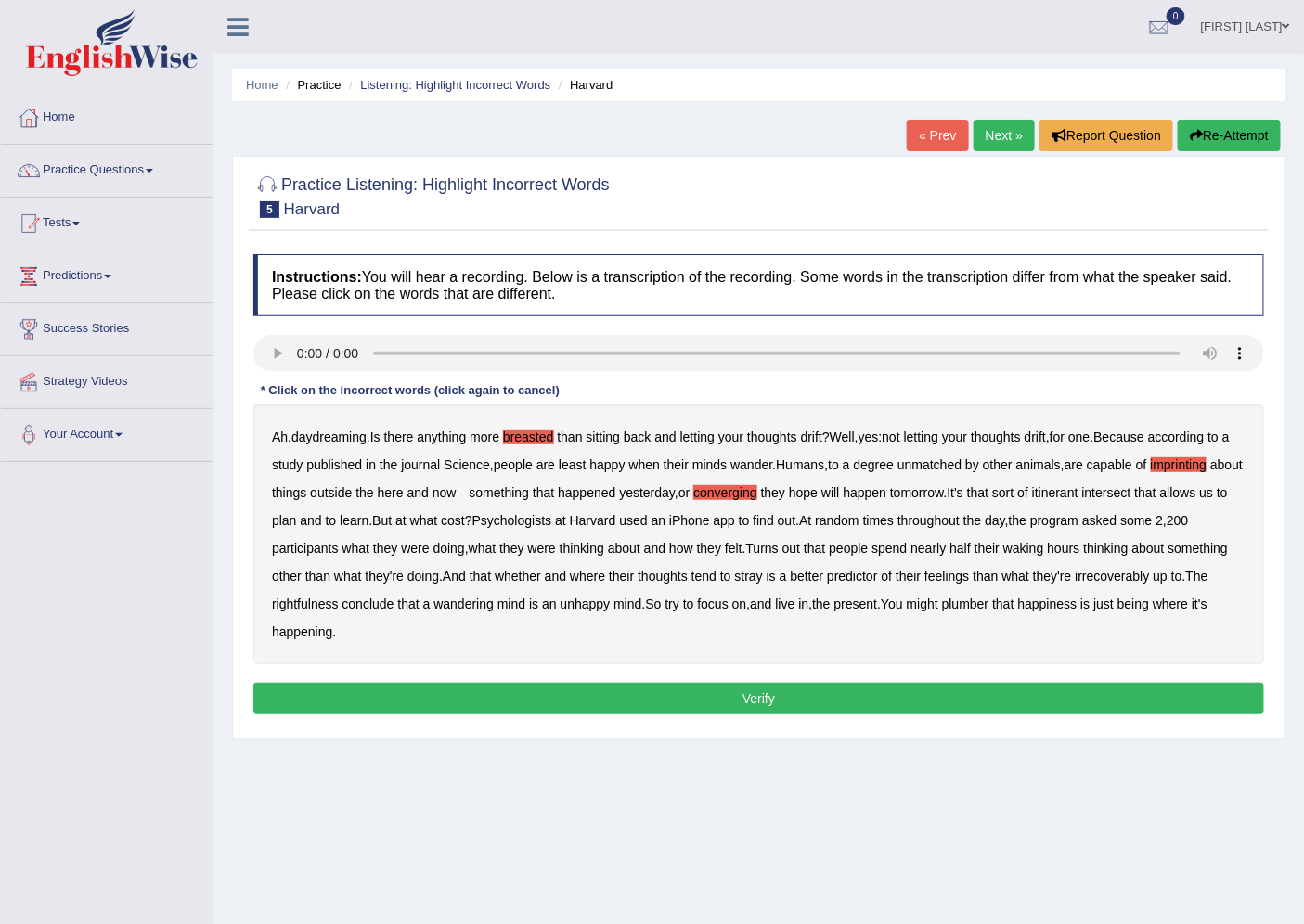 click on "irrecoverably" at bounding box center [1113, 576] 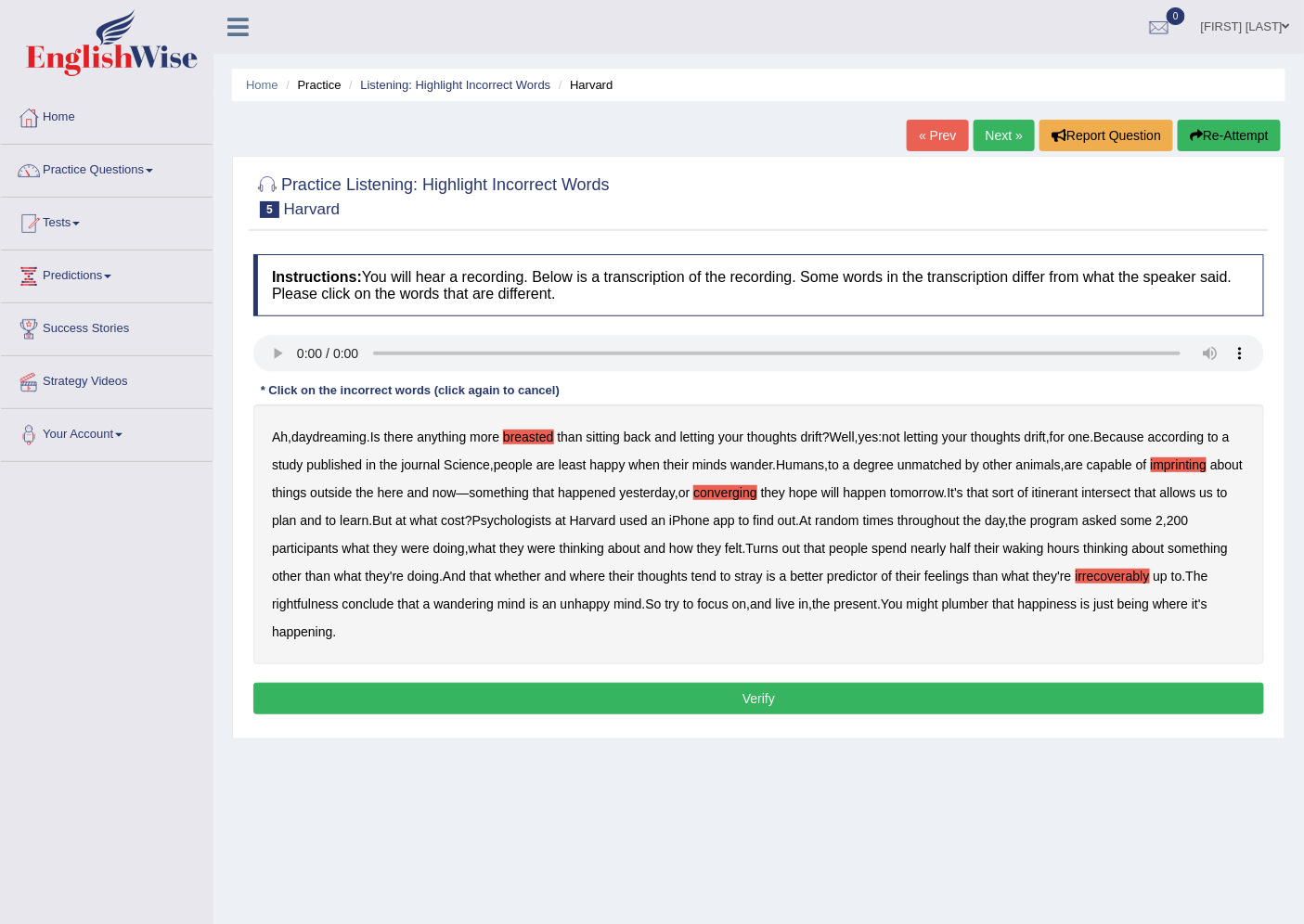 click on "rightfulness" at bounding box center [305, 604] 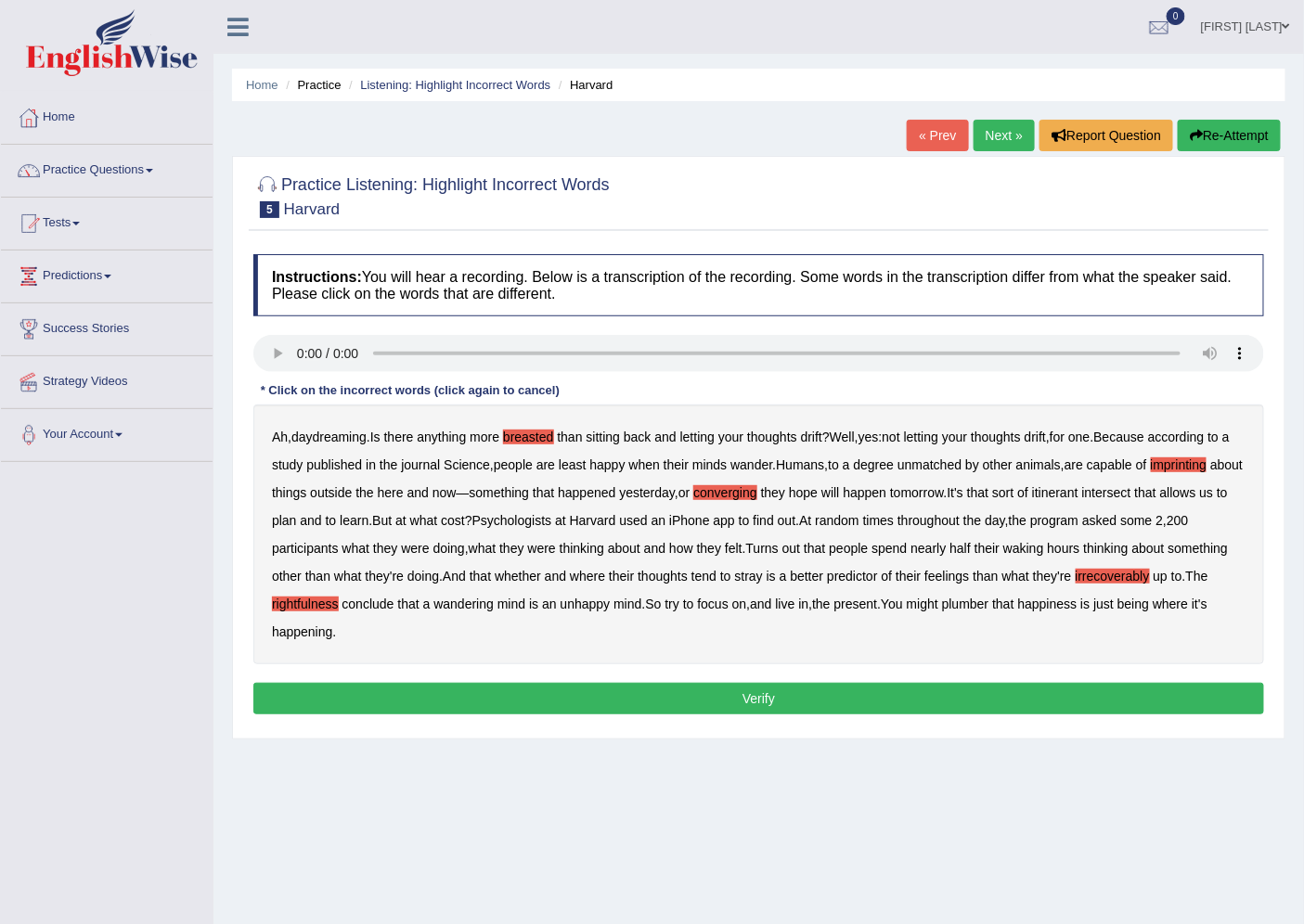 click on "plumber" at bounding box center [965, 604] 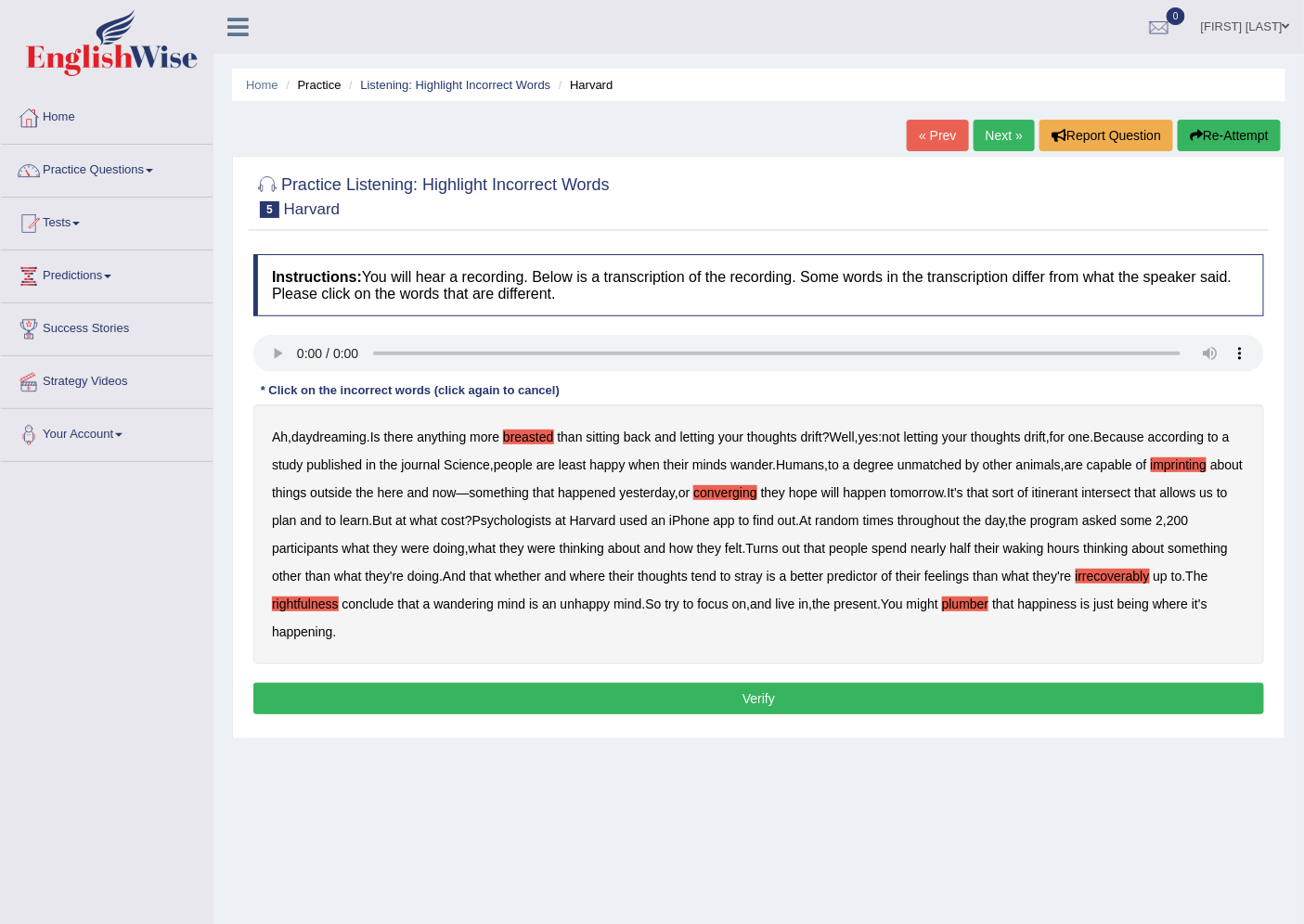 click on "Verify" at bounding box center [758, 699] 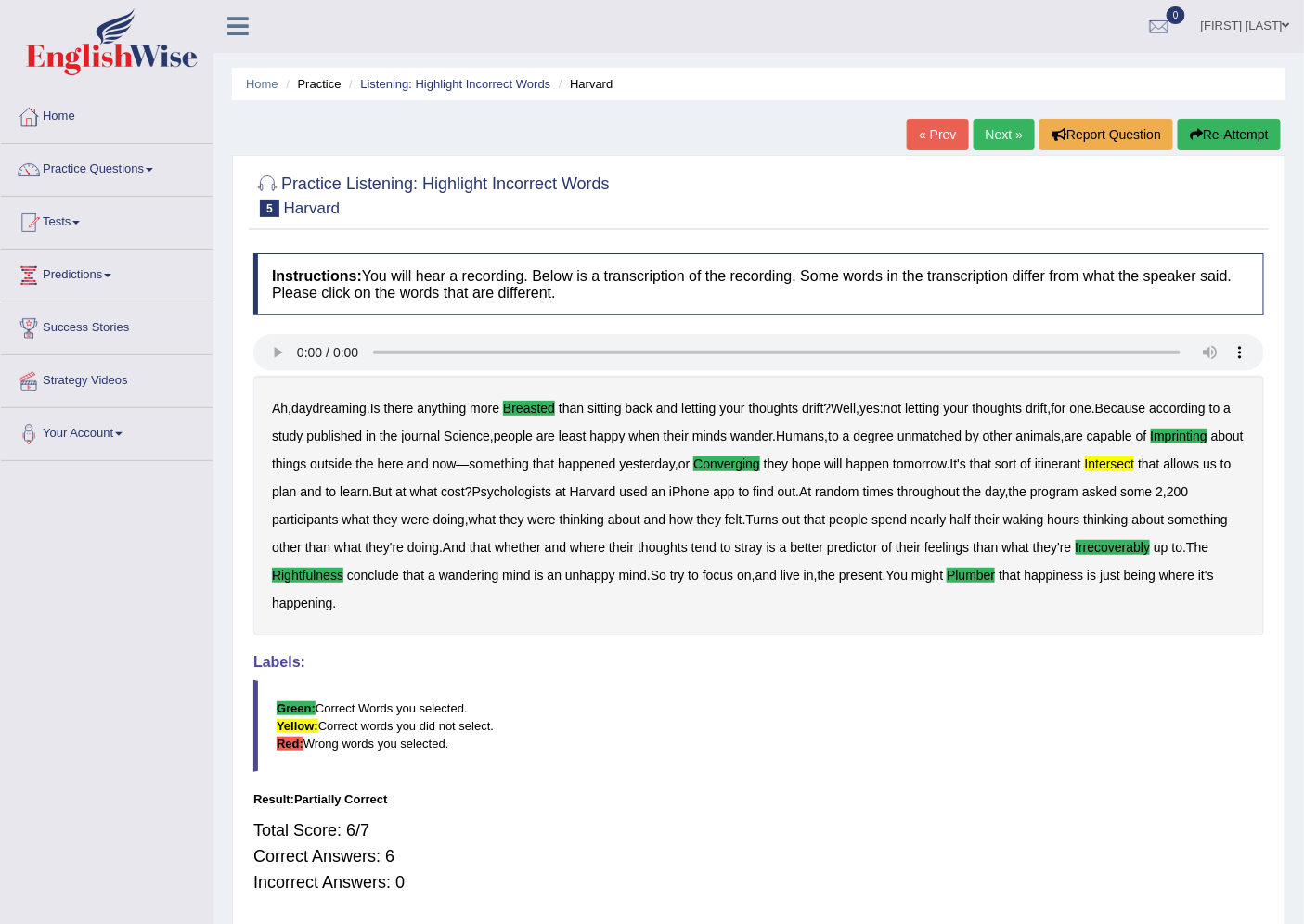 scroll, scrollTop: 0, scrollLeft: 0, axis: both 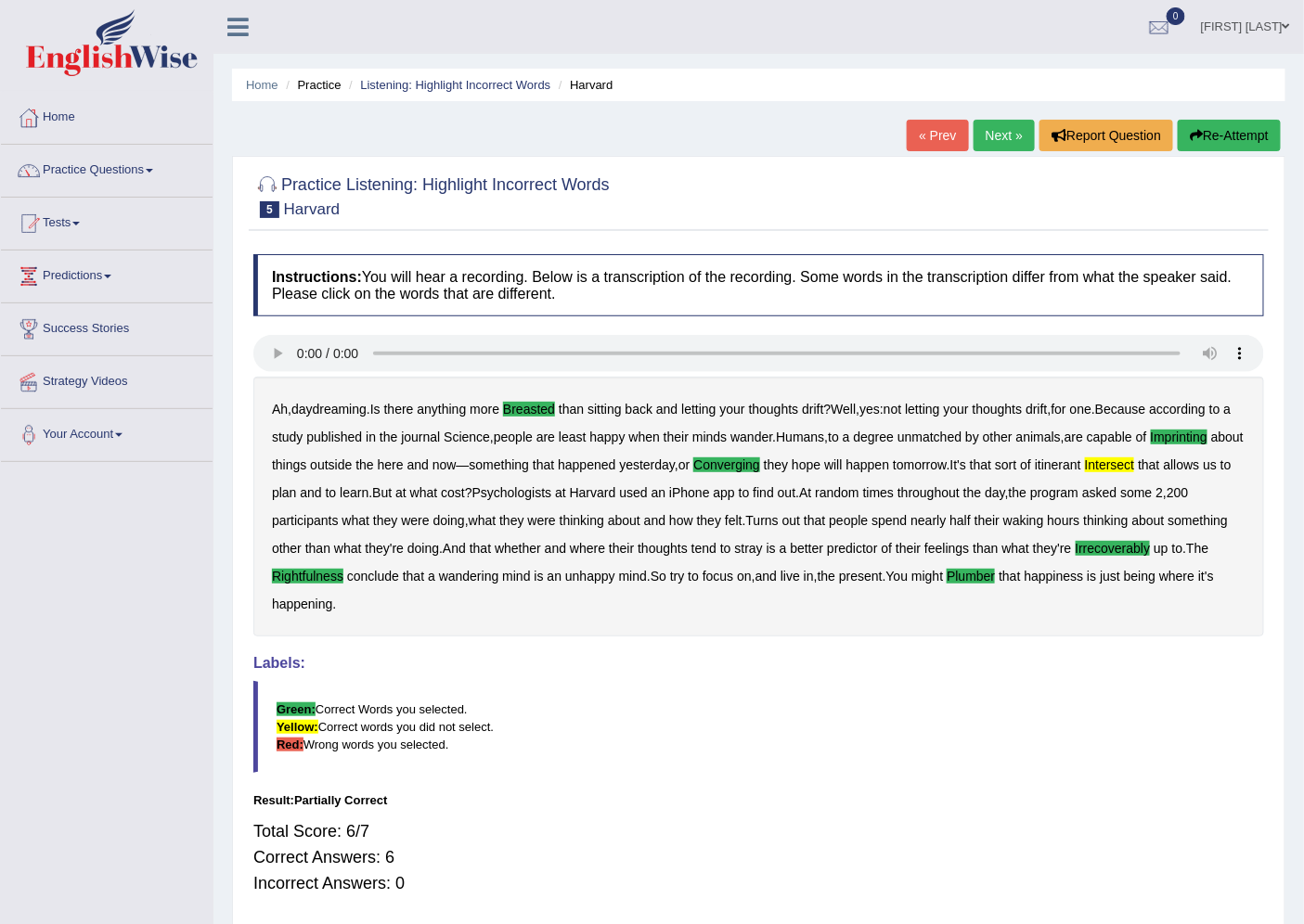 click on "Next »" at bounding box center (1004, 135) 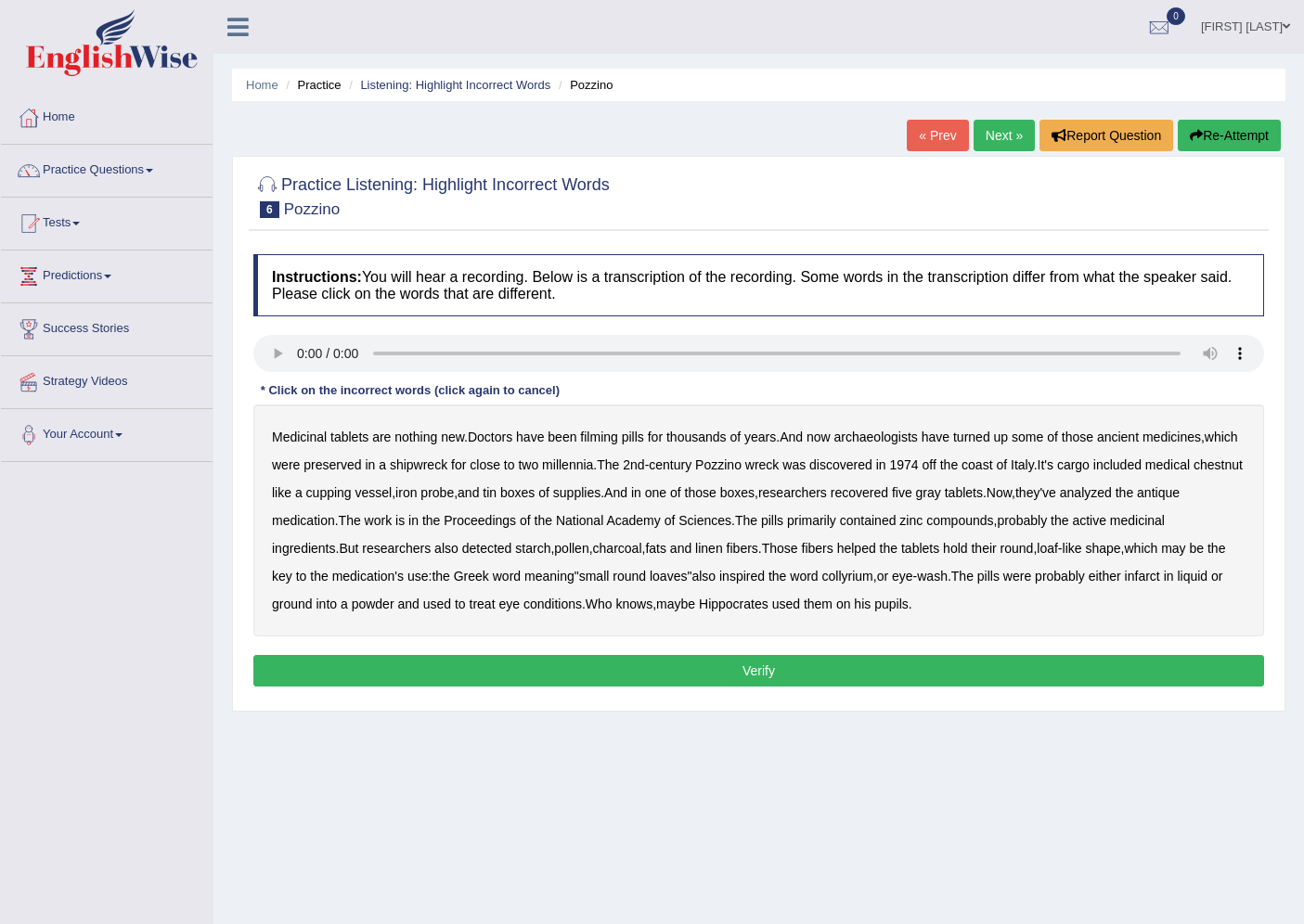 scroll, scrollTop: 0, scrollLeft: 0, axis: both 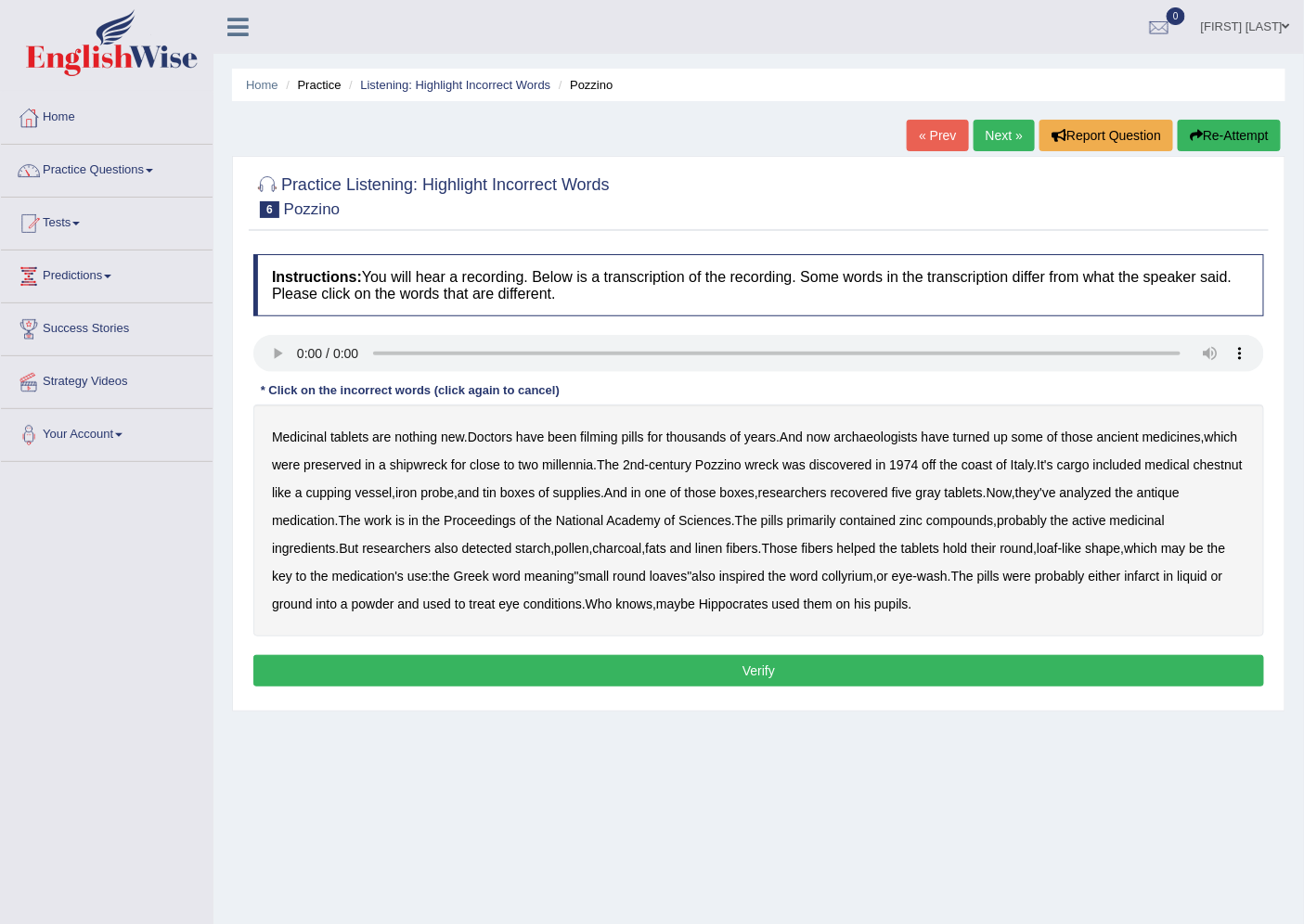click on "filming" at bounding box center [599, 437] 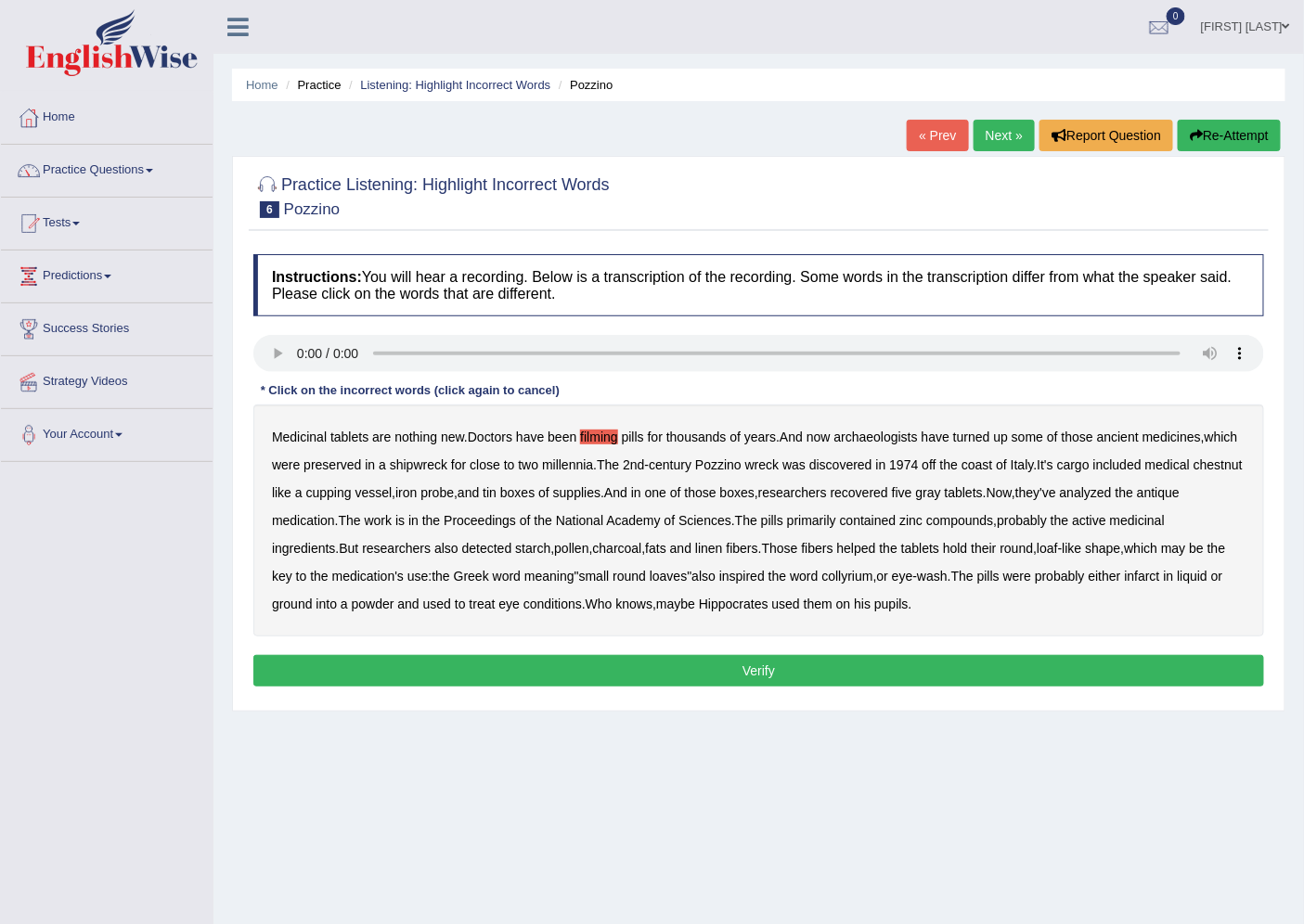 click on "chestnut" at bounding box center [1218, 465] 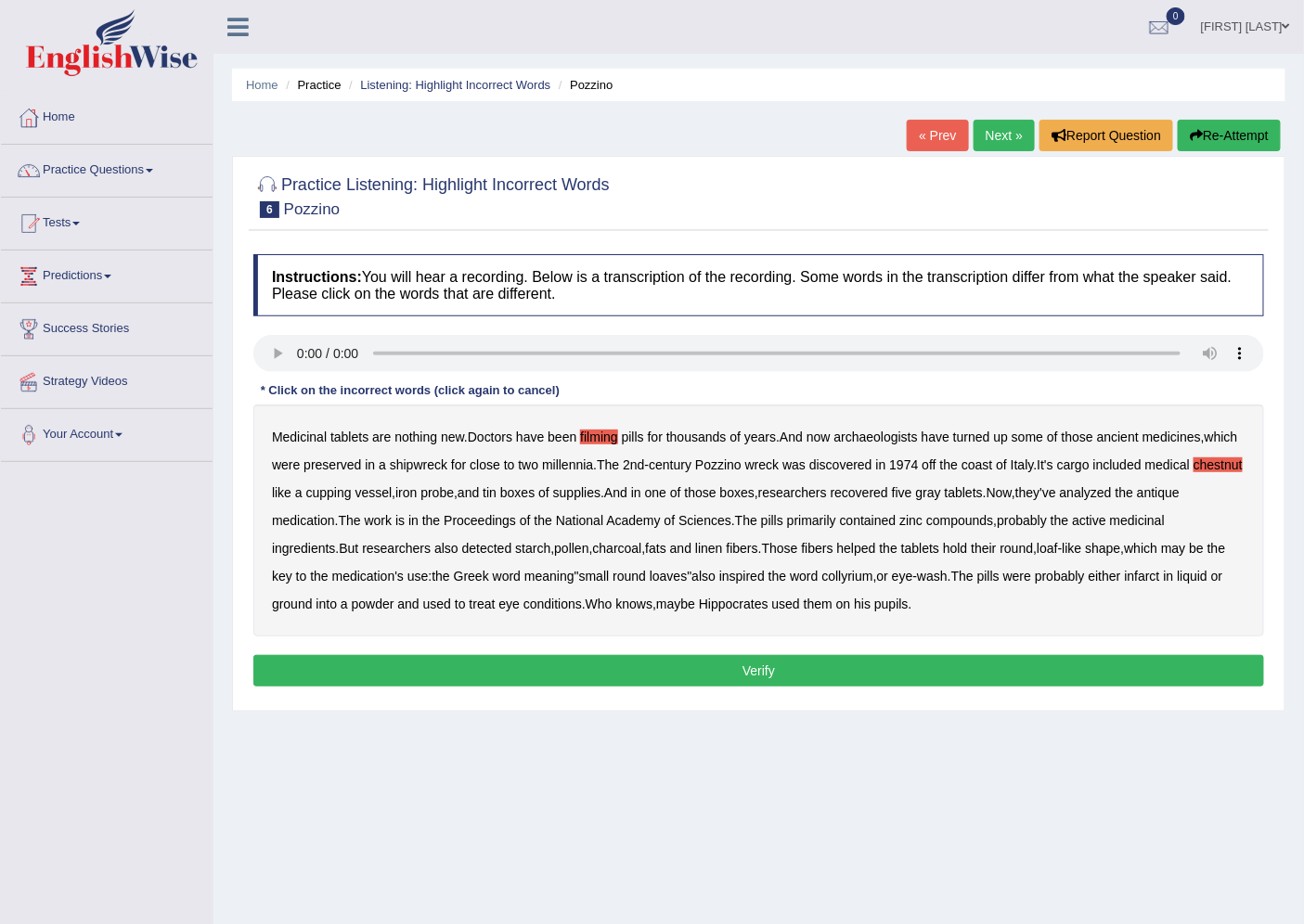 click on "Medicinal   tablets   are   nothing   new .  Doctors   have   been   filming   pills   for   thousands   of   years .  And   now   archaeologists   have   turned   up   some   of   those   ancient   medicines ,  which   were   preserved   in   a   shipwreck   for   close   to   two   millennia .  The   2nd - century   Pozzino   wreck   was   discovered   in   1974   off   the   coast   of   Italy .  It's   cargo   included   medical   chestnut   like   a   cupping   vessel ,  iron   probe ,  and   tin   boxes   of   supplies .  And   in   one   of   those   boxes ,  researchers   recovered   five   gray   tablets .  Now ,  they've   analyzed   the   antique   medication .  The   work   is   in   the   Proceedings   of   the   National   Academy   of   Sciences .  The   pills   primarily   contained   zinc   compounds ,  probably   the   active   medicinal   ingredients .  But   researchers   also   detected   starch ,  pollen ,  charcoal ,  fats   and   linen   fibers .  Those   fibers   helped   the     hold" at bounding box center [758, 520] 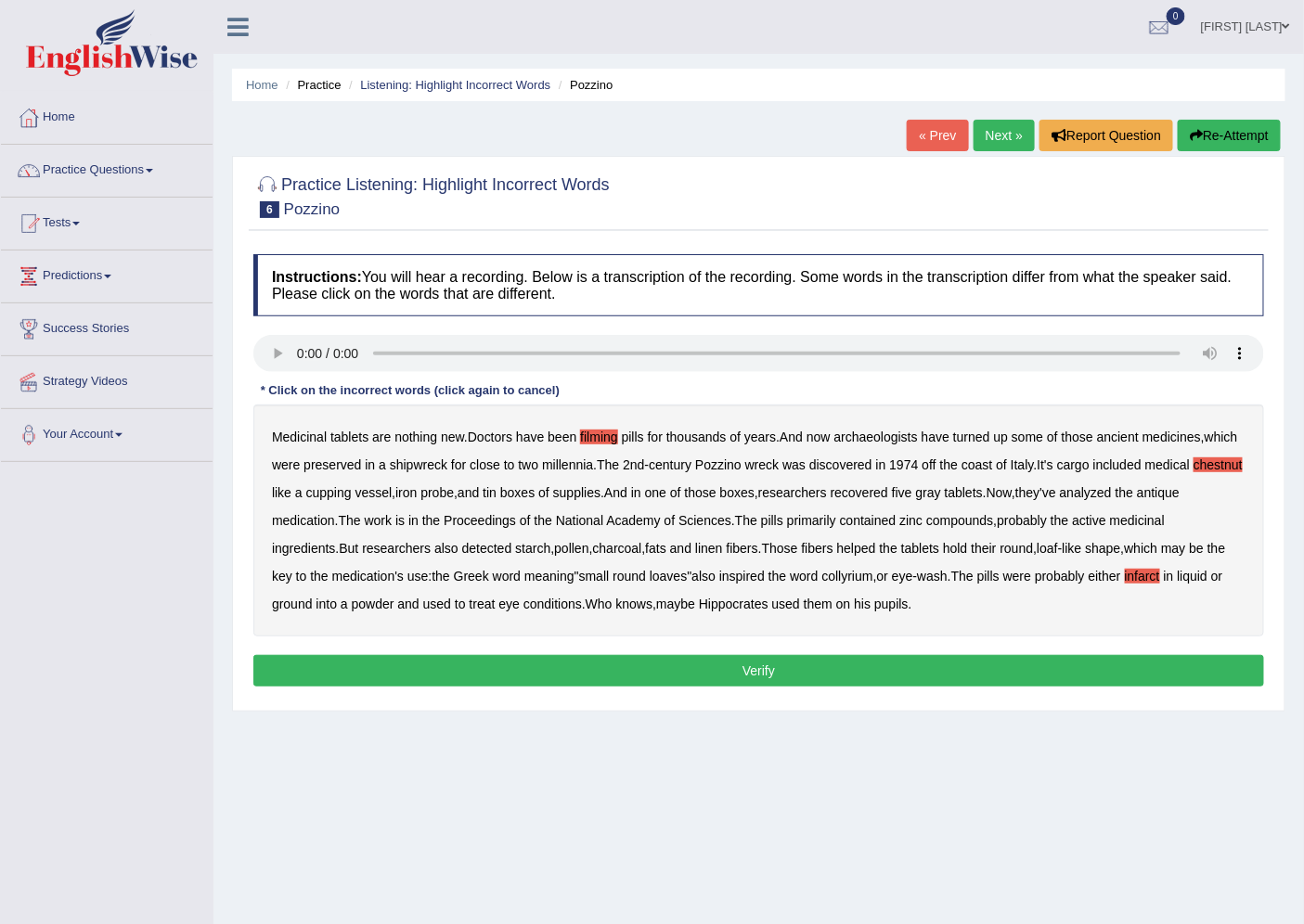 click on "Verify" at bounding box center (758, 671) 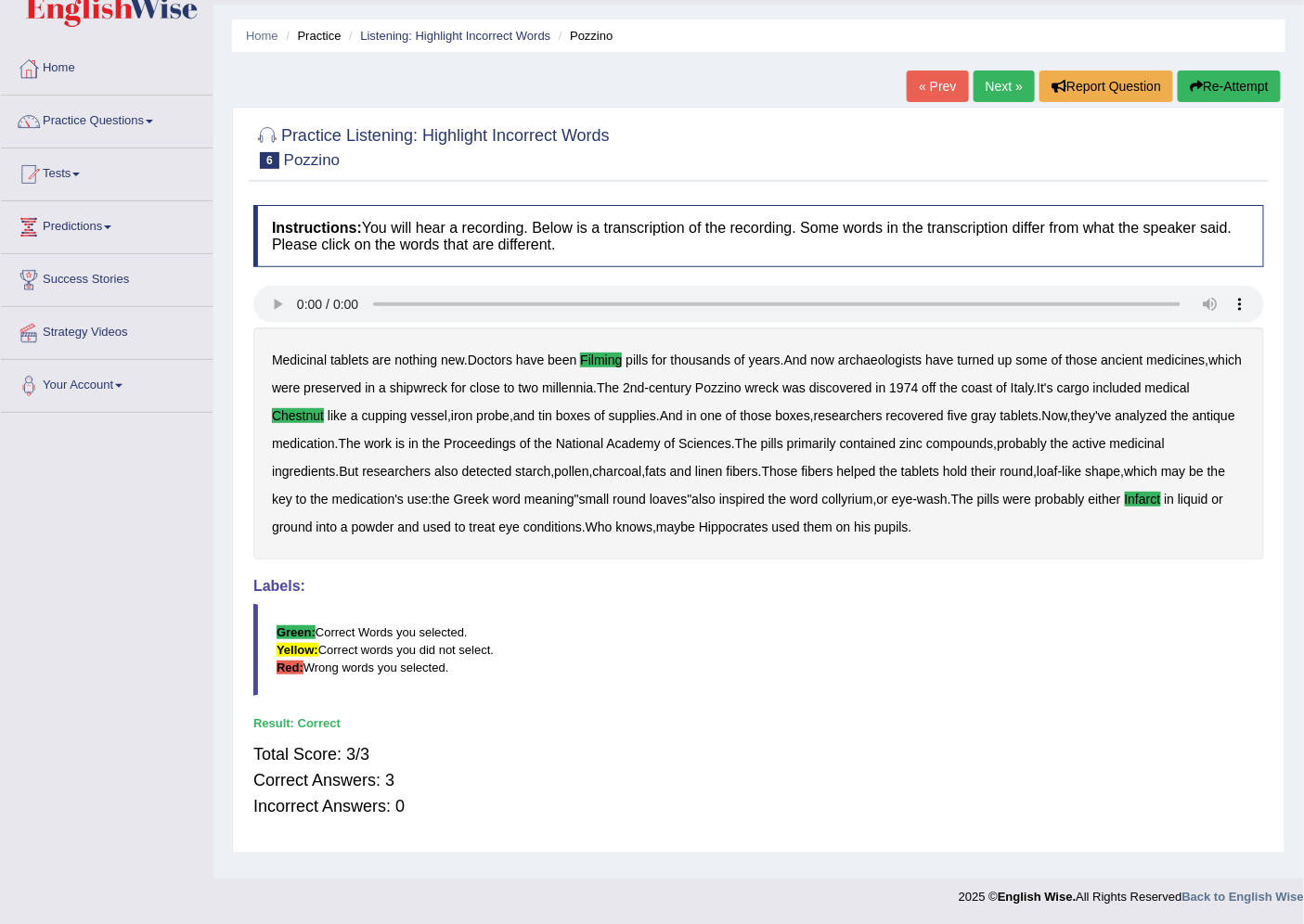 scroll, scrollTop: 0, scrollLeft: 0, axis: both 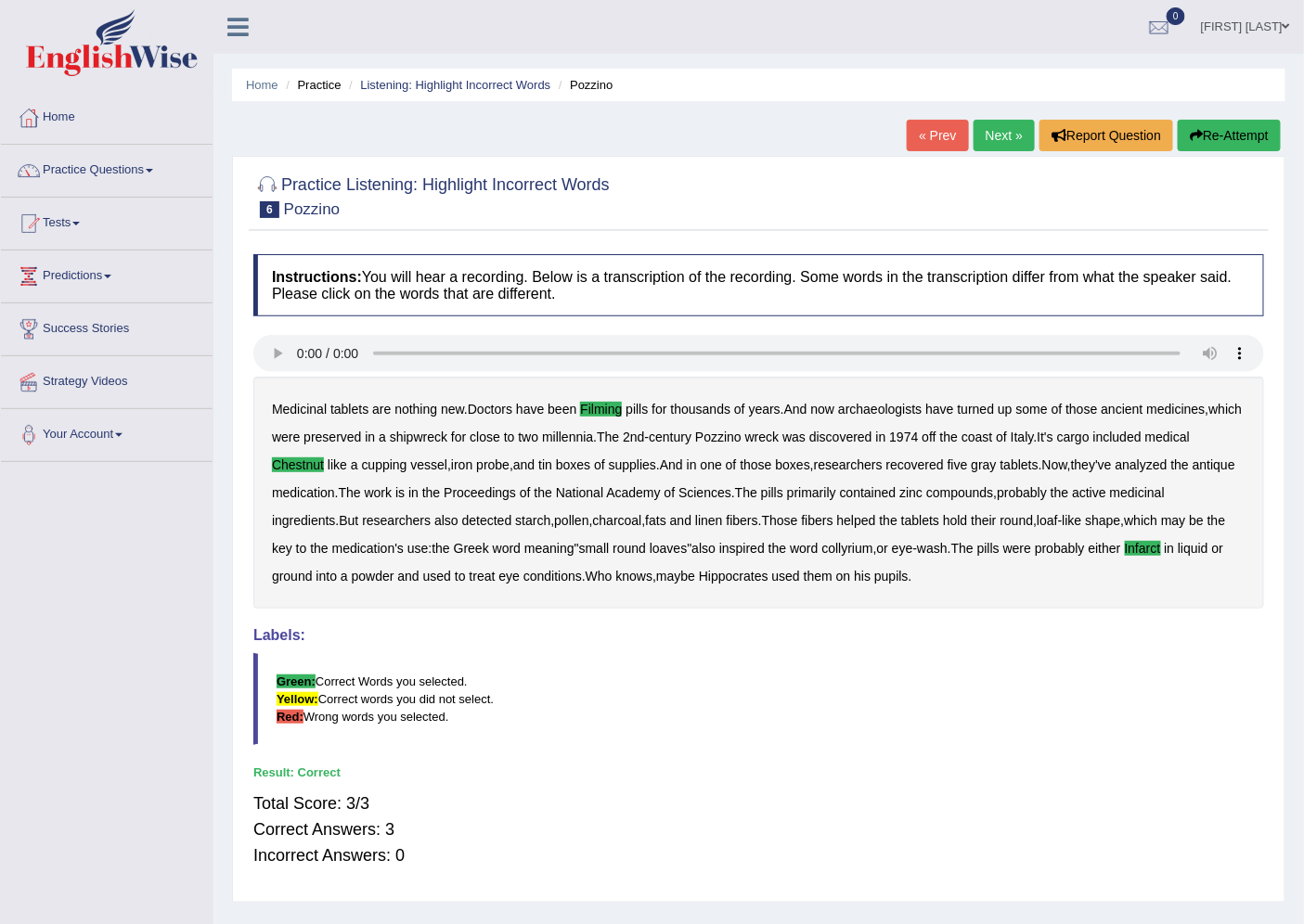 click on "Next »" at bounding box center [1004, 135] 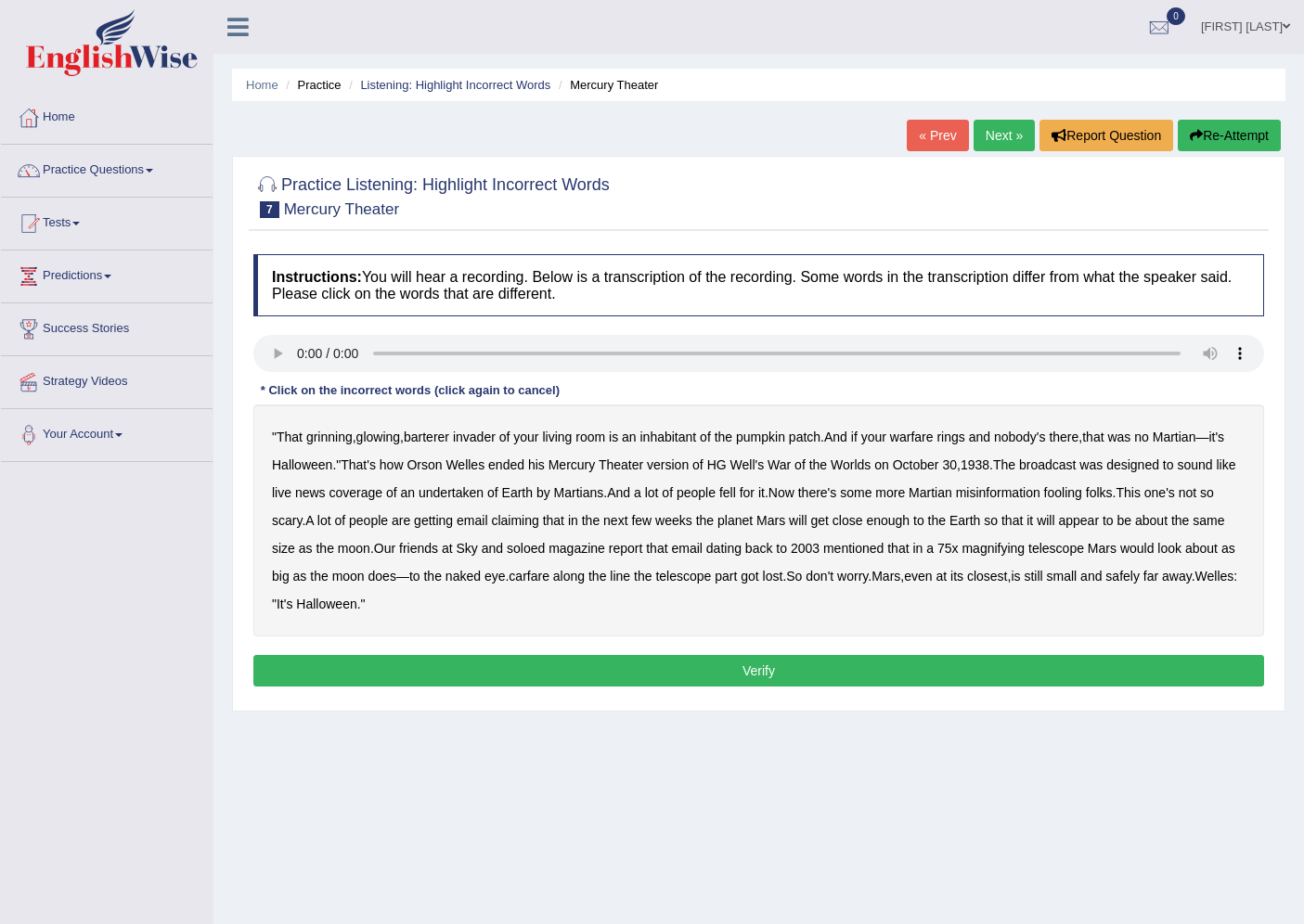 scroll, scrollTop: 0, scrollLeft: 0, axis: both 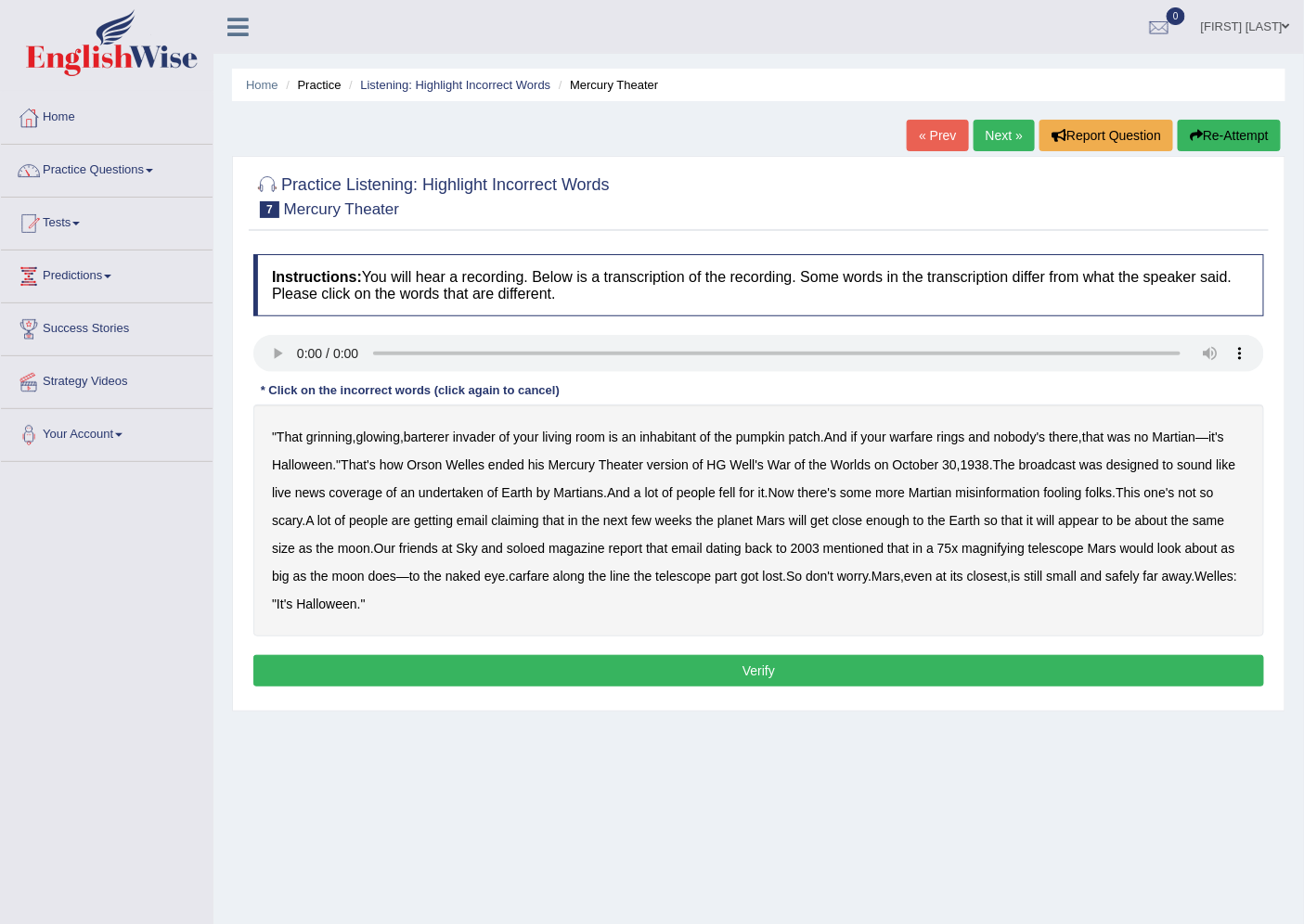 click on "undertaken" at bounding box center (451, 493) 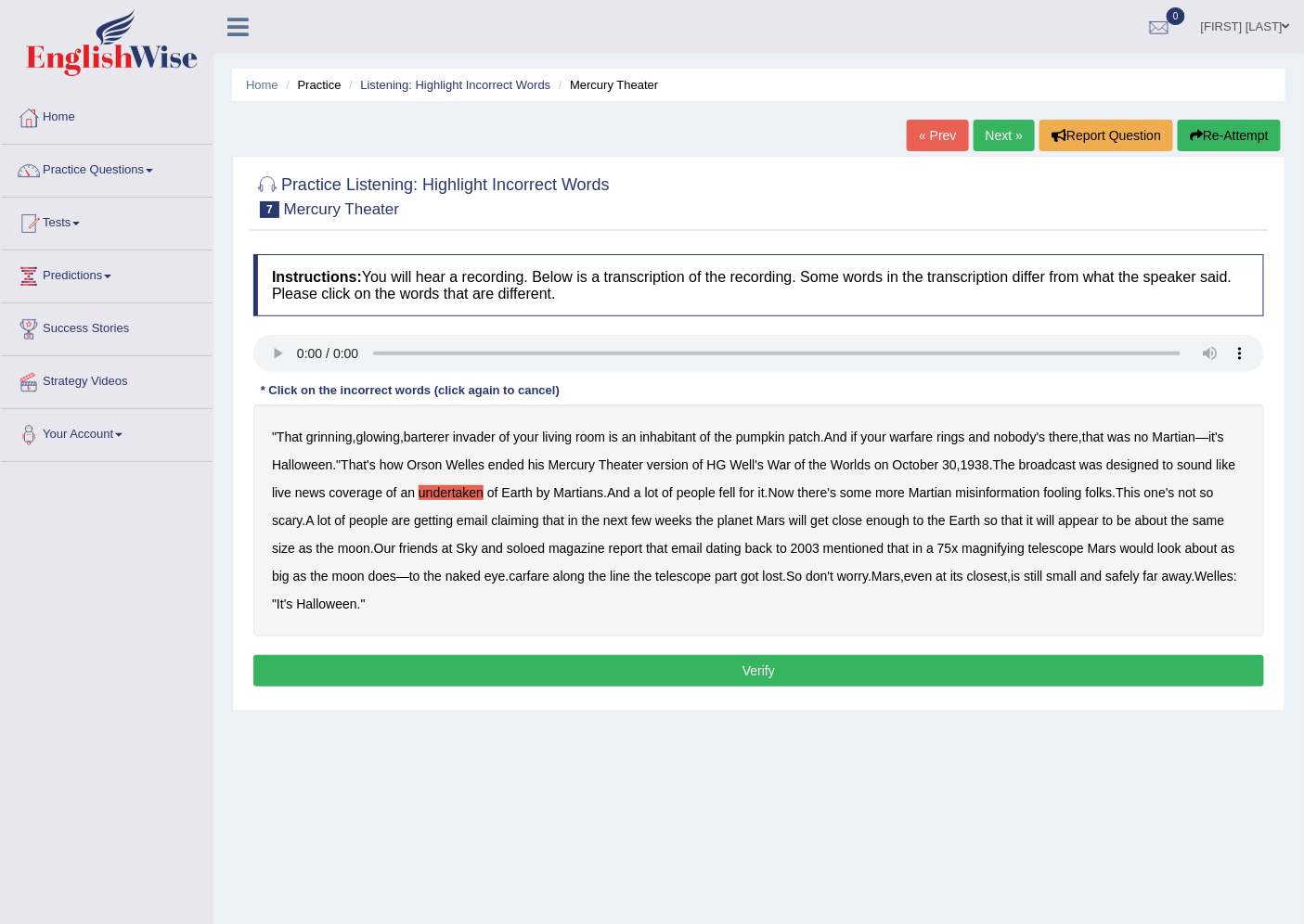 click on "soloed" at bounding box center (525, 548) 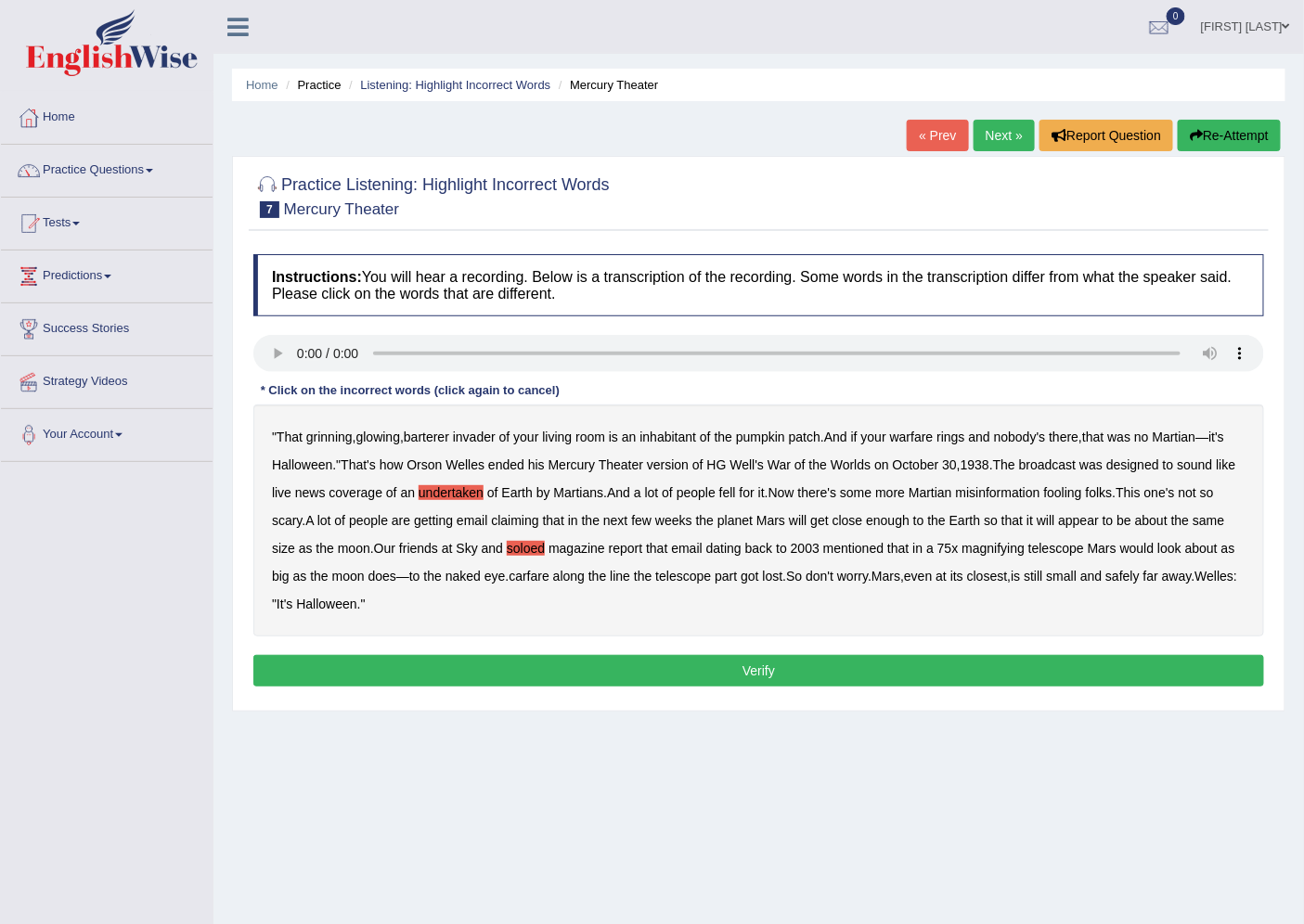click on "would" at bounding box center (1137, 548) 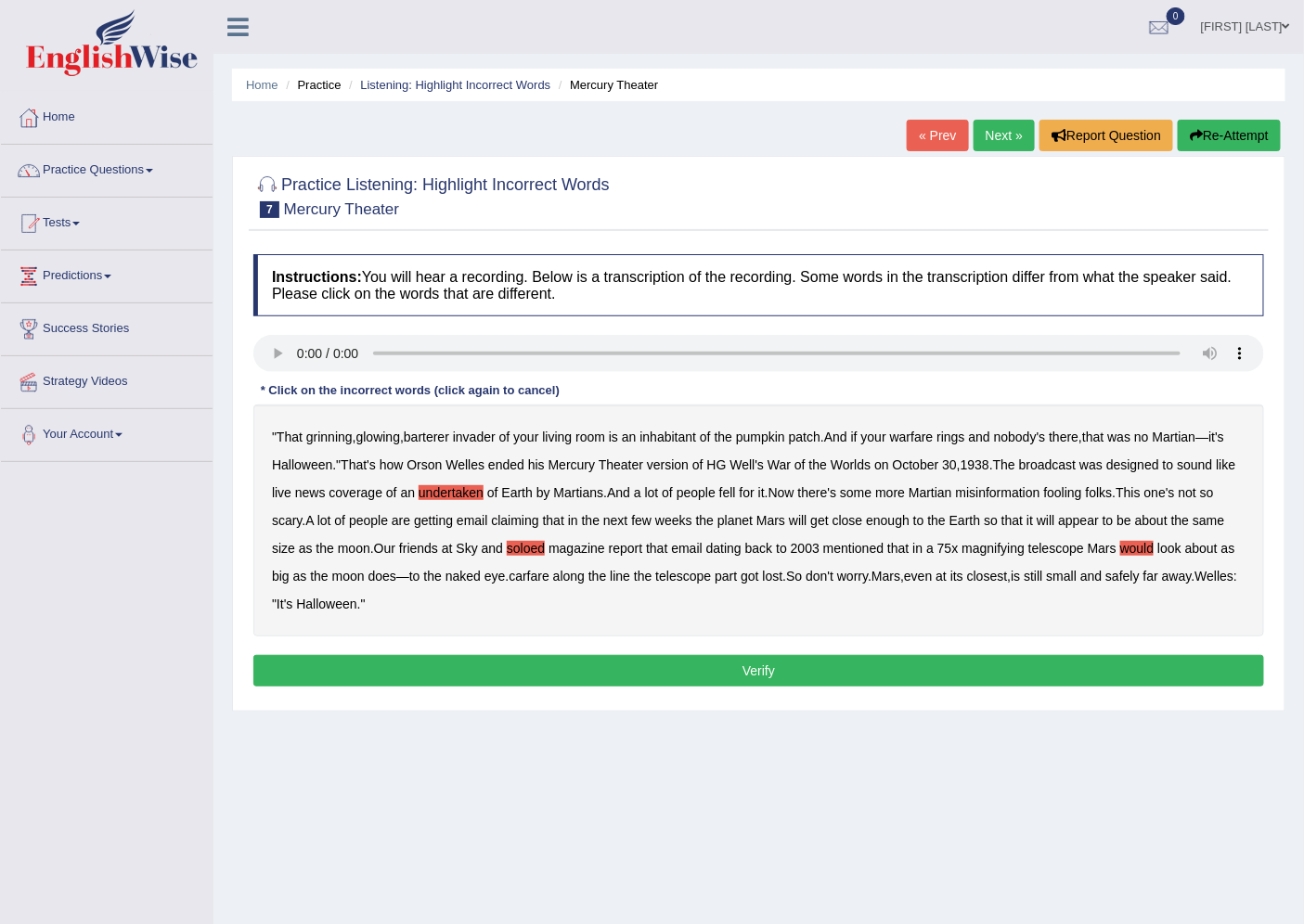 click on "Verify" at bounding box center (758, 671) 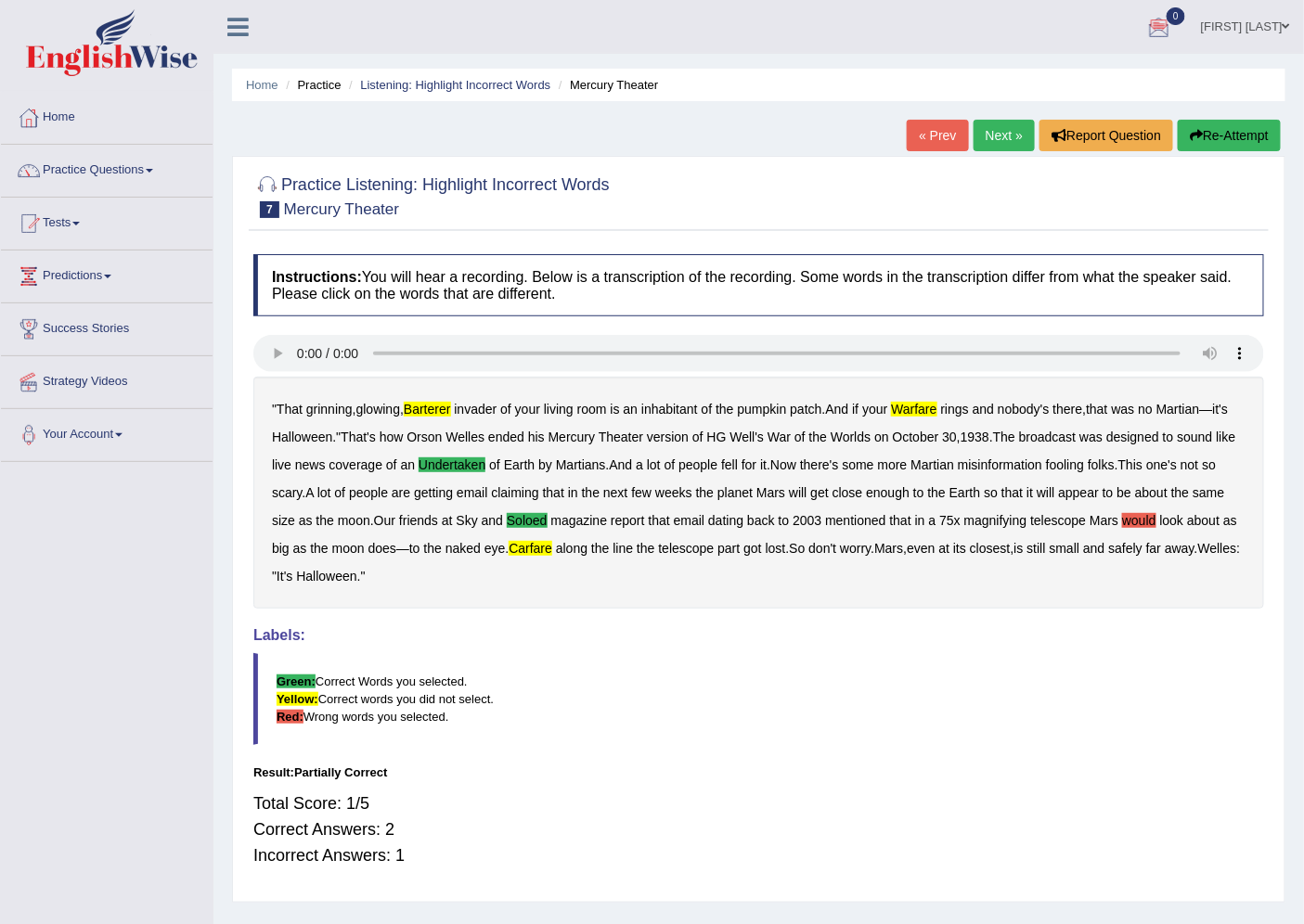 click on "Re-Attempt" at bounding box center [1229, 135] 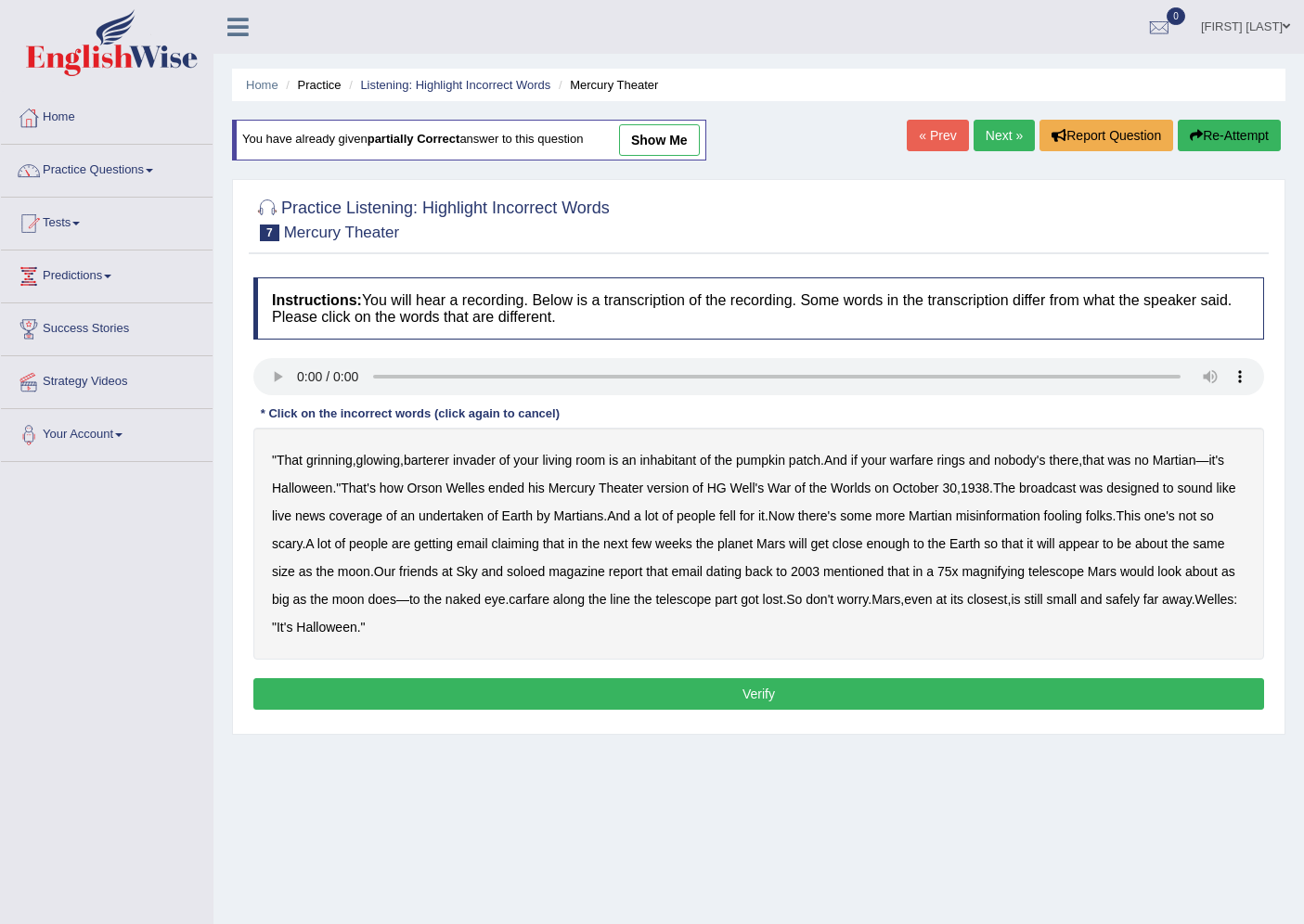 scroll, scrollTop: 0, scrollLeft: 0, axis: both 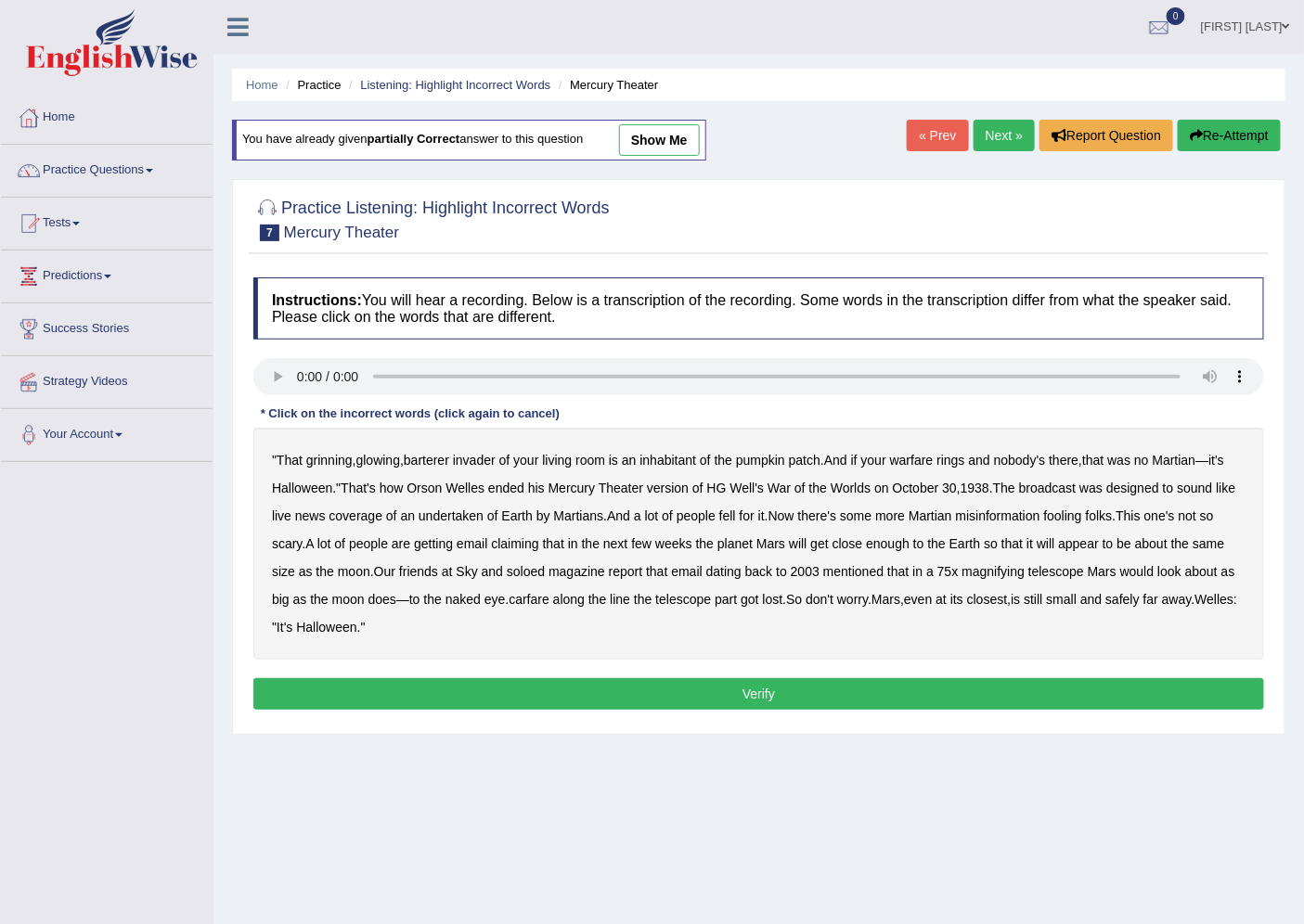 click on "barterer" at bounding box center [426, 460] 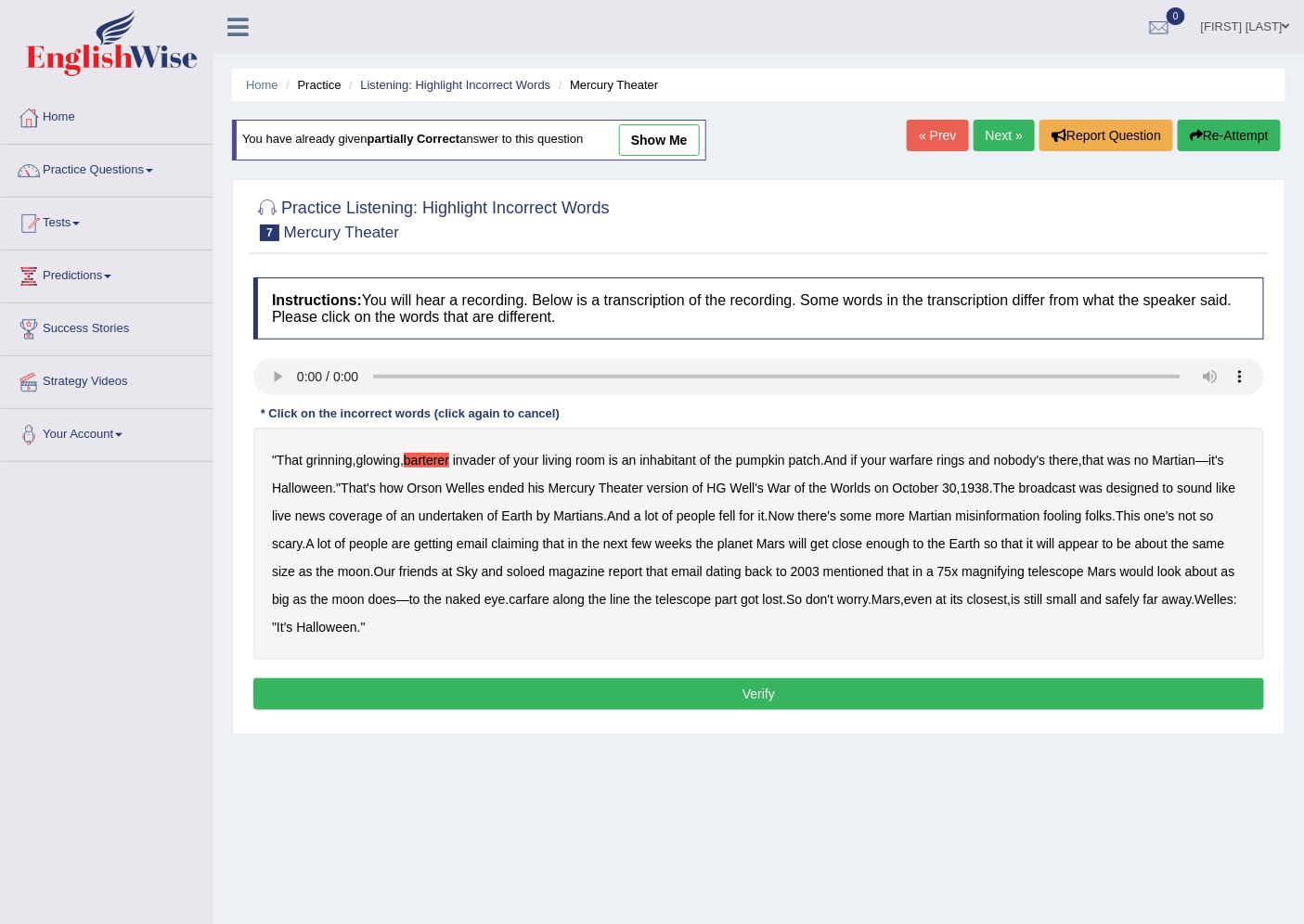click on "warfare" at bounding box center (911, 460) 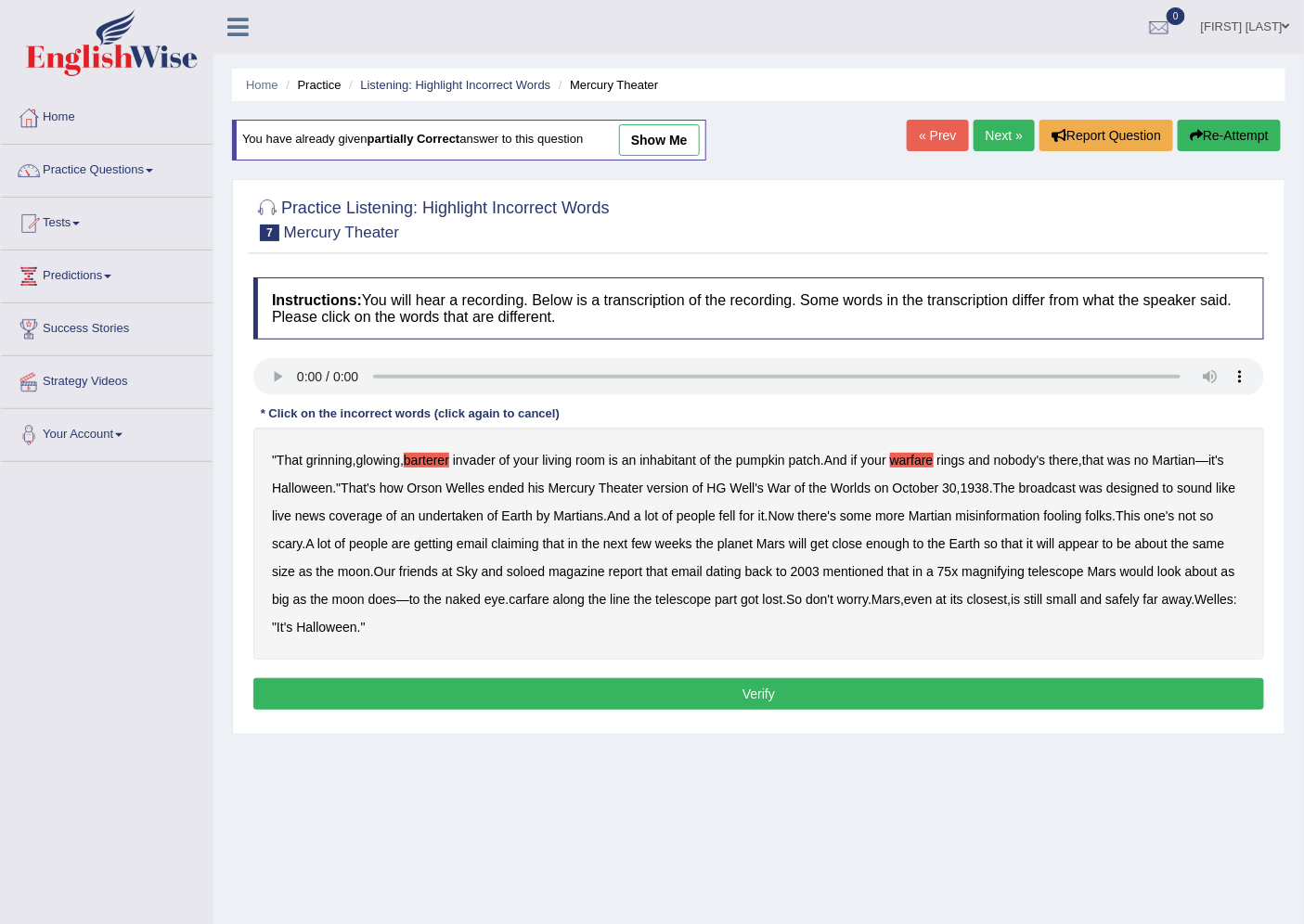 click on "undertaken" at bounding box center [451, 516] 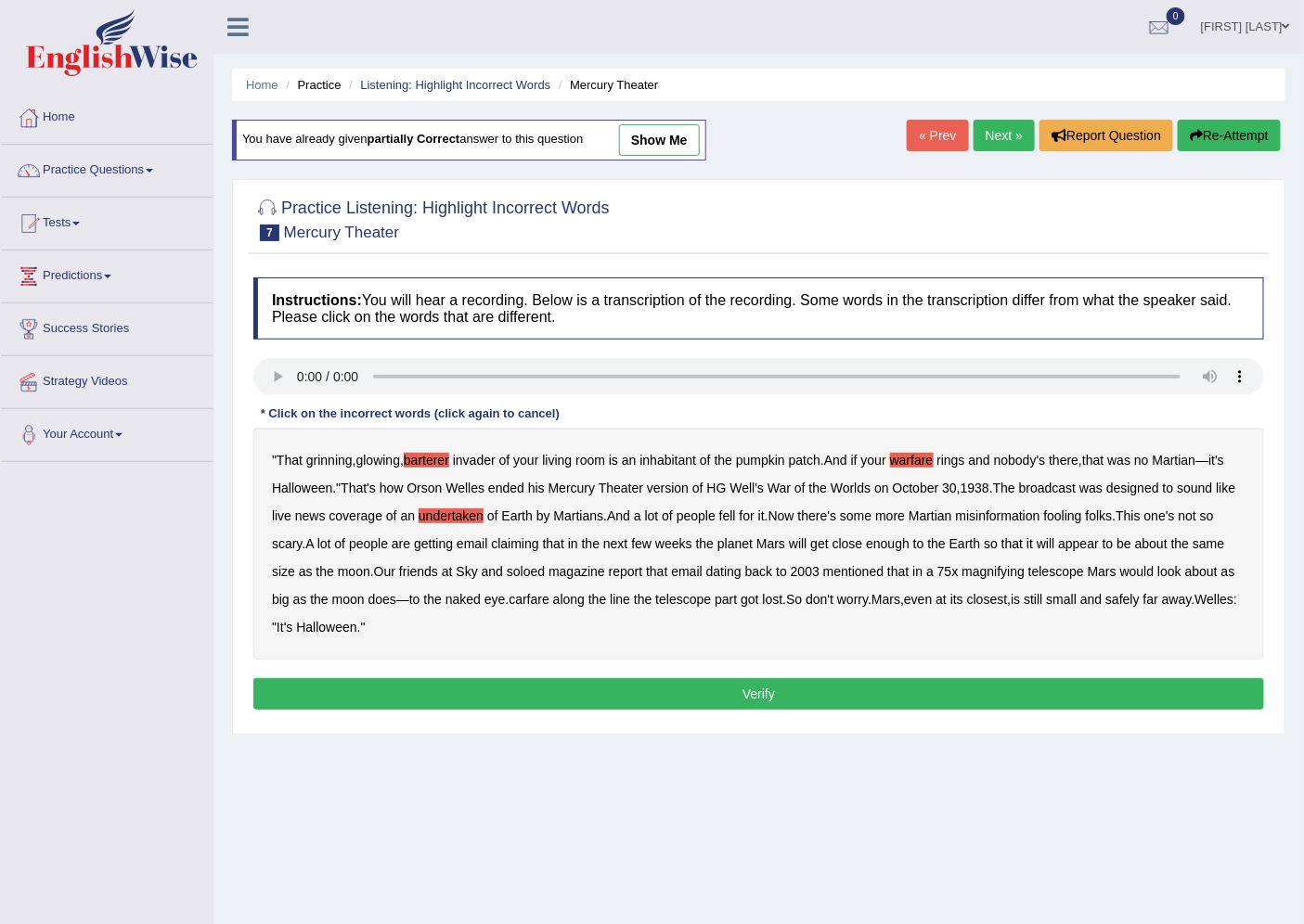 click on "soloed" at bounding box center (525, 571) 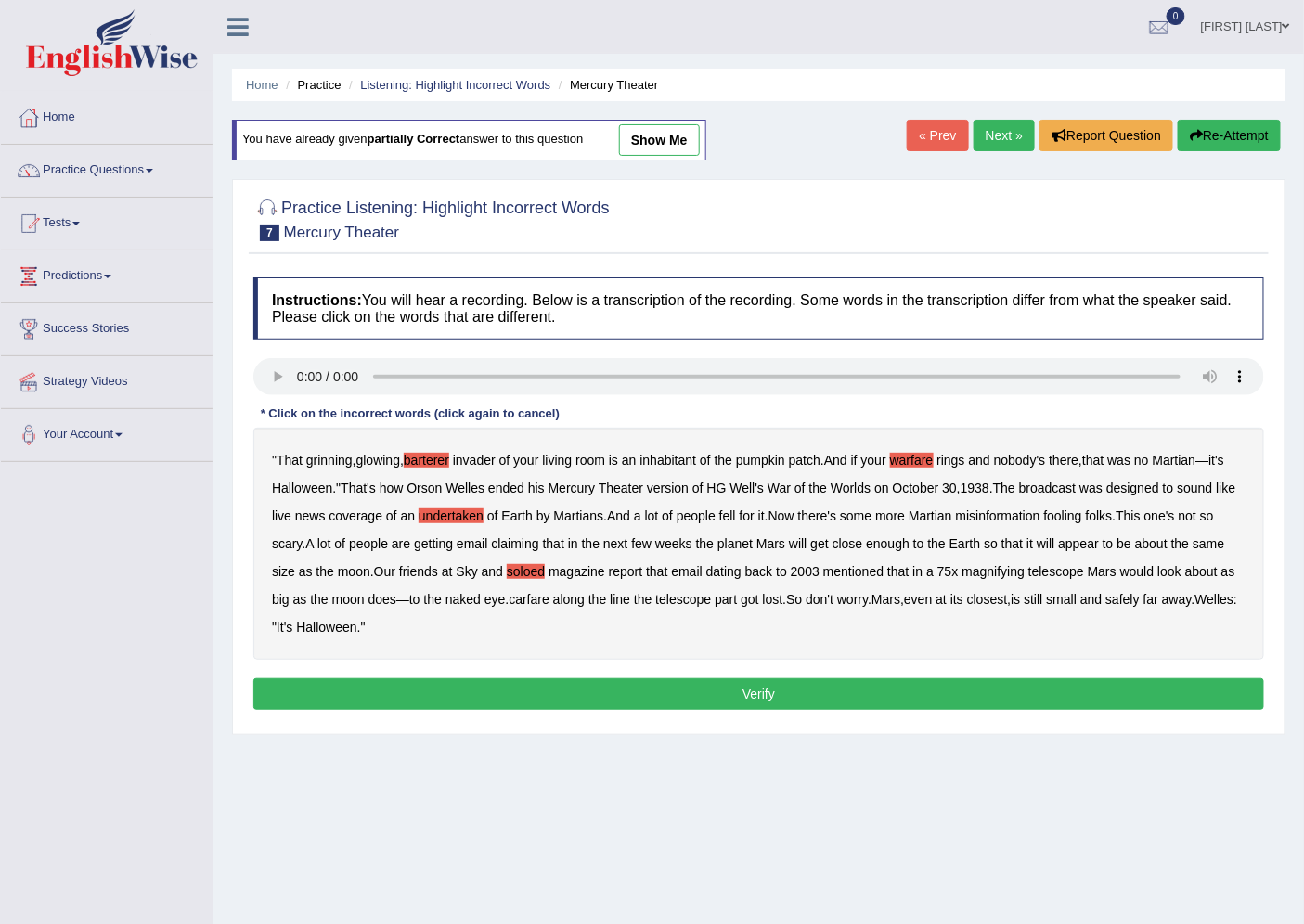 click on "carfare" at bounding box center [529, 599] 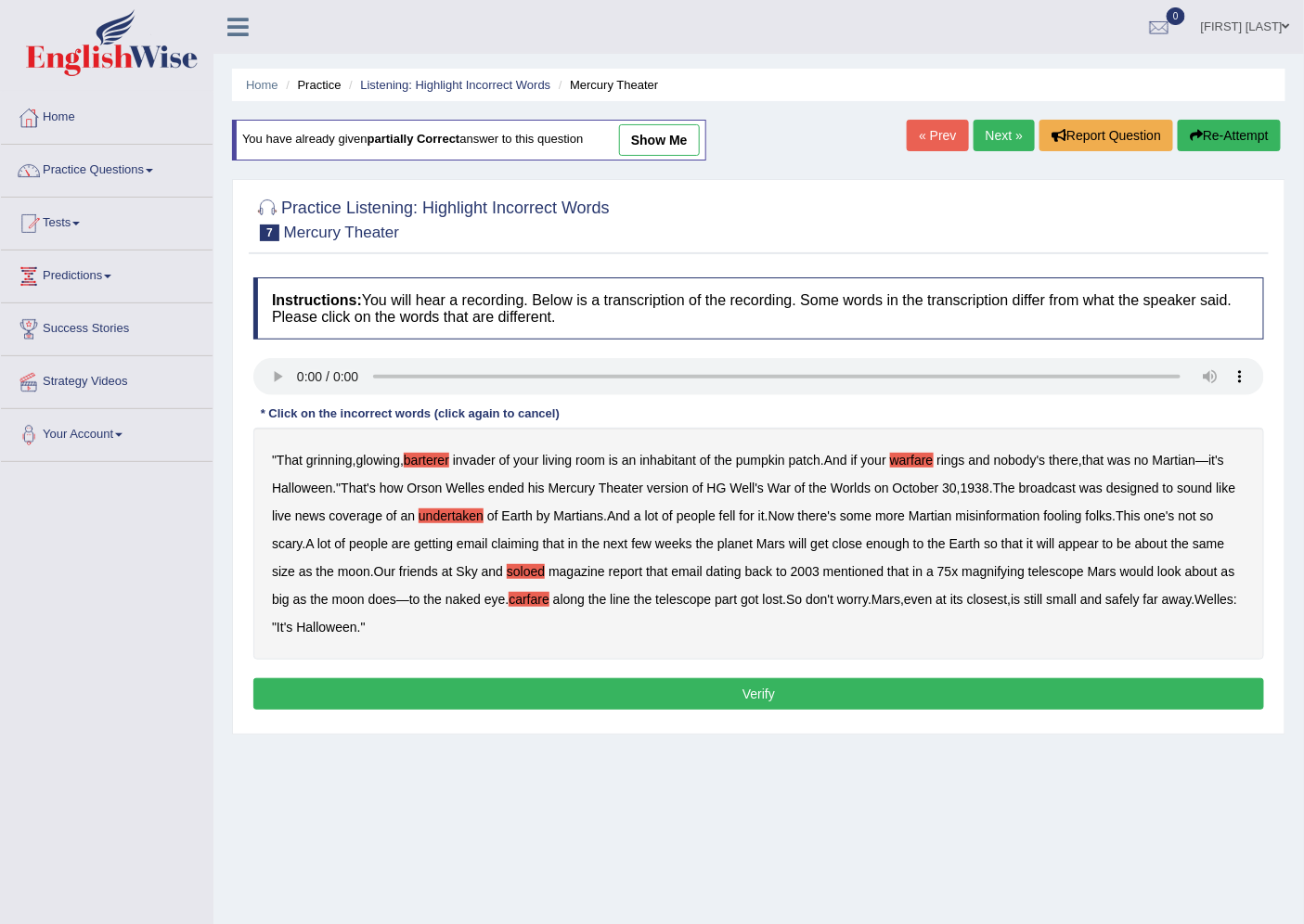 click on "Verify" at bounding box center (758, 694) 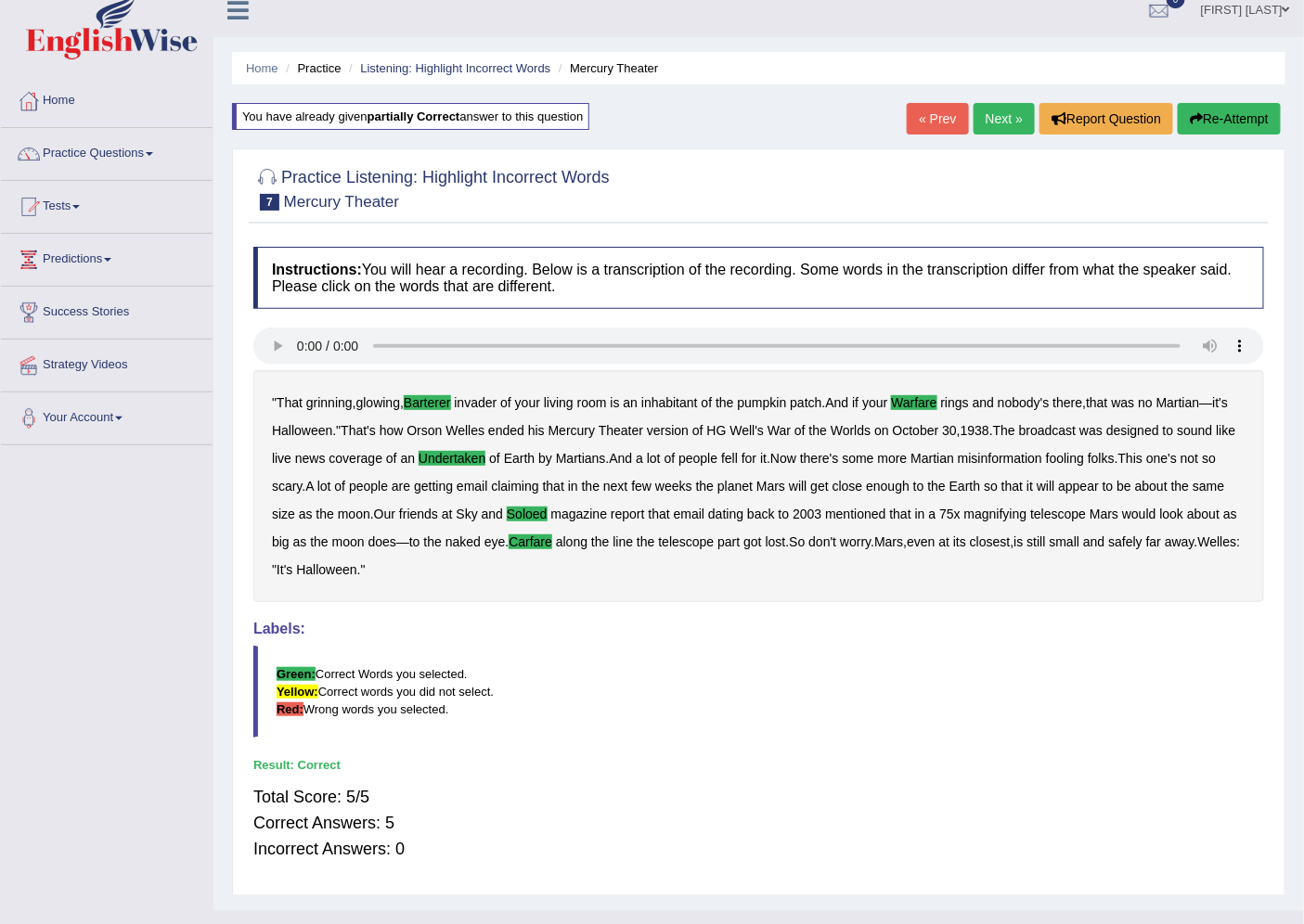 scroll, scrollTop: 0, scrollLeft: 0, axis: both 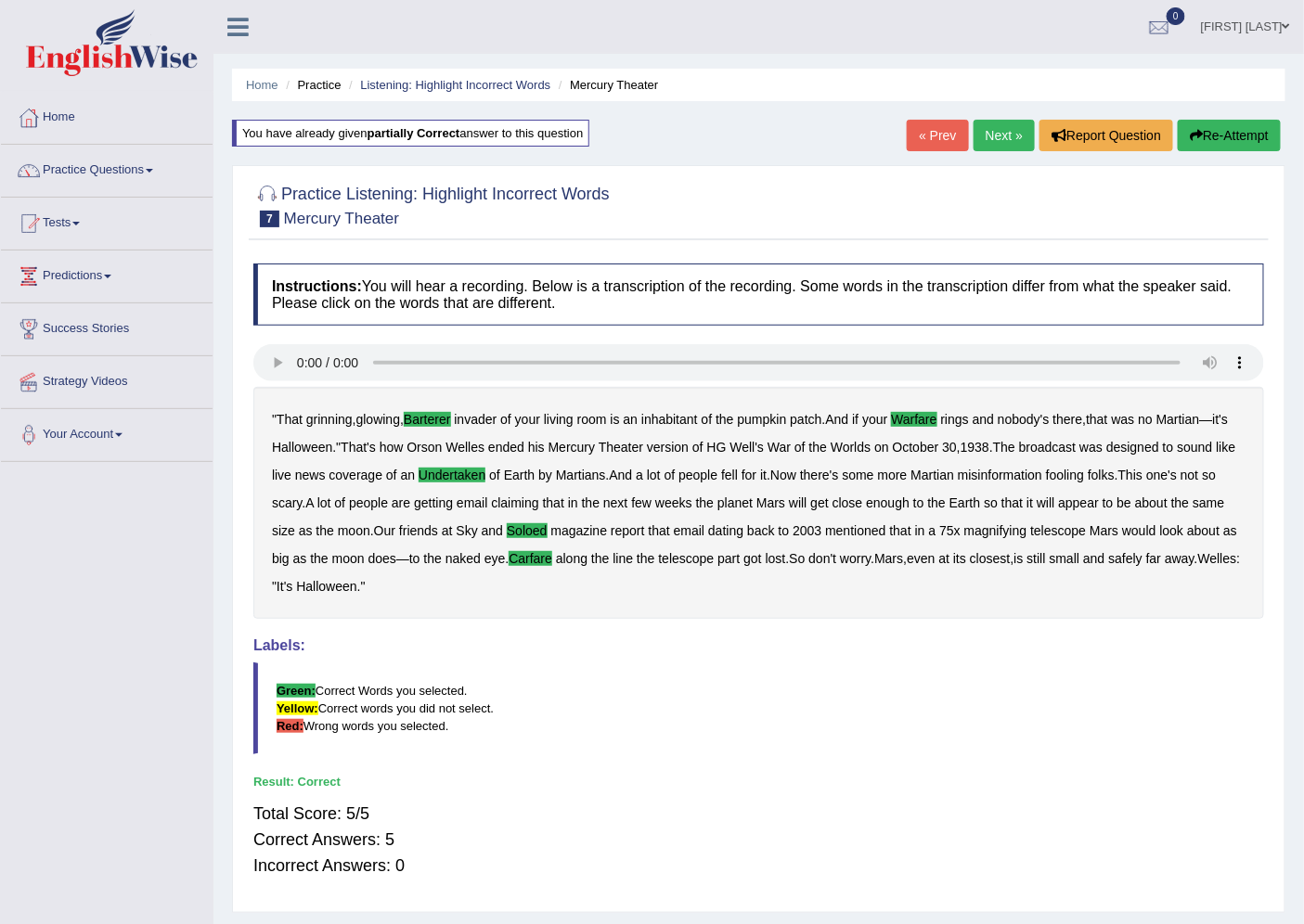 click on "Next »" at bounding box center [1004, 135] 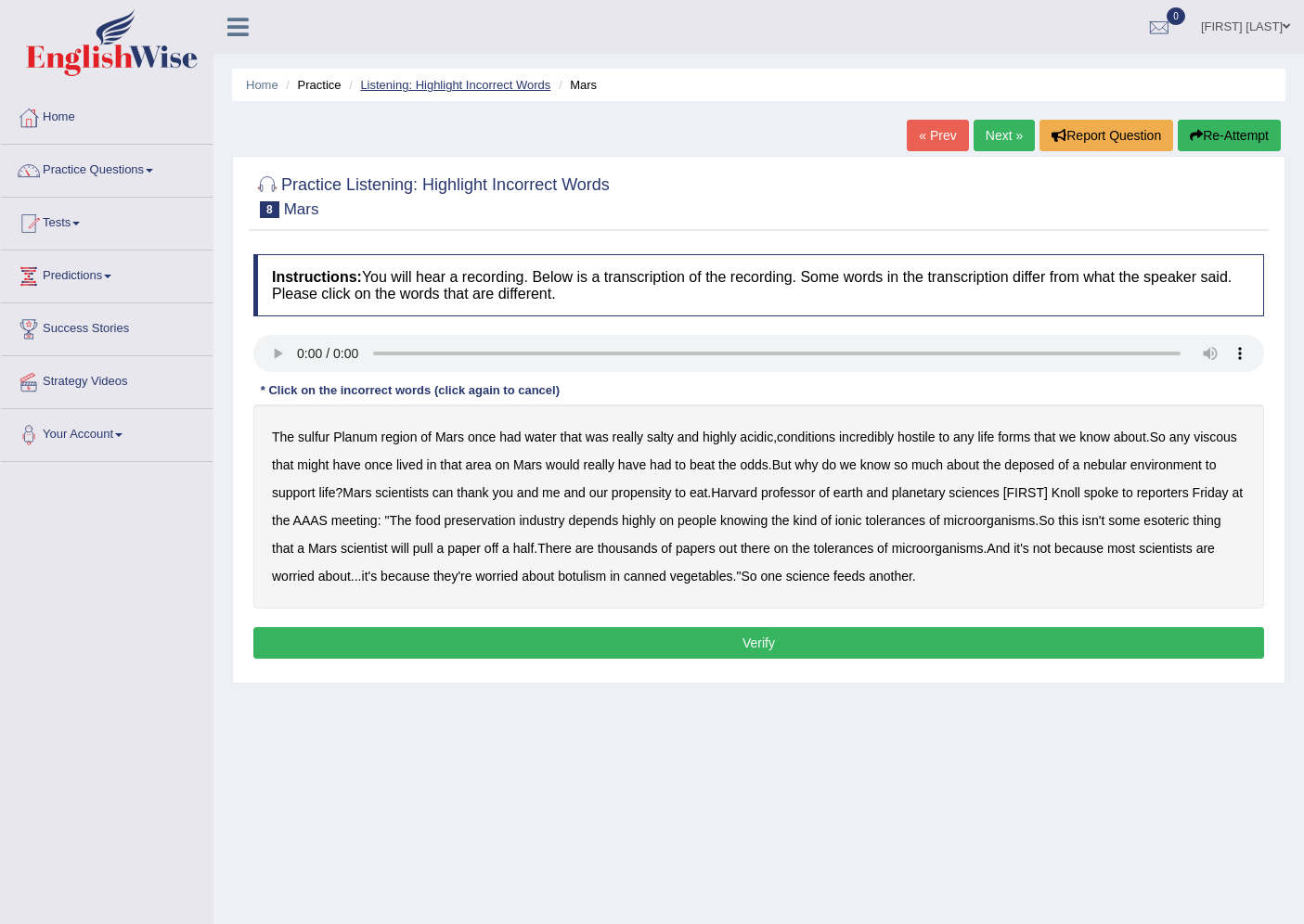 scroll, scrollTop: 0, scrollLeft: 0, axis: both 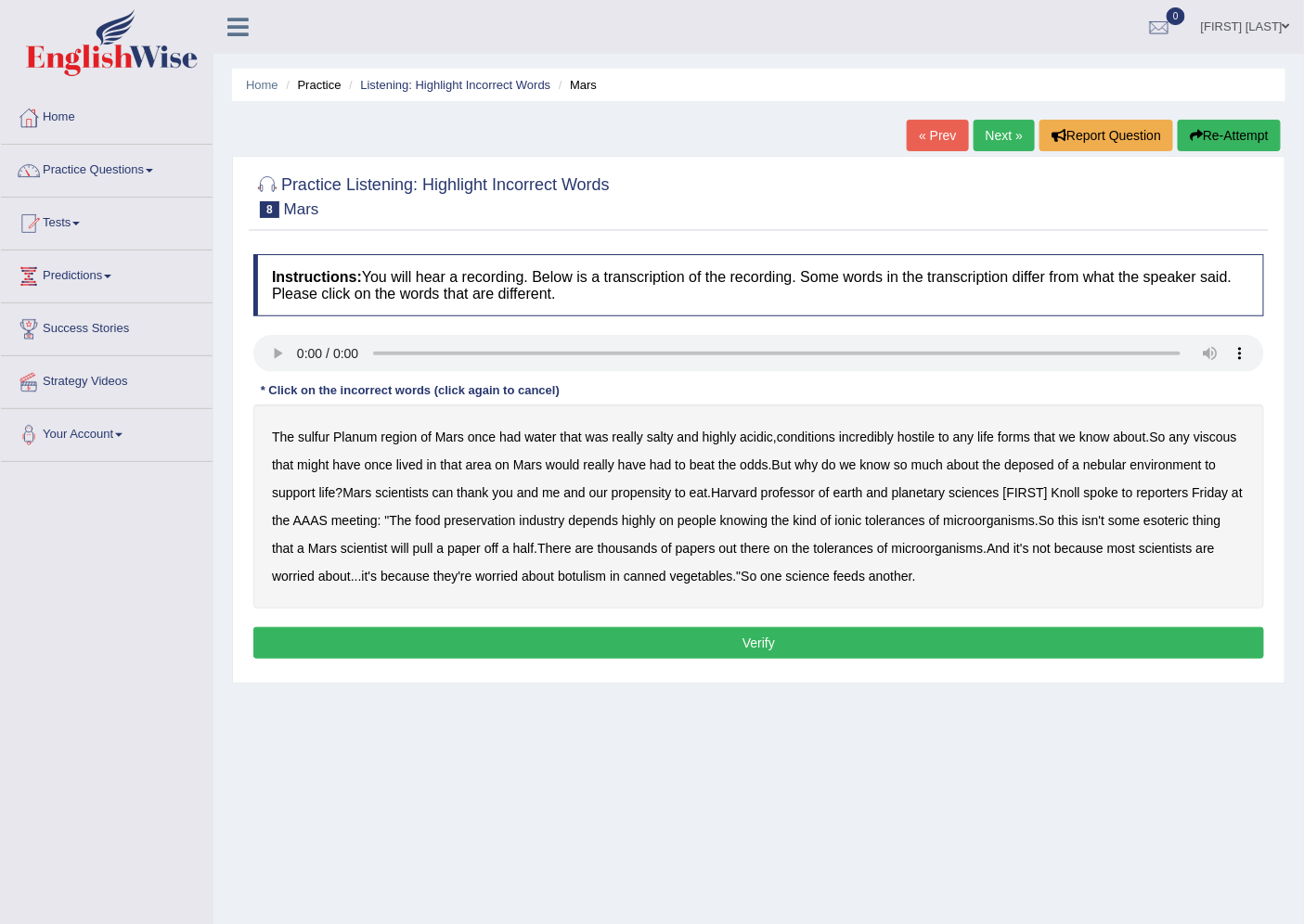 click on "sulfur" at bounding box center (314, 437) 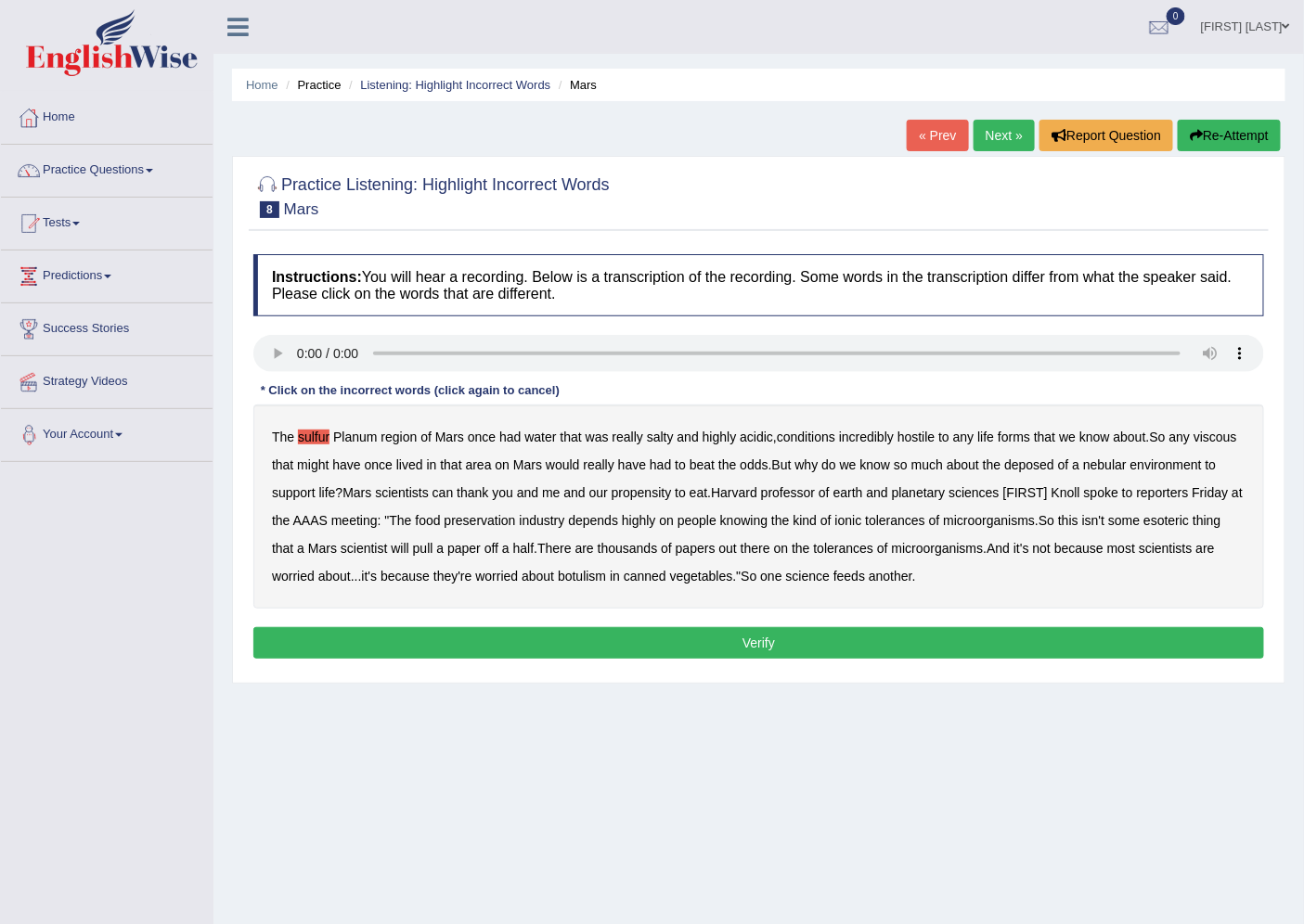 click on "Re-Attempt" at bounding box center [1229, 135] 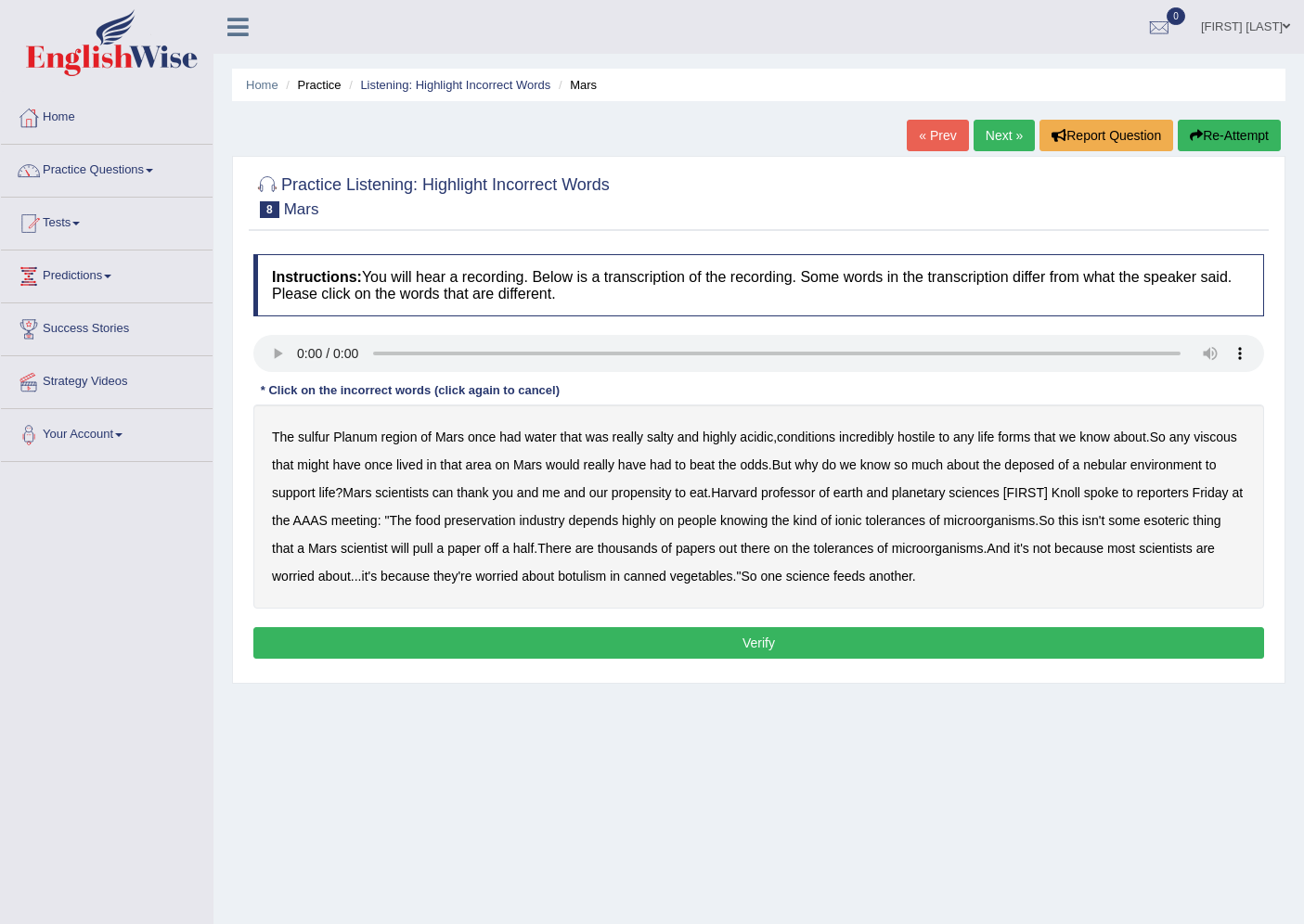 scroll, scrollTop: 0, scrollLeft: 0, axis: both 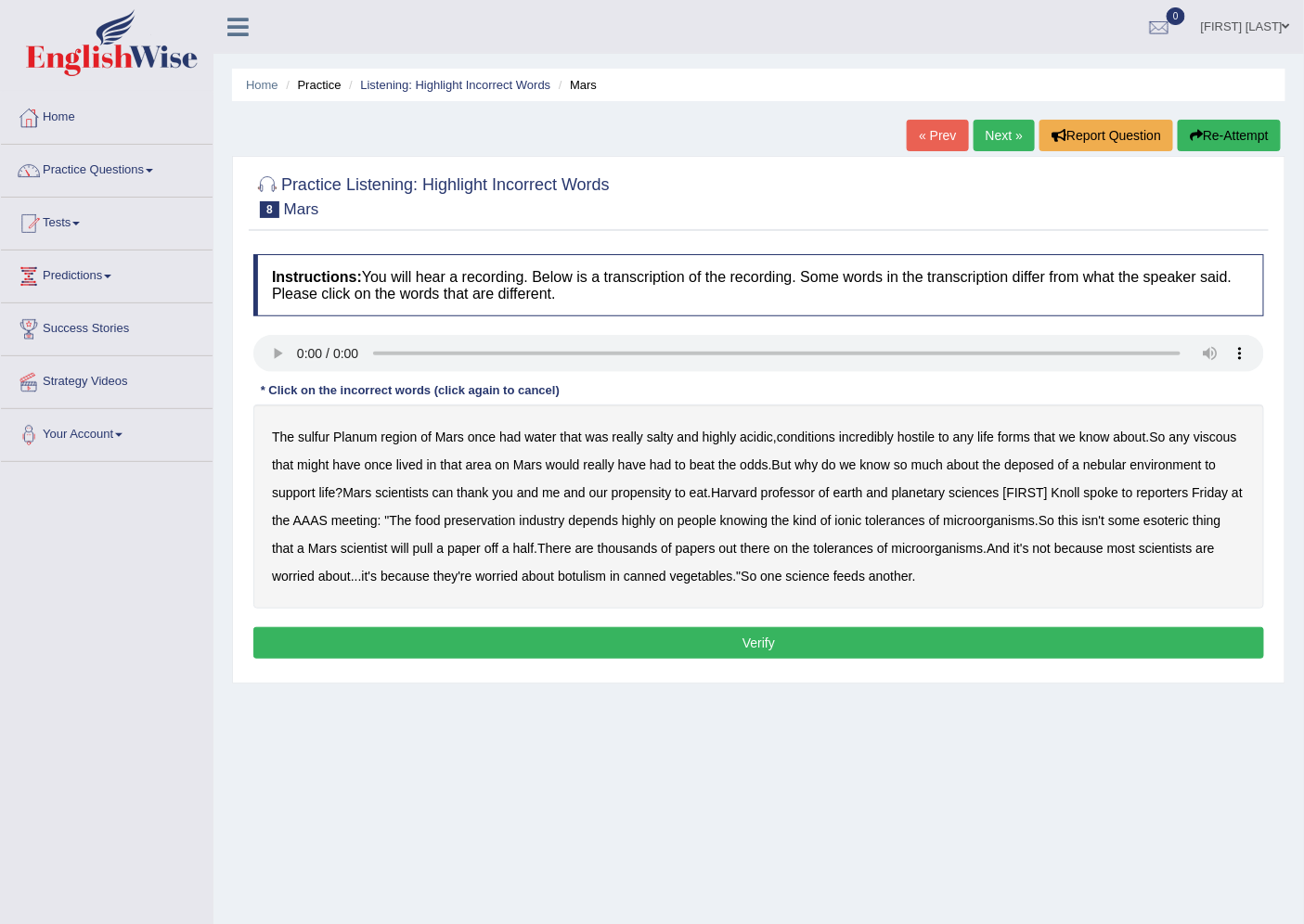 click on "sulfur" at bounding box center [314, 437] 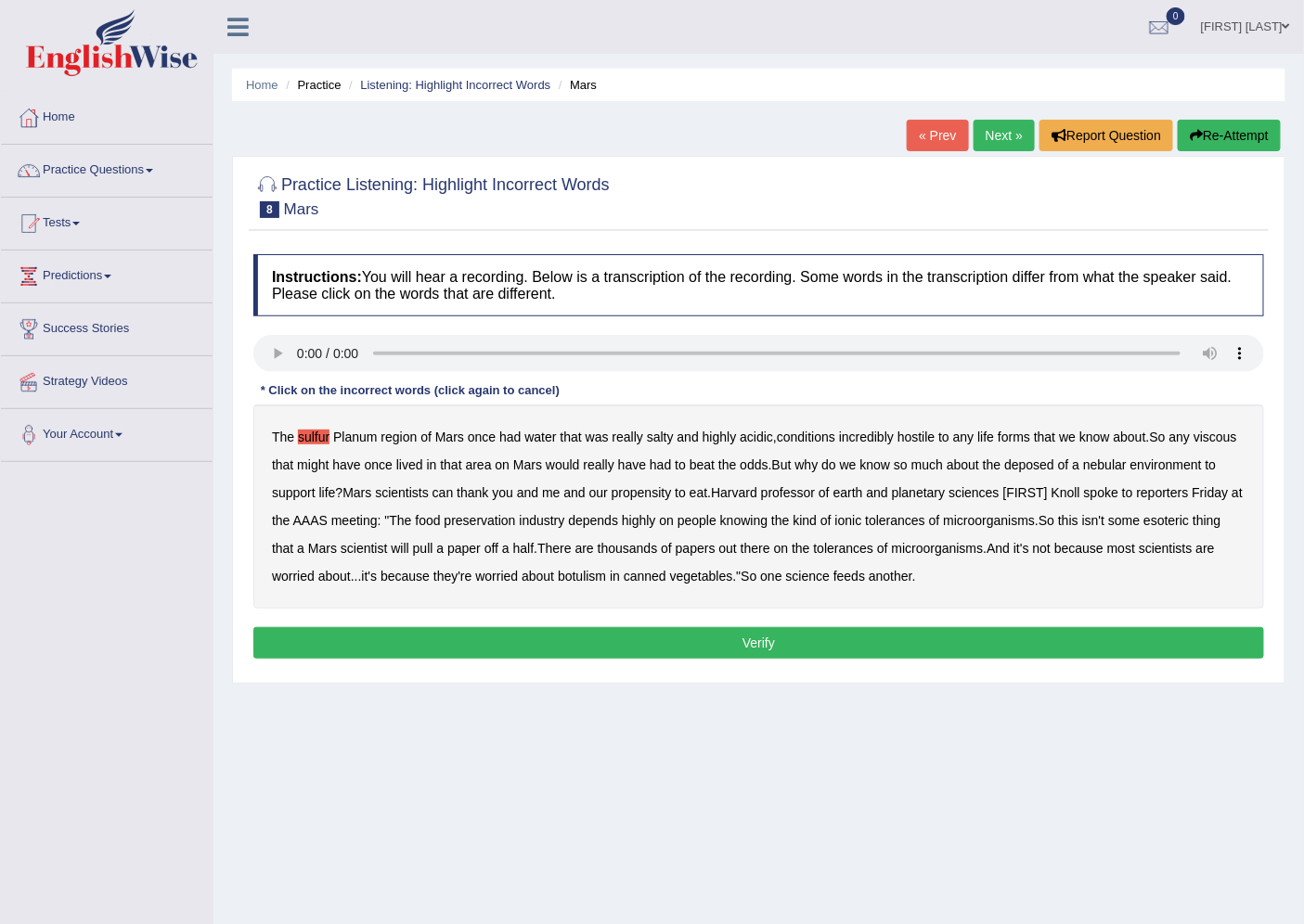 click on "viscous" at bounding box center [1215, 437] 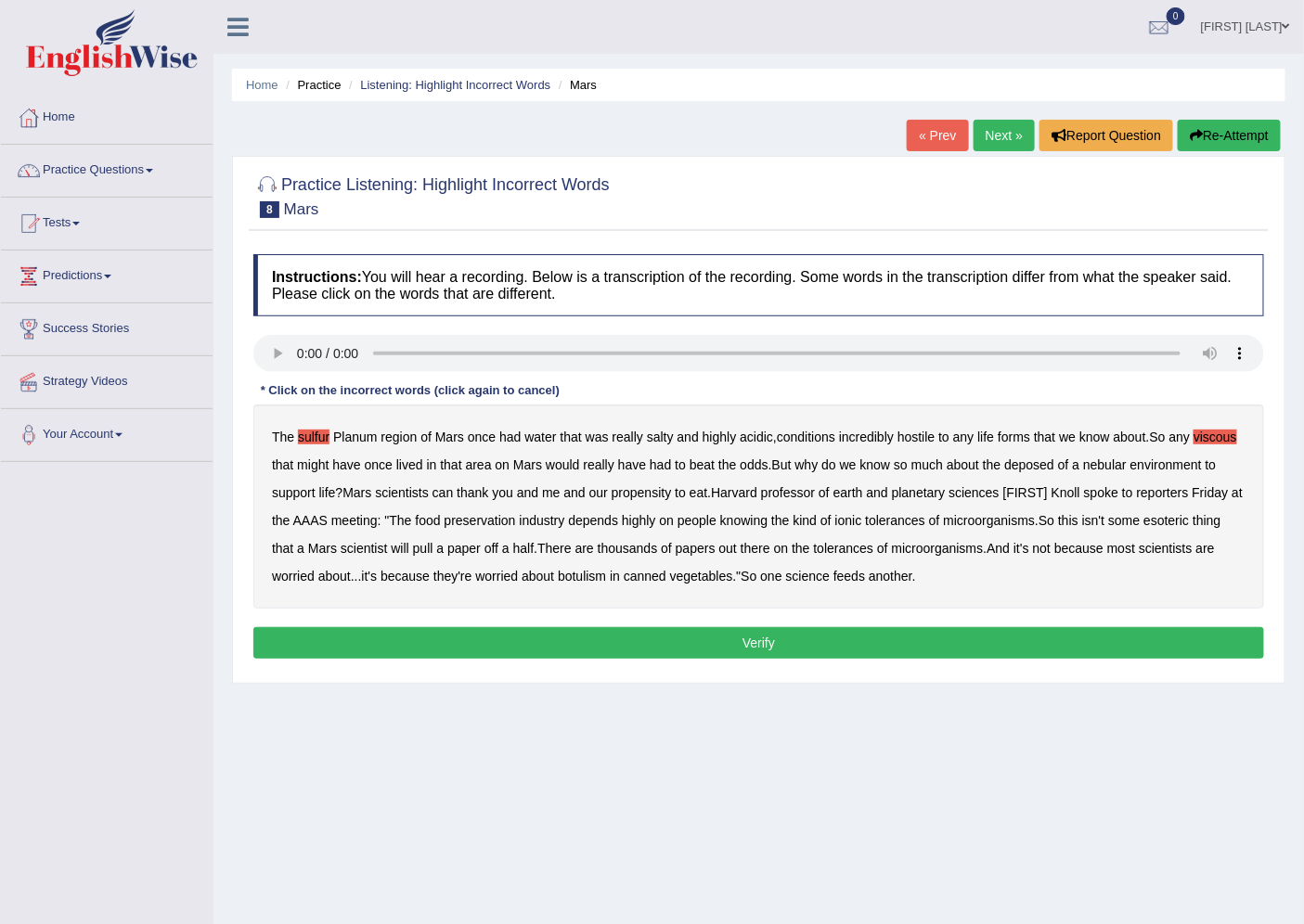click on "deposed" at bounding box center [1029, 465] 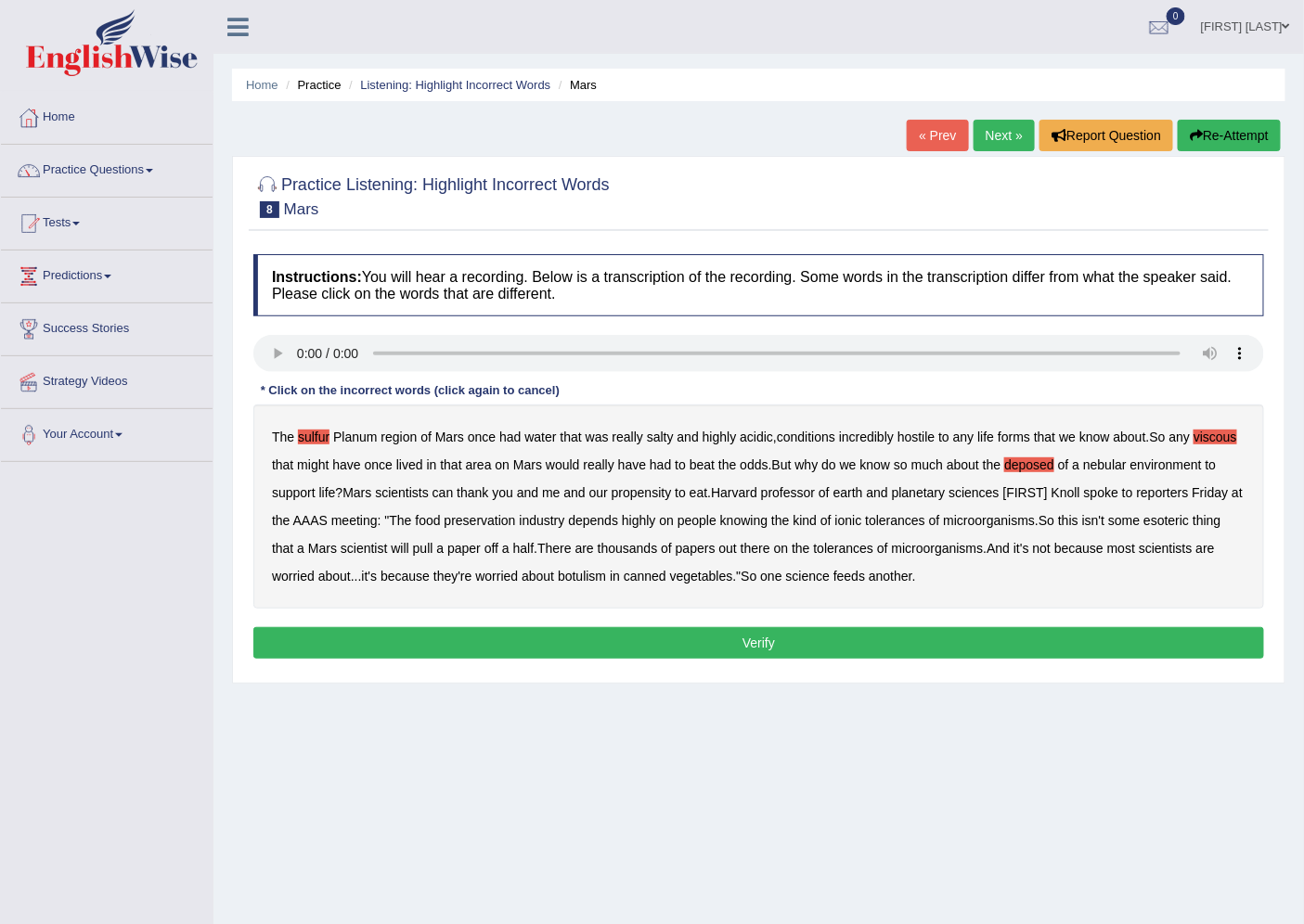 click on "nebular" at bounding box center (1104, 465) 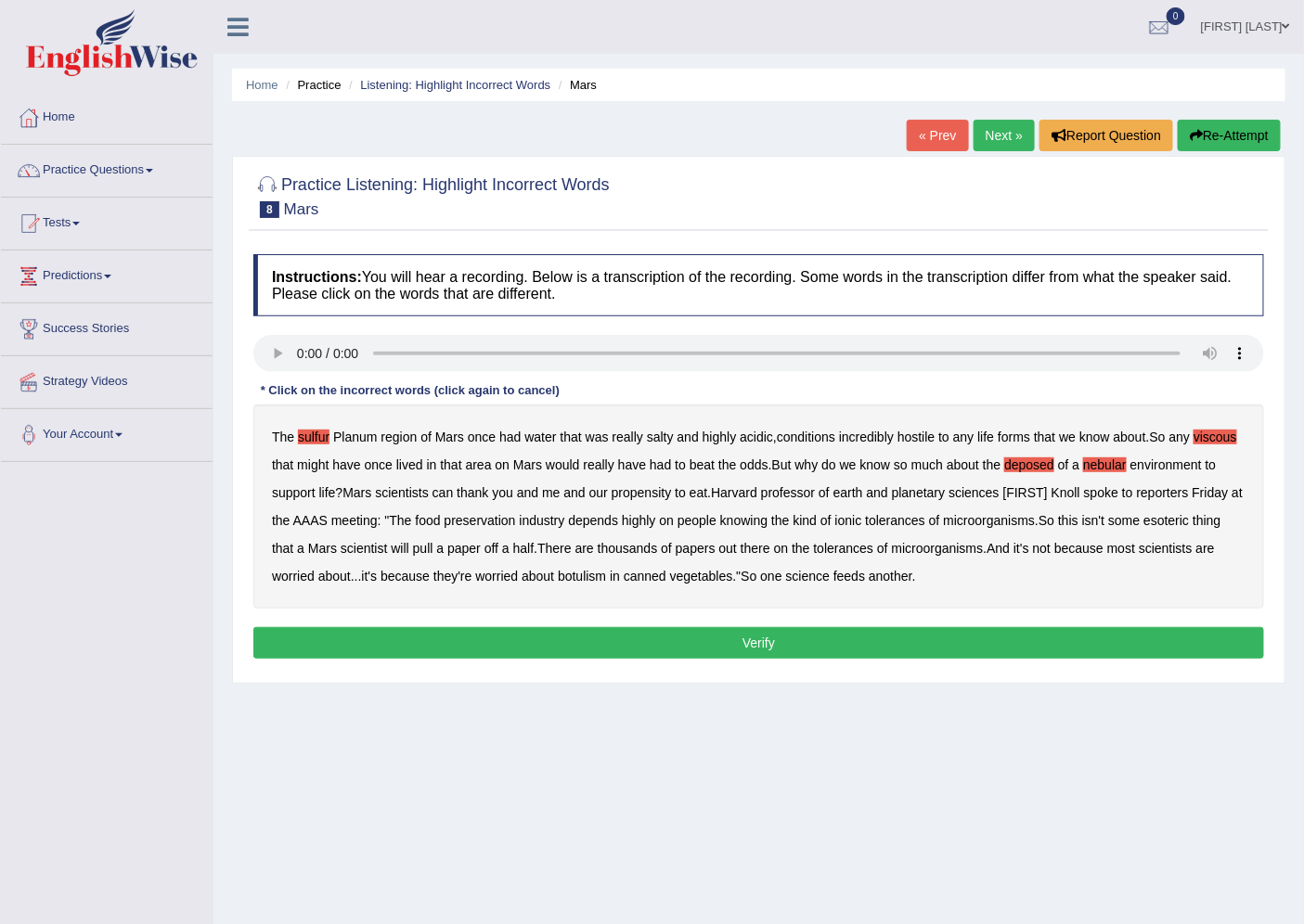 click on "Verify" at bounding box center [758, 643] 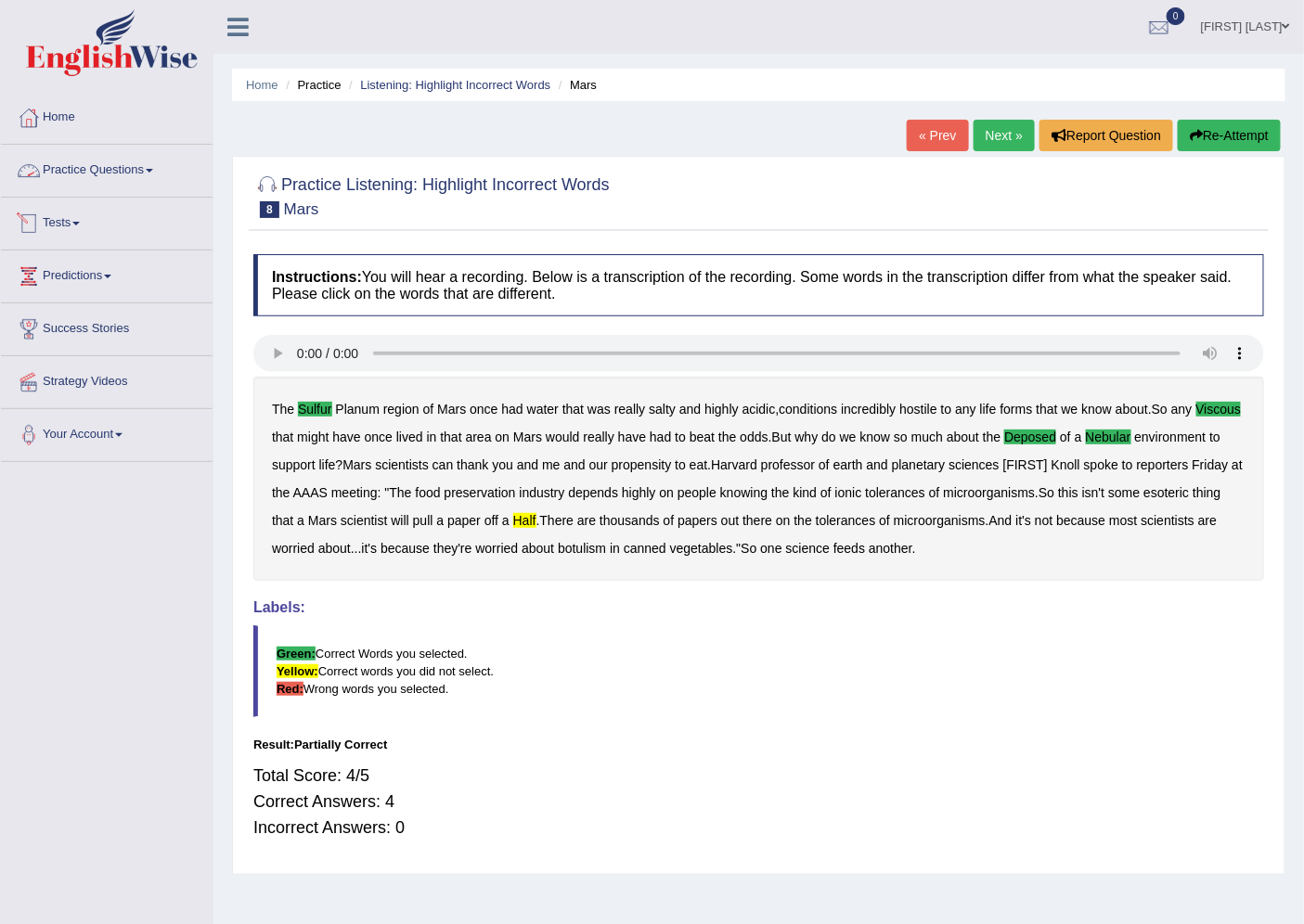 click on "Practice Questions" at bounding box center (107, 168) 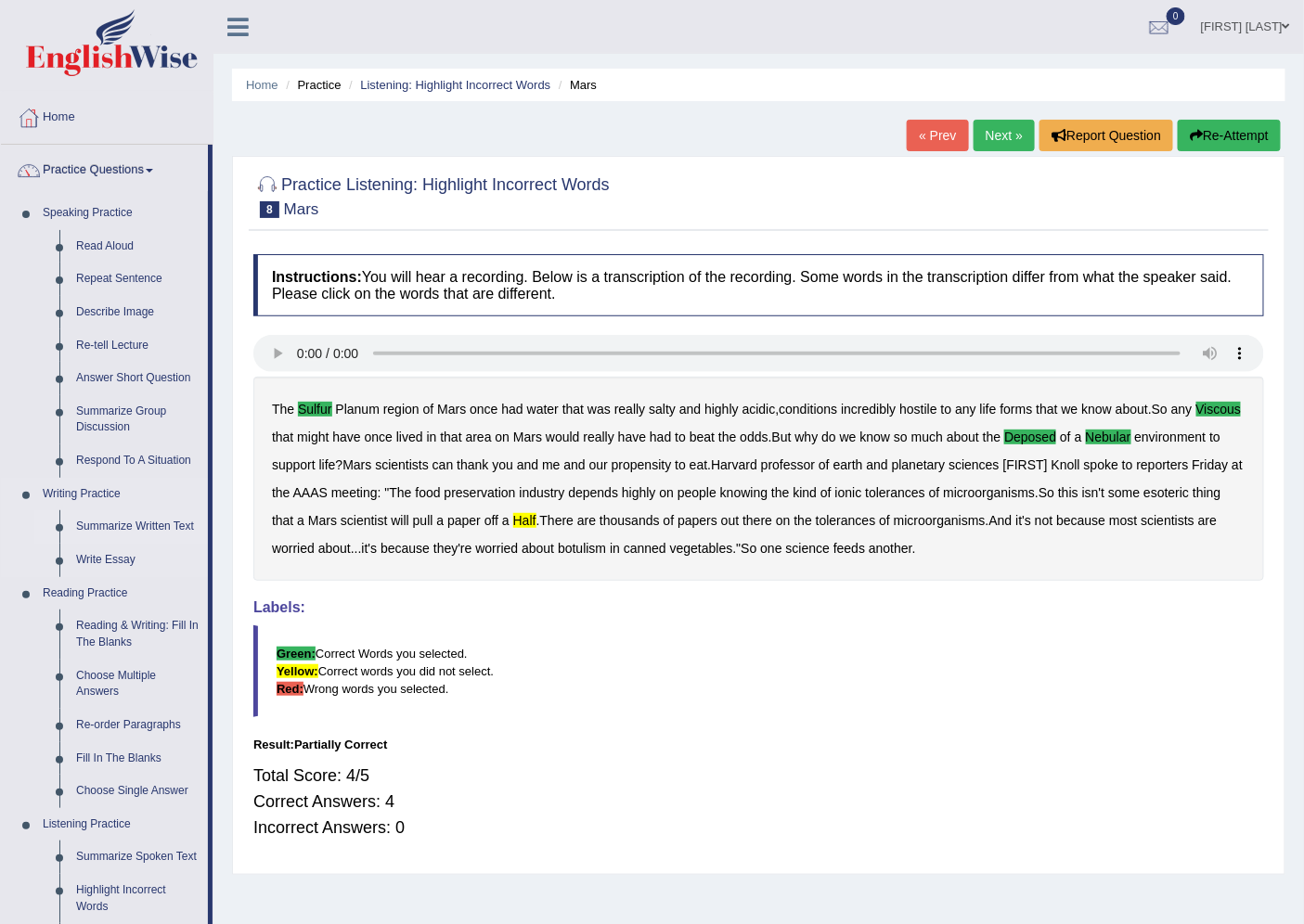 click on "Summarize Written Text" at bounding box center [137, 527] 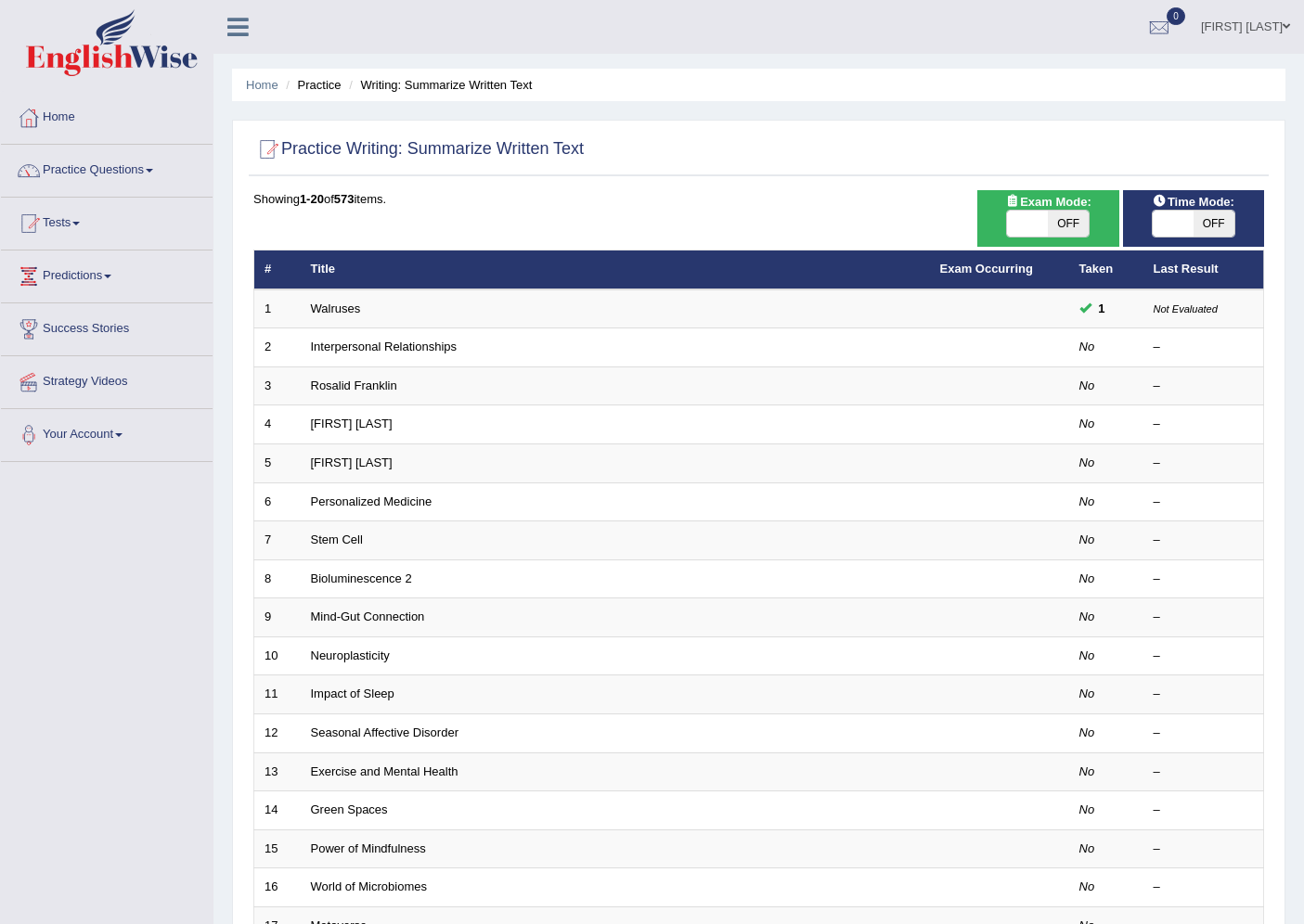 scroll, scrollTop: 0, scrollLeft: 0, axis: both 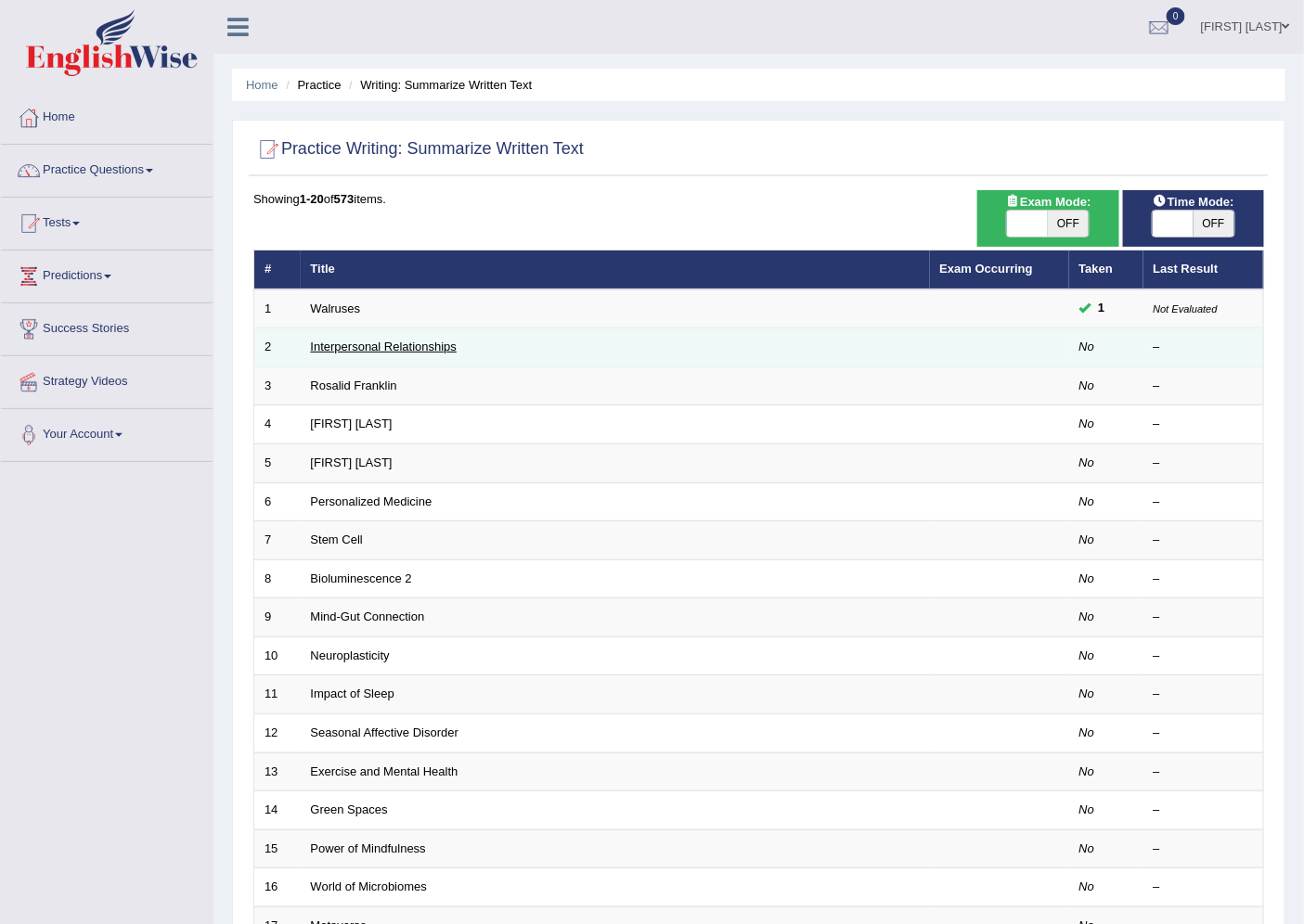 click on "Interpersonal Relationships" at bounding box center (384, 346) 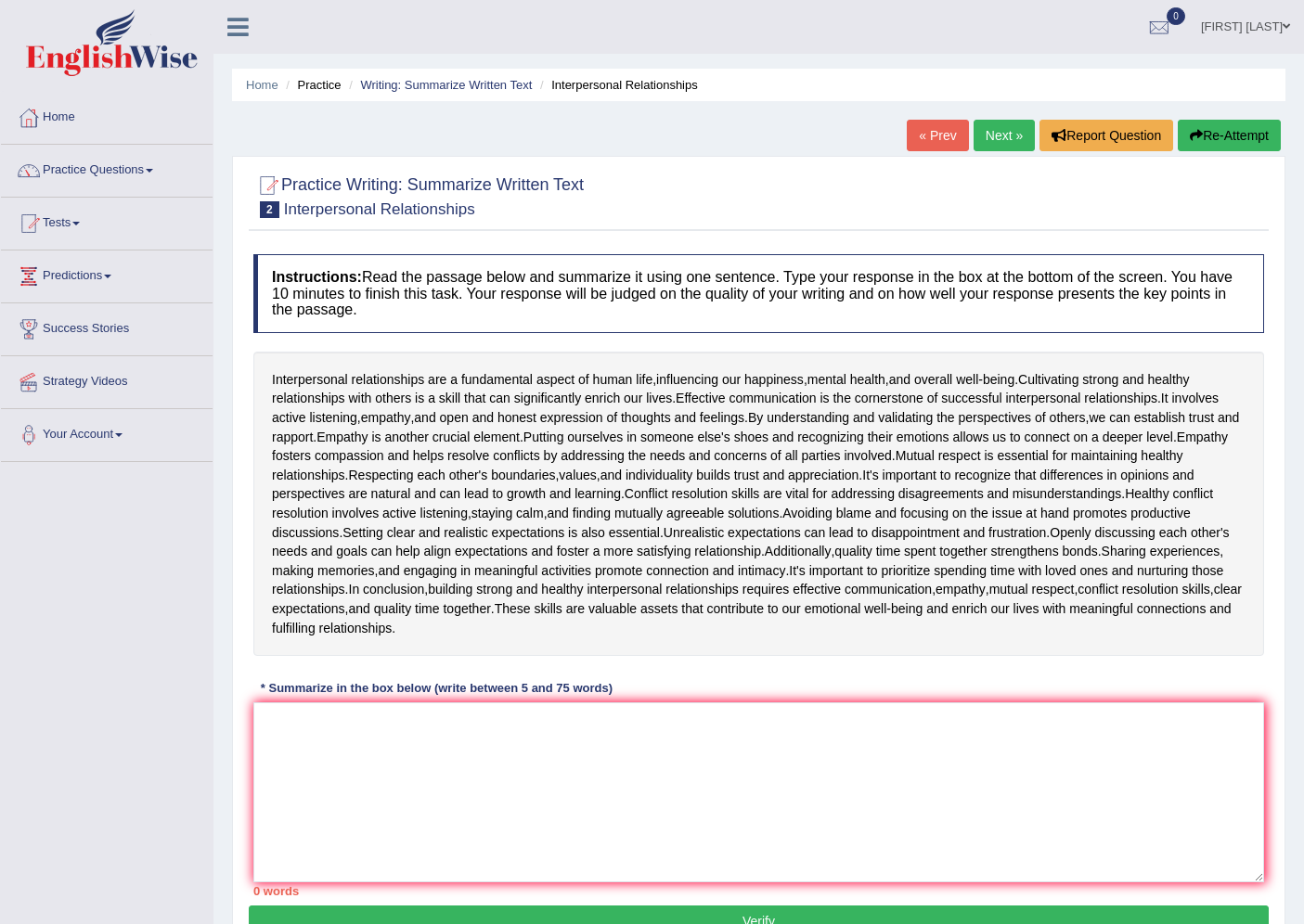 scroll, scrollTop: 0, scrollLeft: 0, axis: both 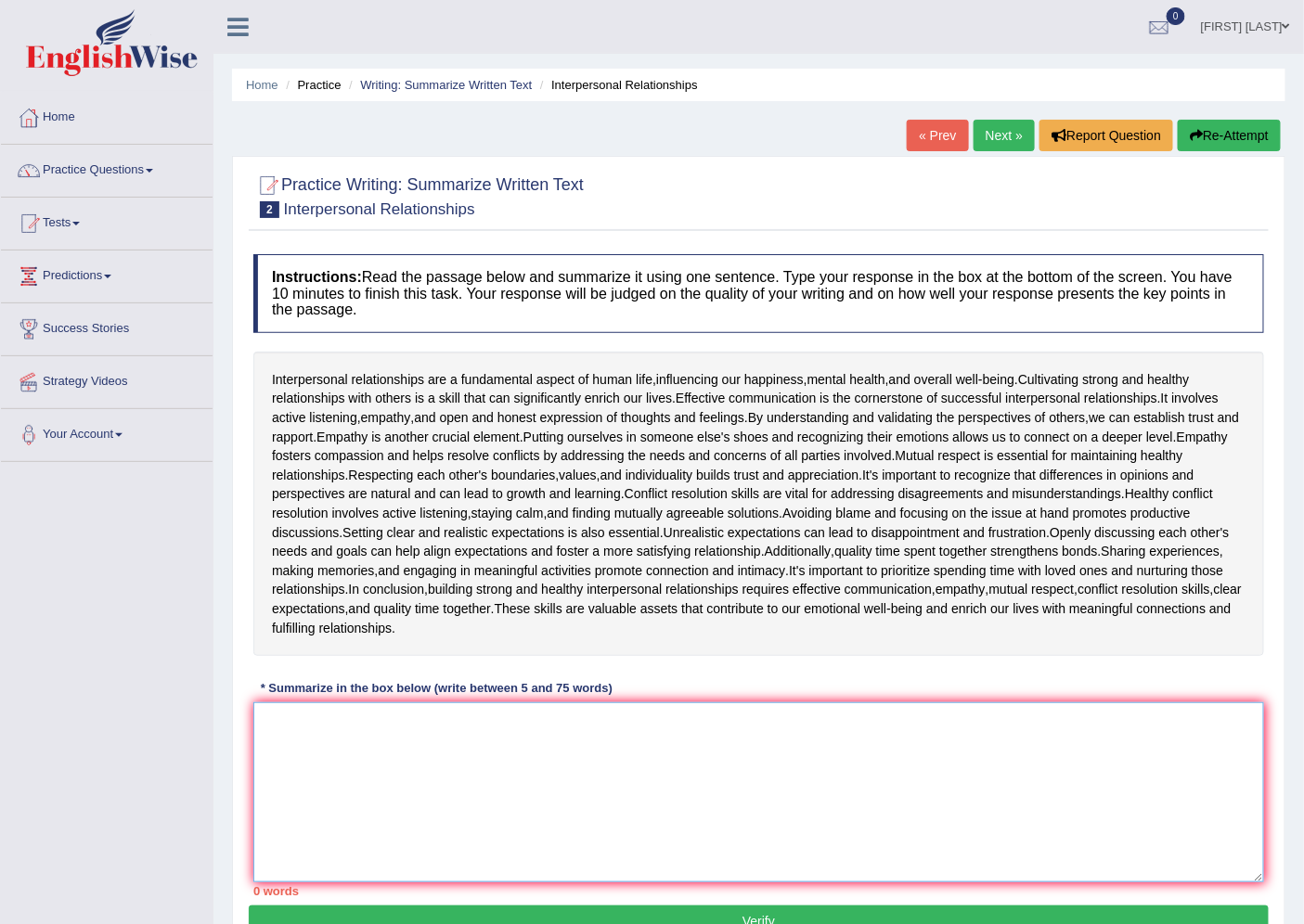 click at bounding box center [758, 792] 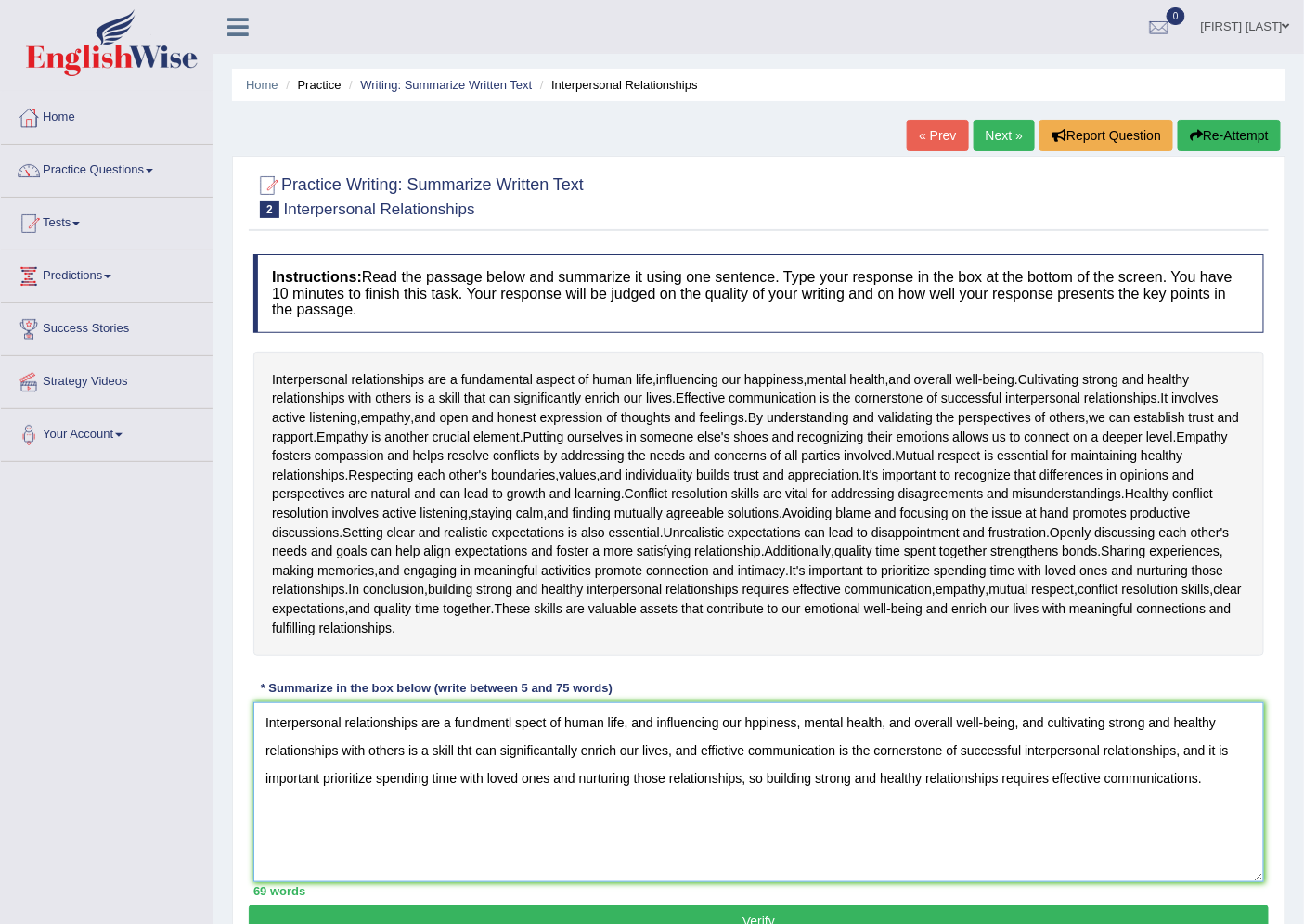 scroll, scrollTop: 91, scrollLeft: 0, axis: vertical 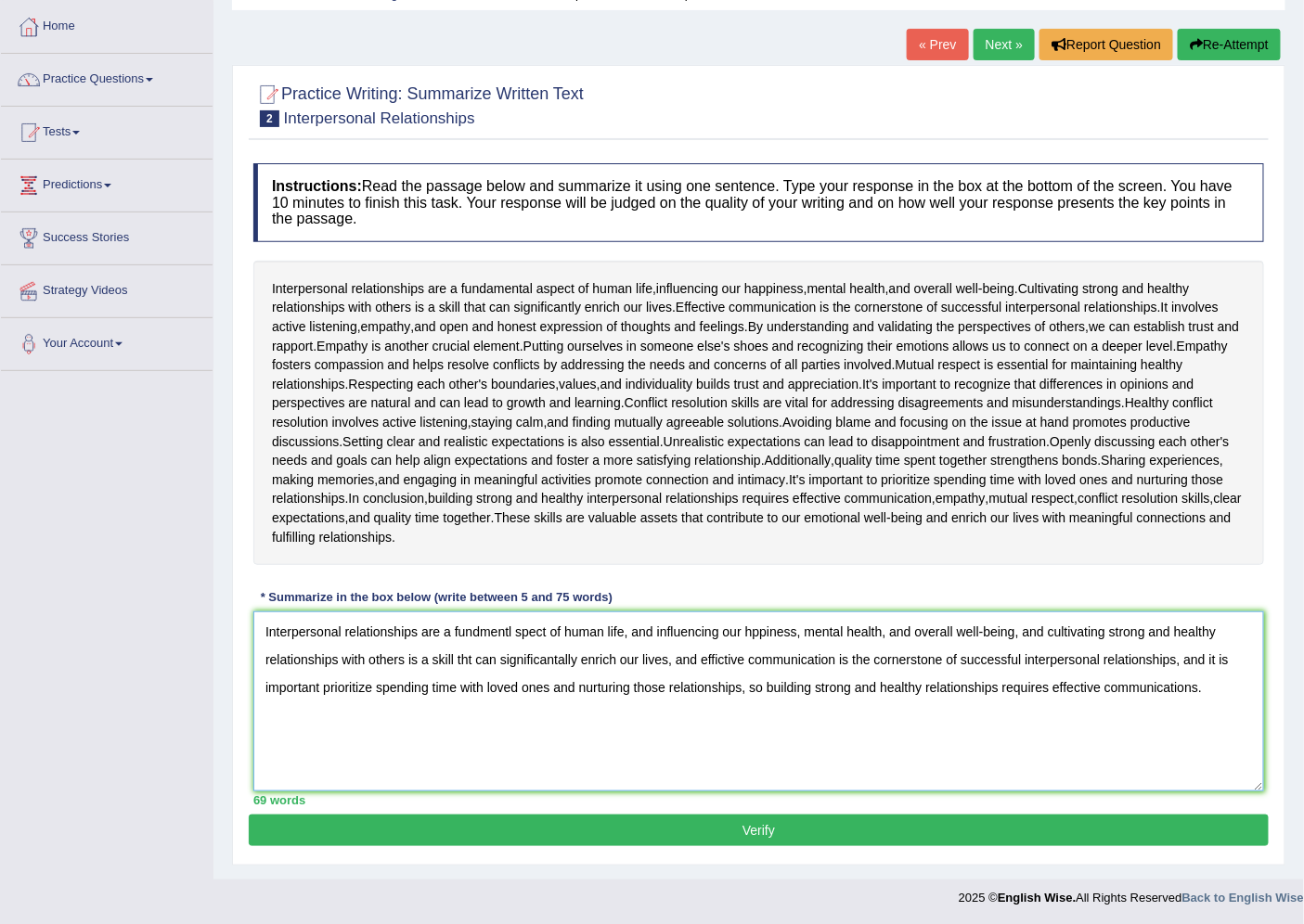 type on "Interpersonal relationships are a fundmentl spect of human life, and influencing our hppiness, mental health, and overall well-being, and cultivating strong and healthy relationships with others is a skill tht can significantally enrich our lives, and effictive communication is the cornerstone of successful interpersonal relationships, and it is important prioritize spending time with loved ones and nurturing those relationships, so building strong and healthy relationships requires effective communications." 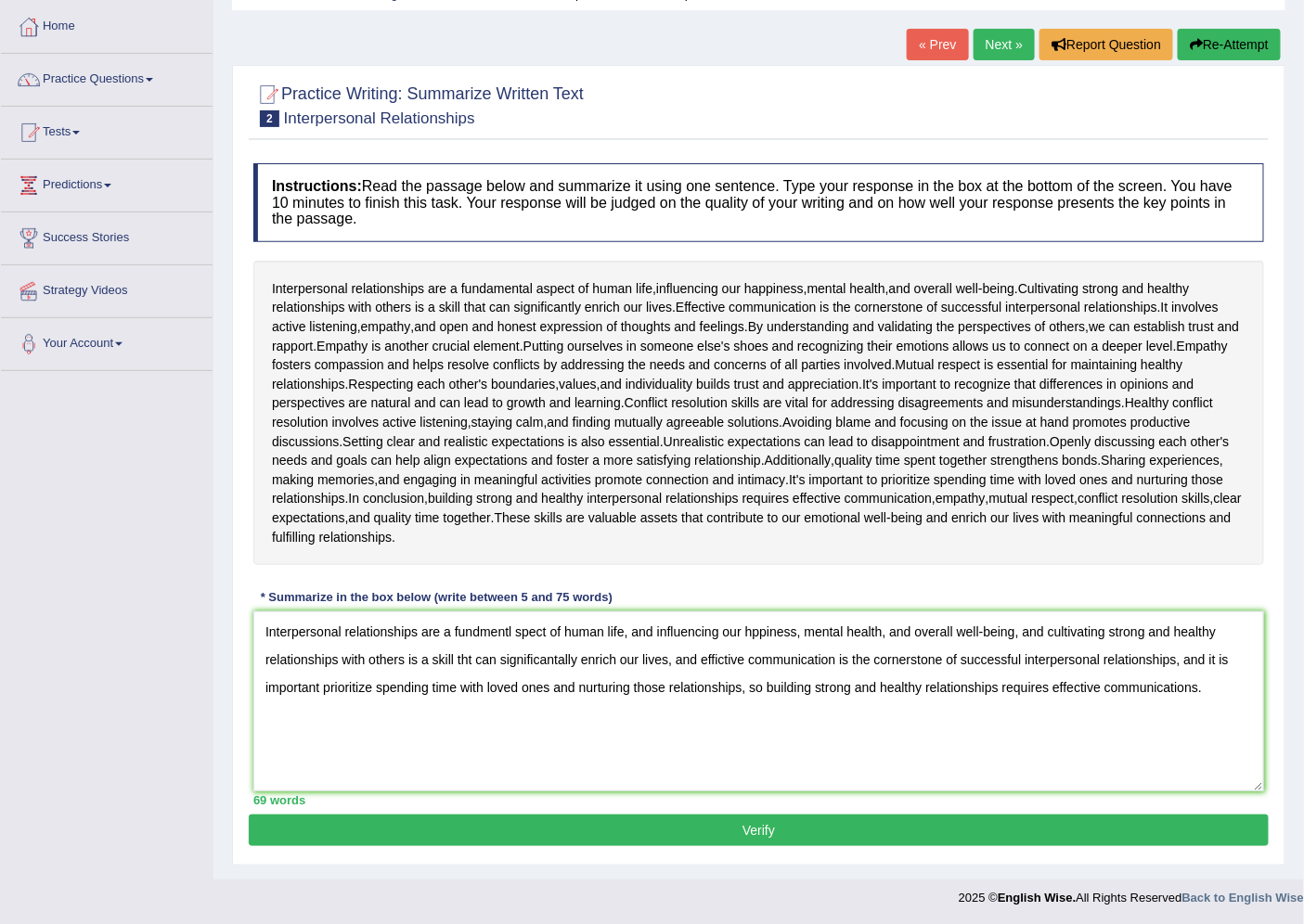 click on "Verify" at bounding box center [758, 830] 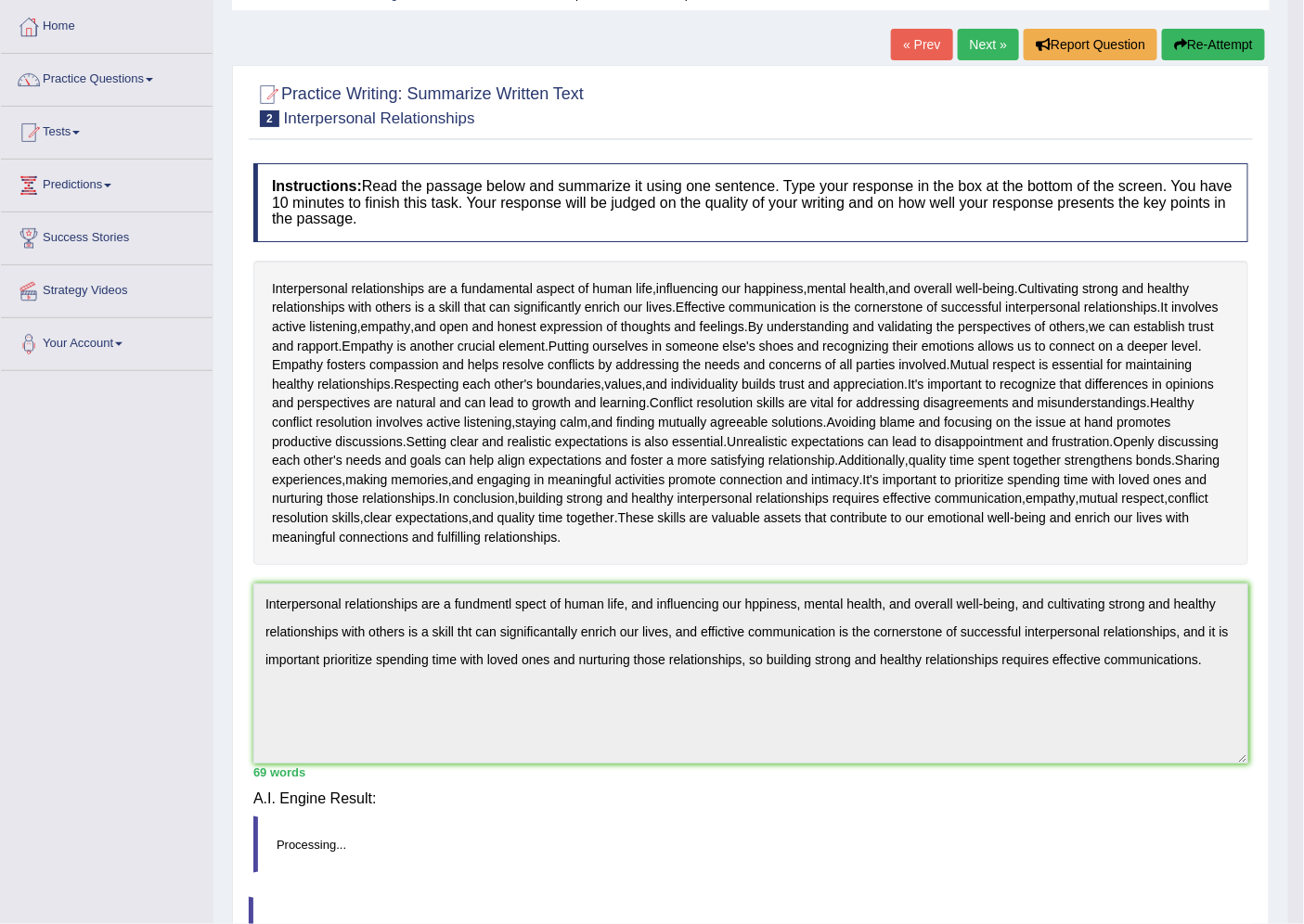 scroll, scrollTop: 81, scrollLeft: 0, axis: vertical 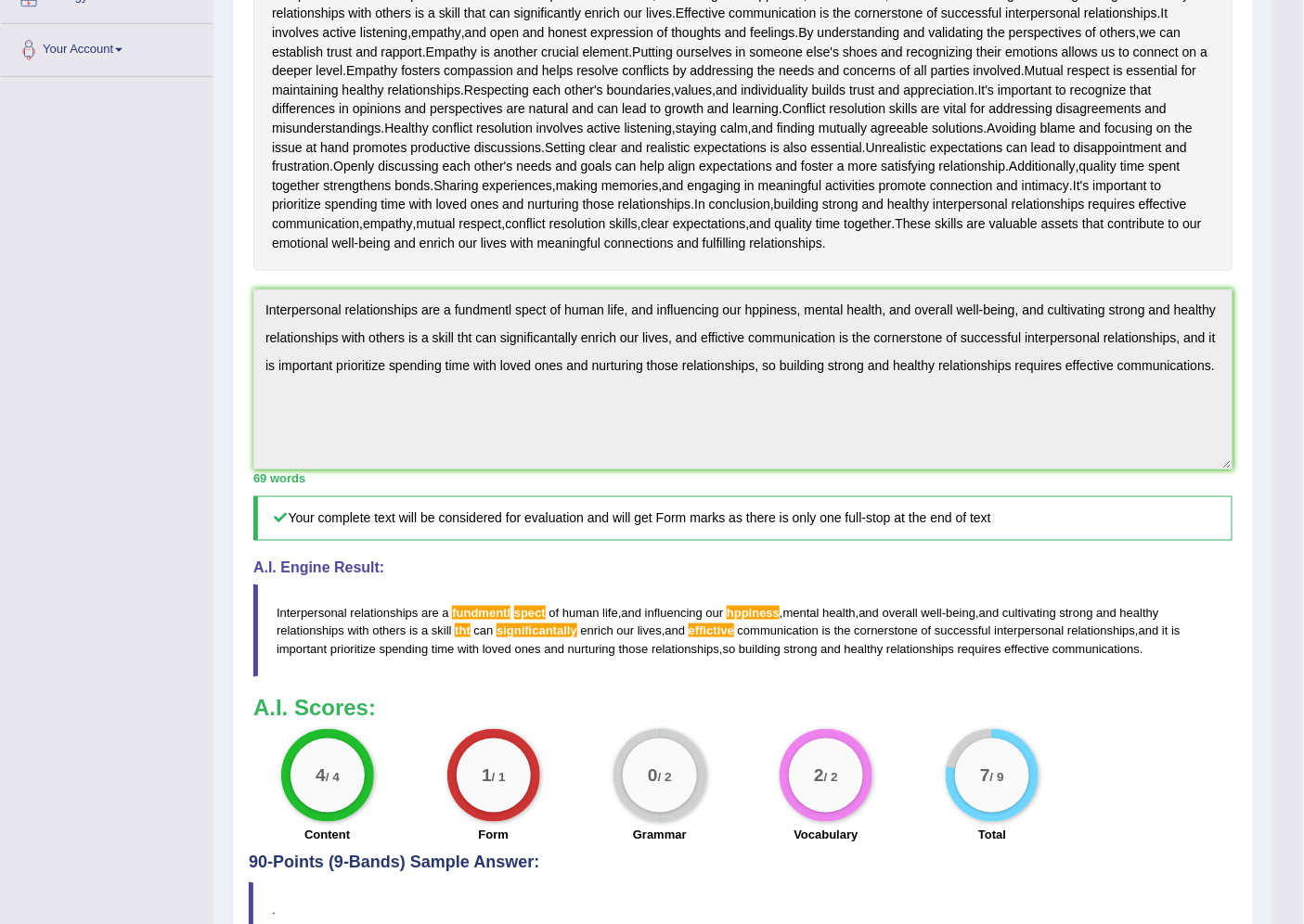 click on "0  / 2" at bounding box center (660, 776) 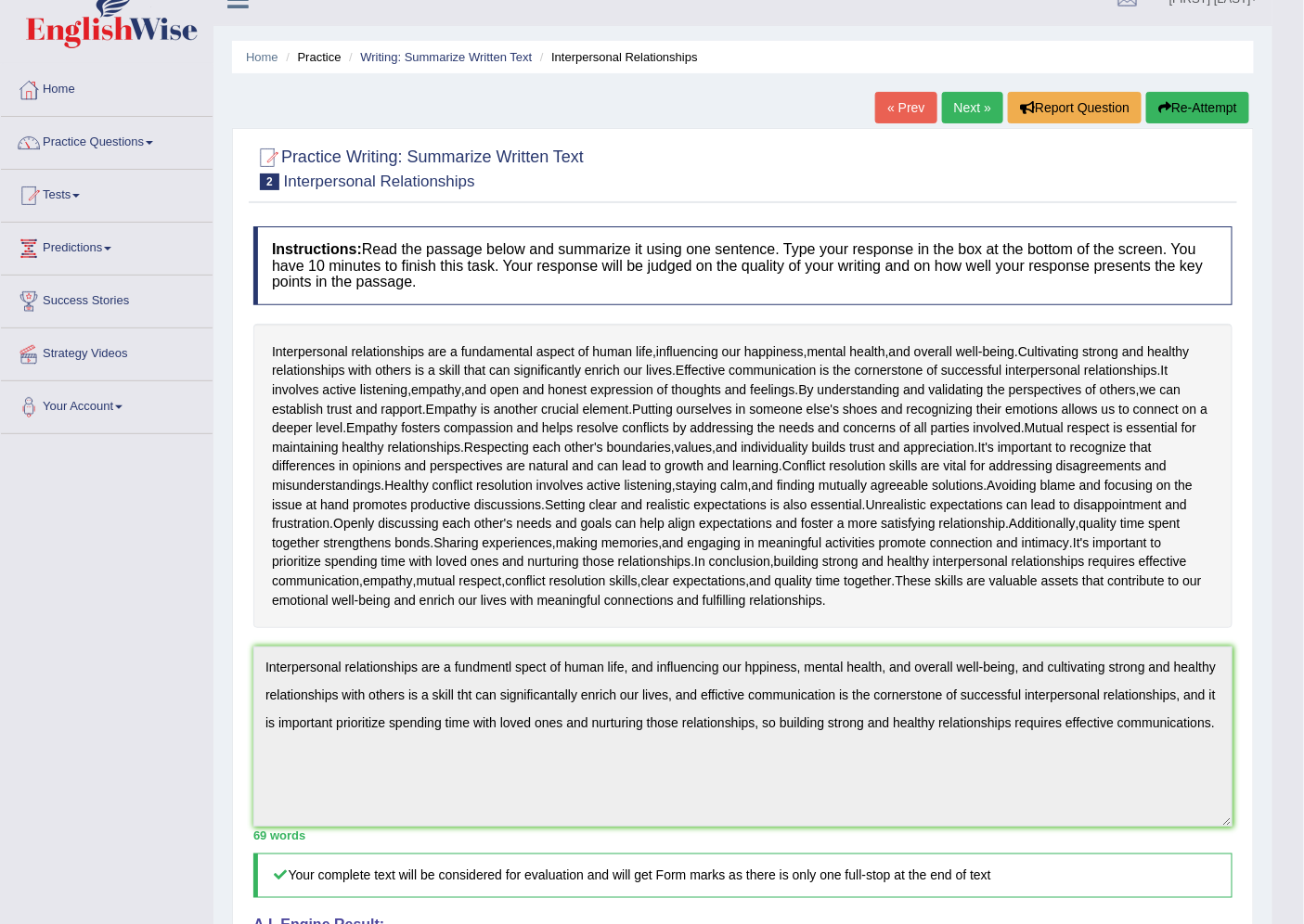 scroll, scrollTop: 0, scrollLeft: 0, axis: both 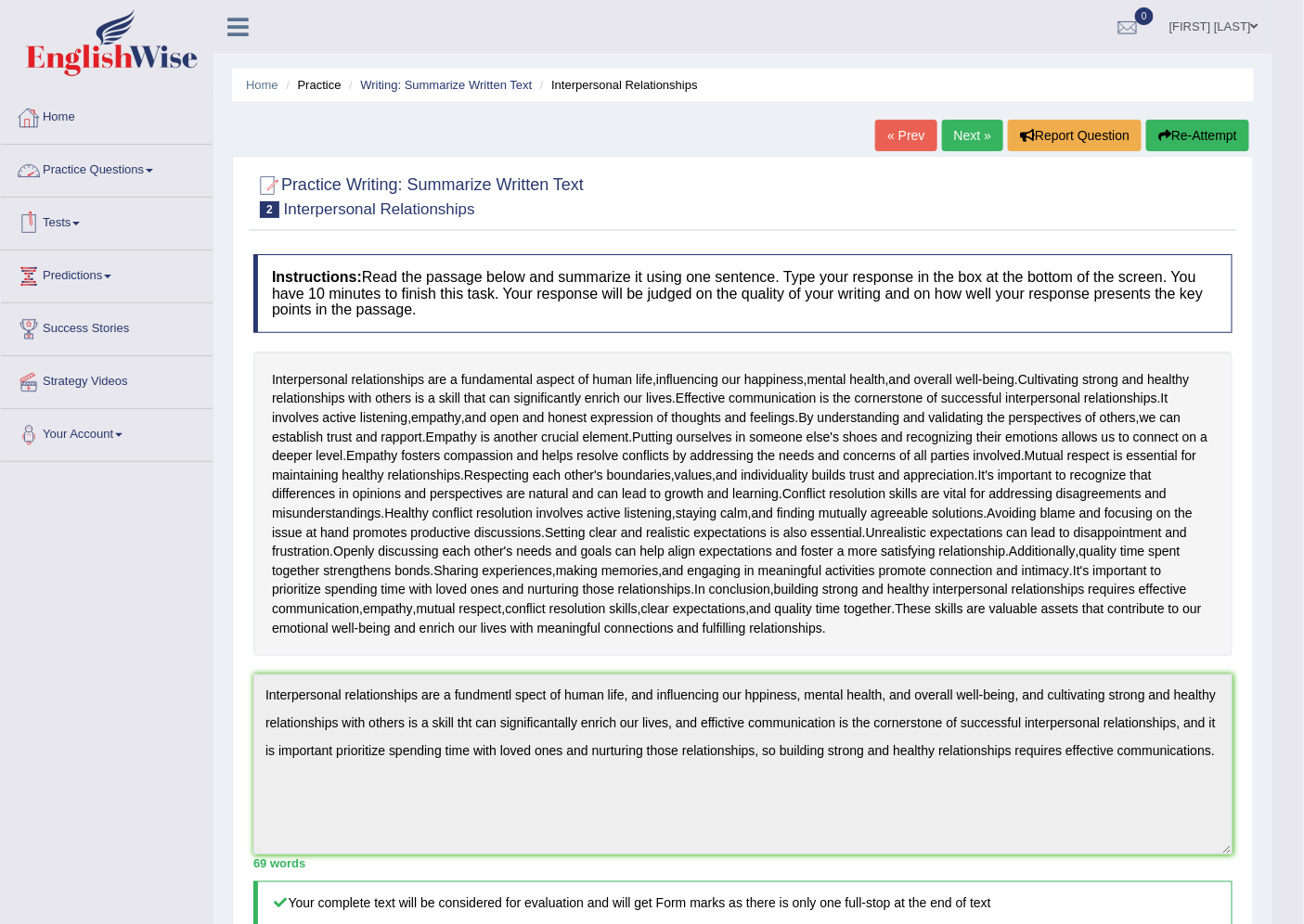 click on "Practice Questions" at bounding box center [107, 168] 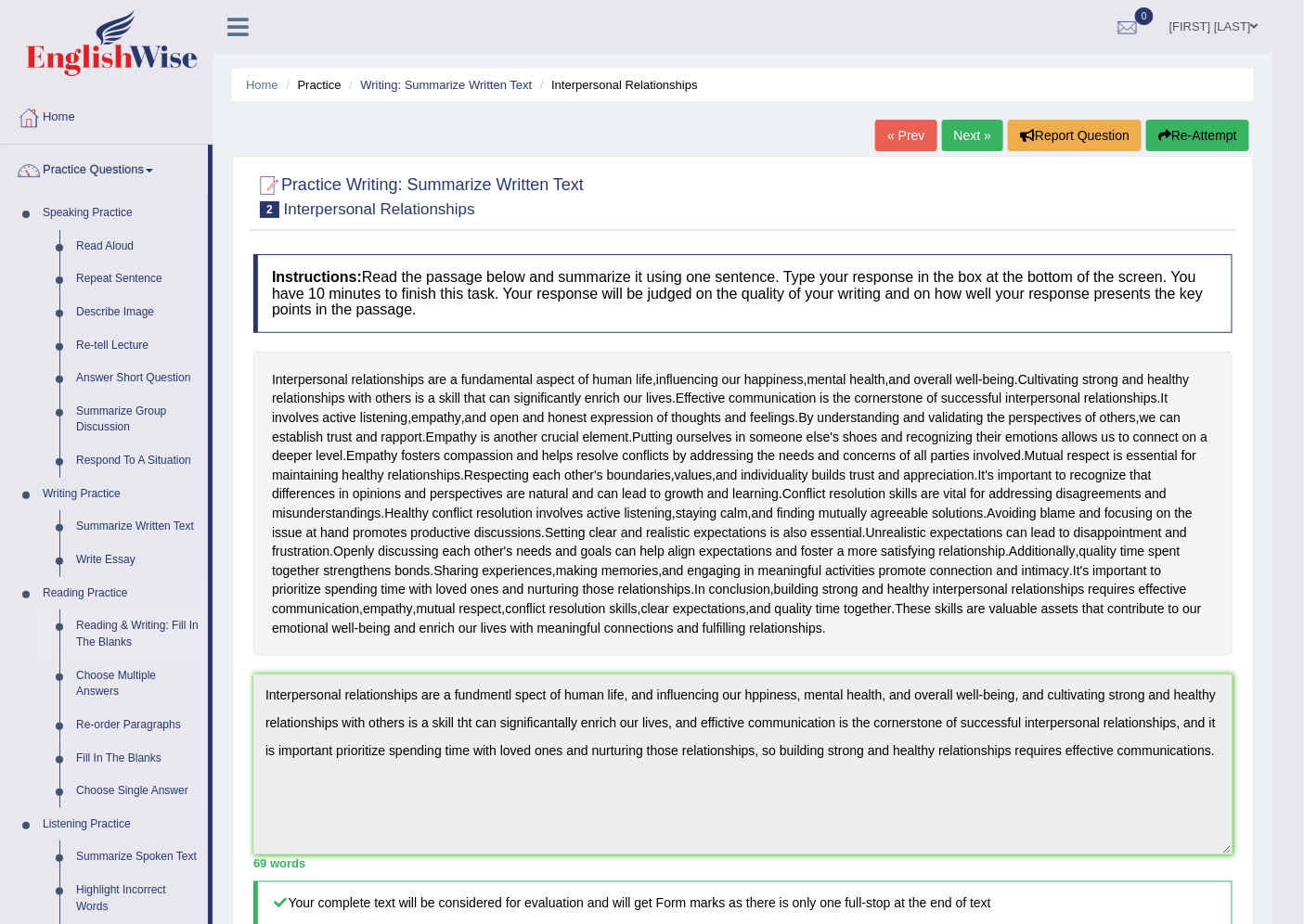 click on "Reading & Writing: Fill In The Blanks" at bounding box center [137, 634] 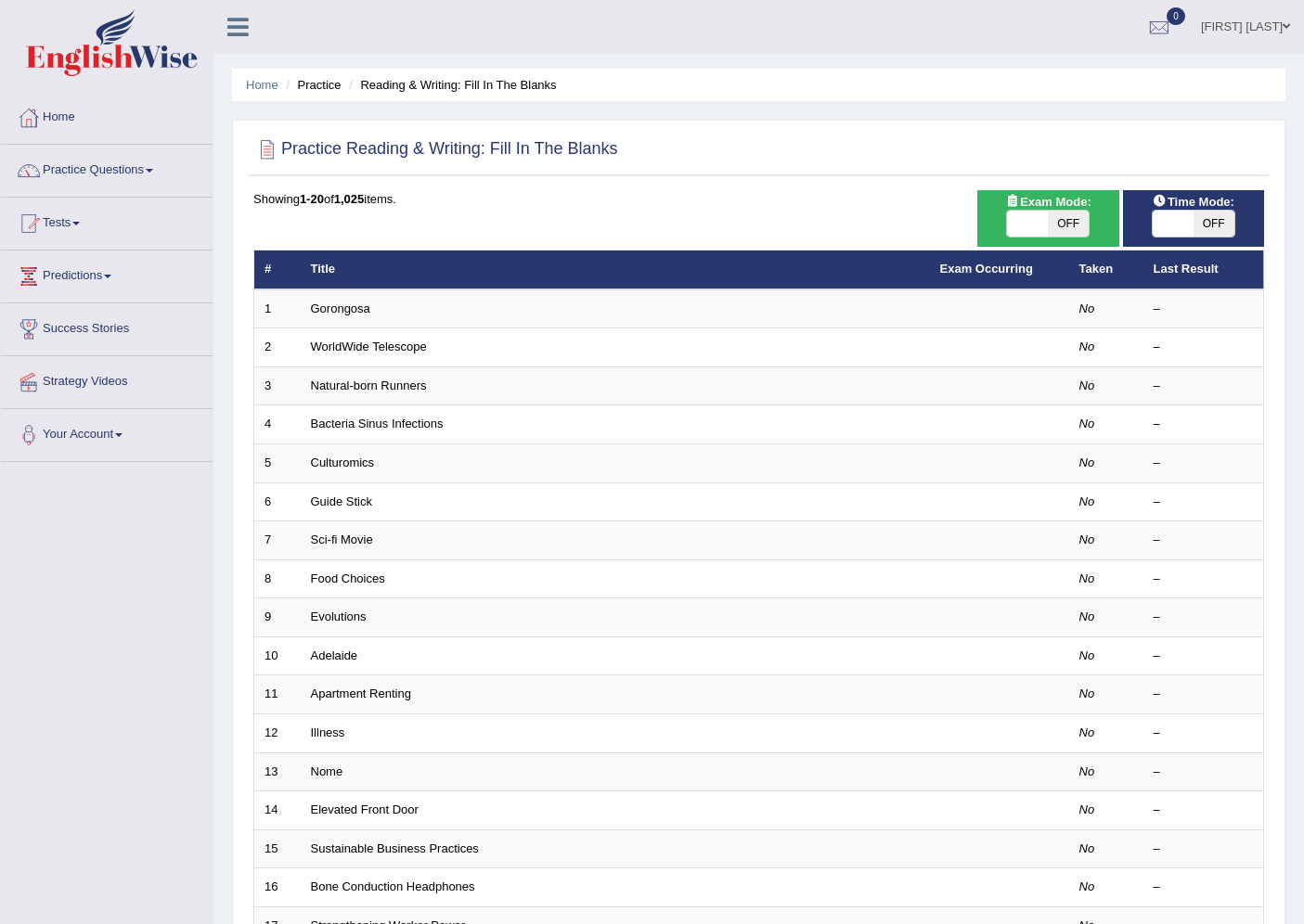 scroll, scrollTop: 0, scrollLeft: 0, axis: both 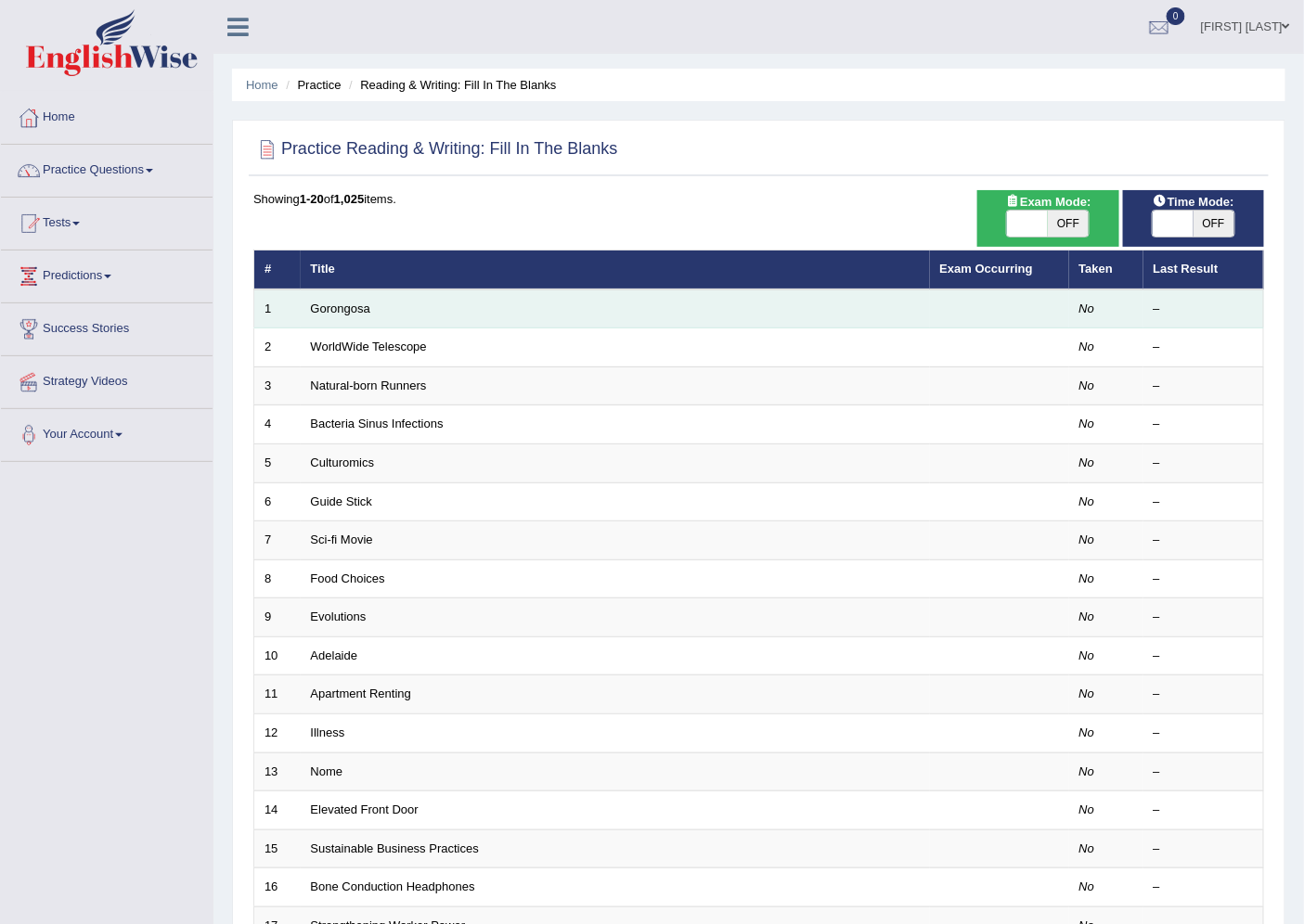 click on "Gorongosa" at bounding box center [615, 309] 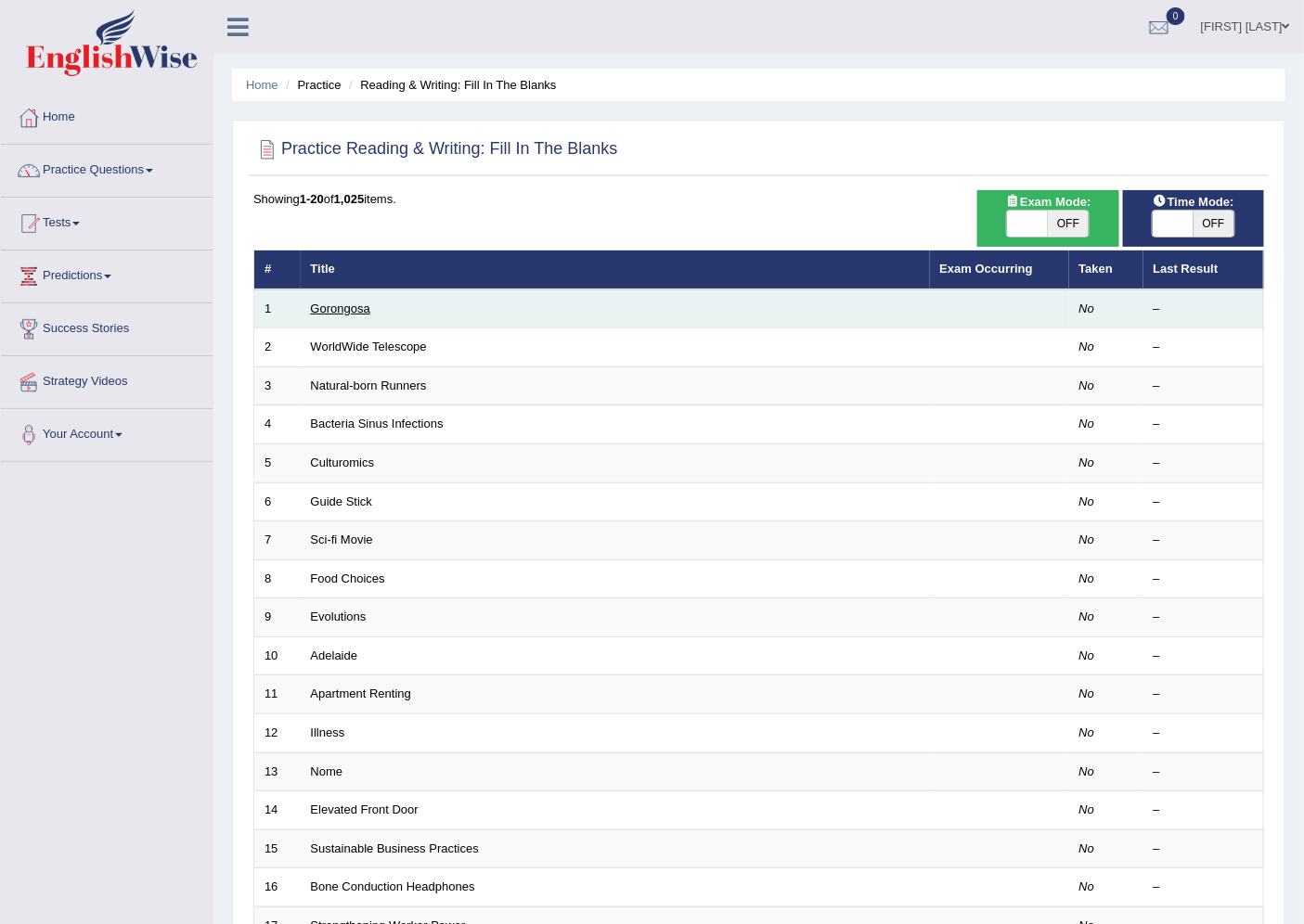 click on "Gorongosa" at bounding box center [341, 308] 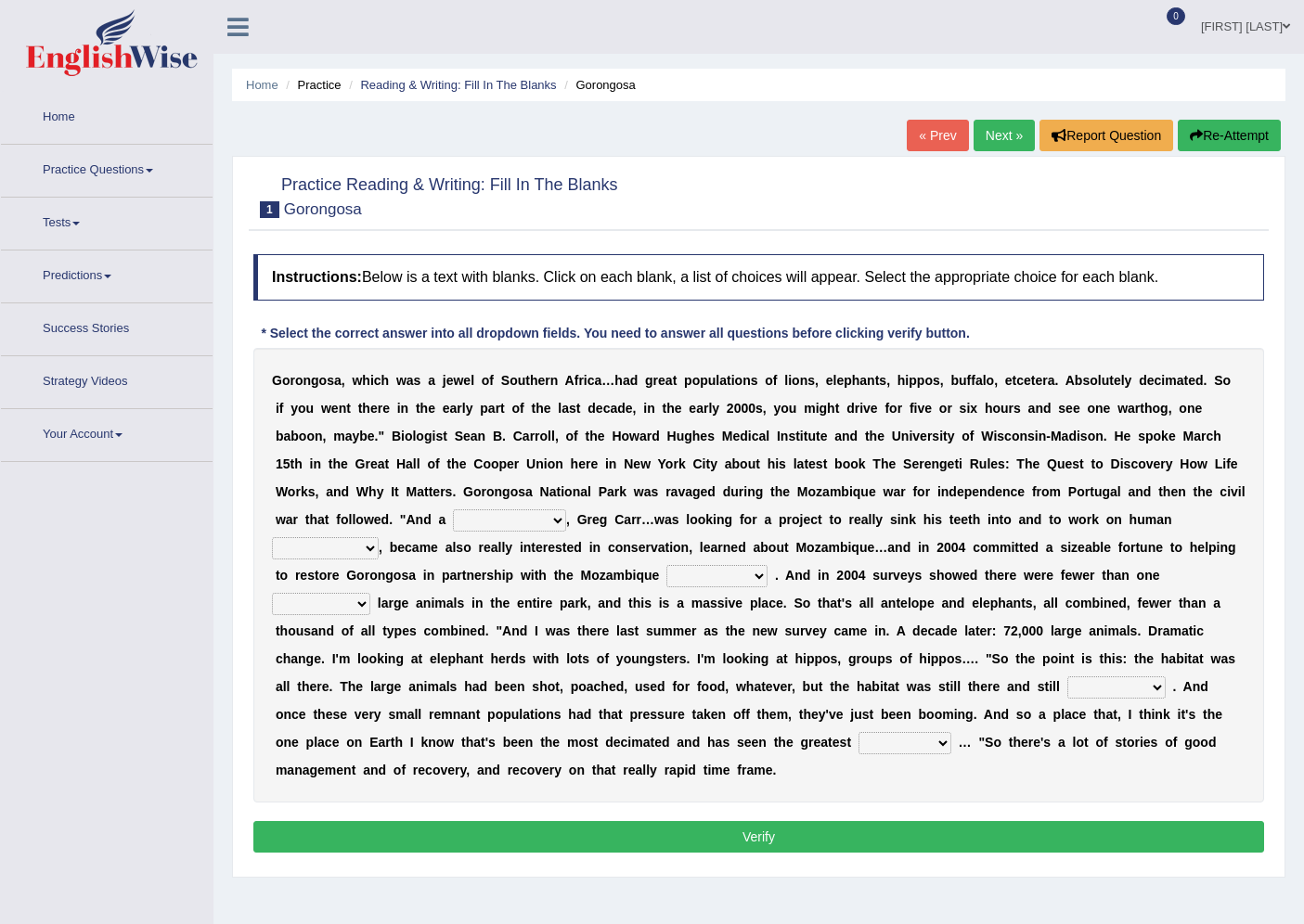 scroll, scrollTop: 0, scrollLeft: 0, axis: both 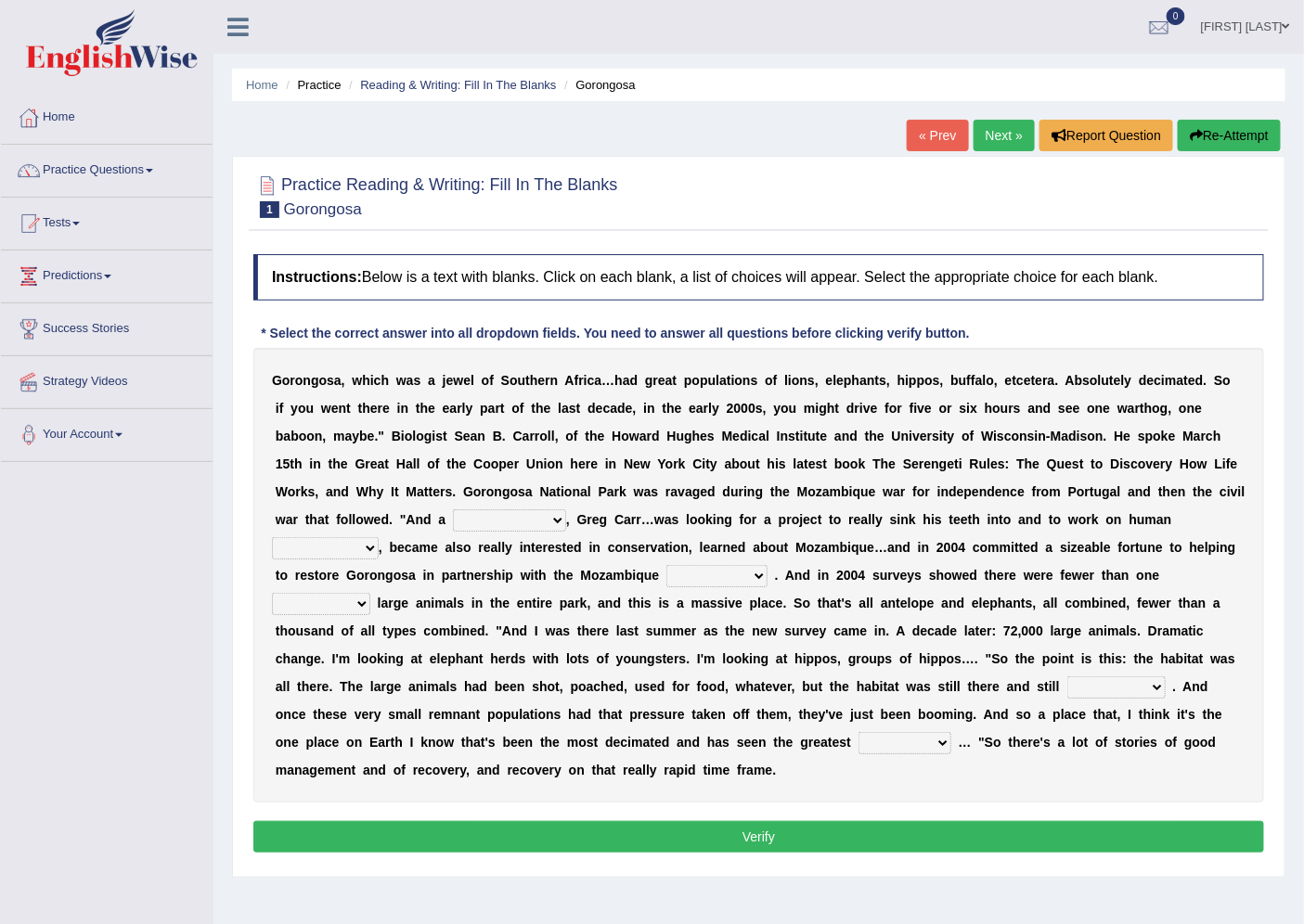 click on "passion solstice ballast philanthropist" at bounding box center [510, 520] 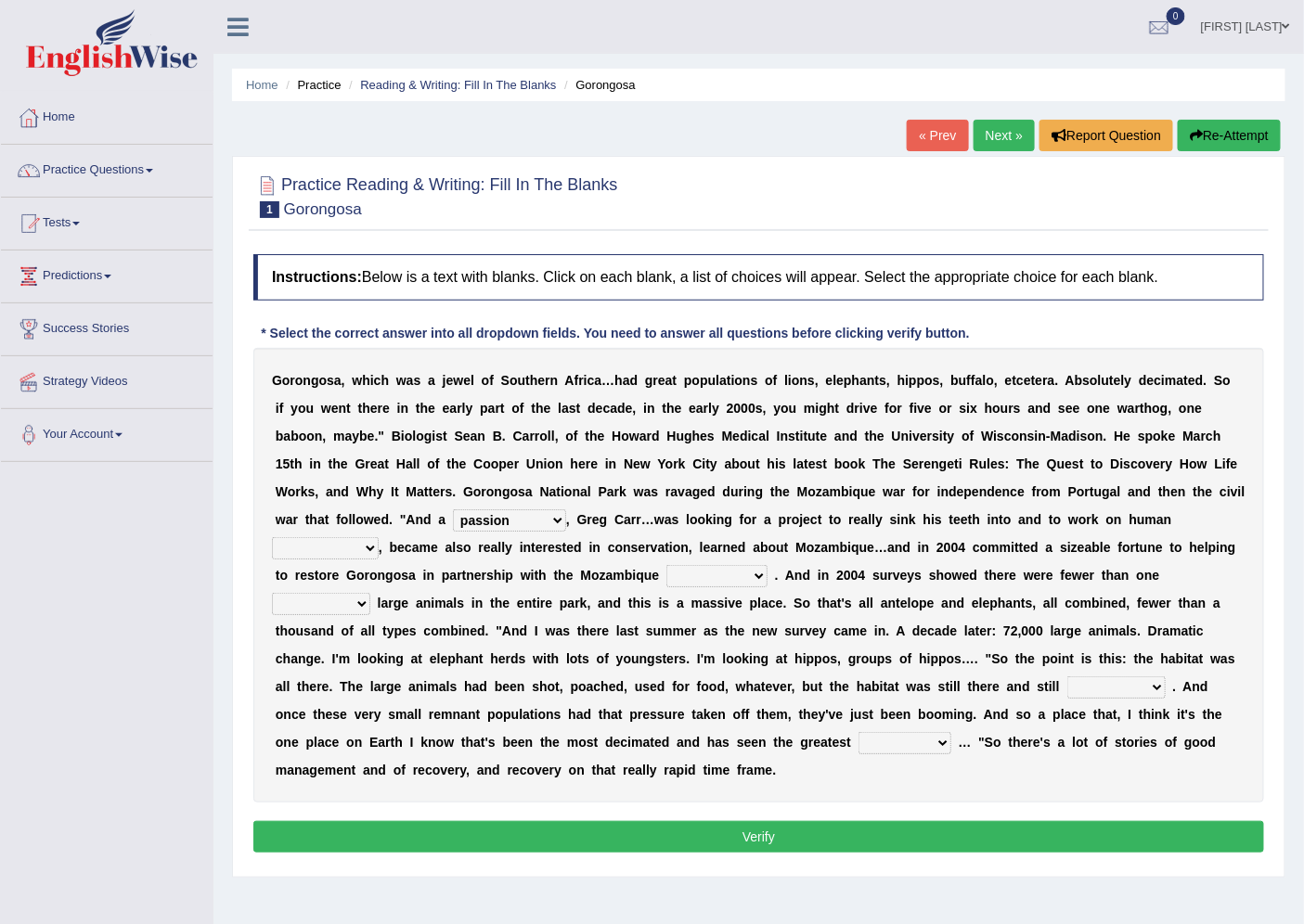 click on "passion solstice ballast philanthropist" at bounding box center (510, 520) 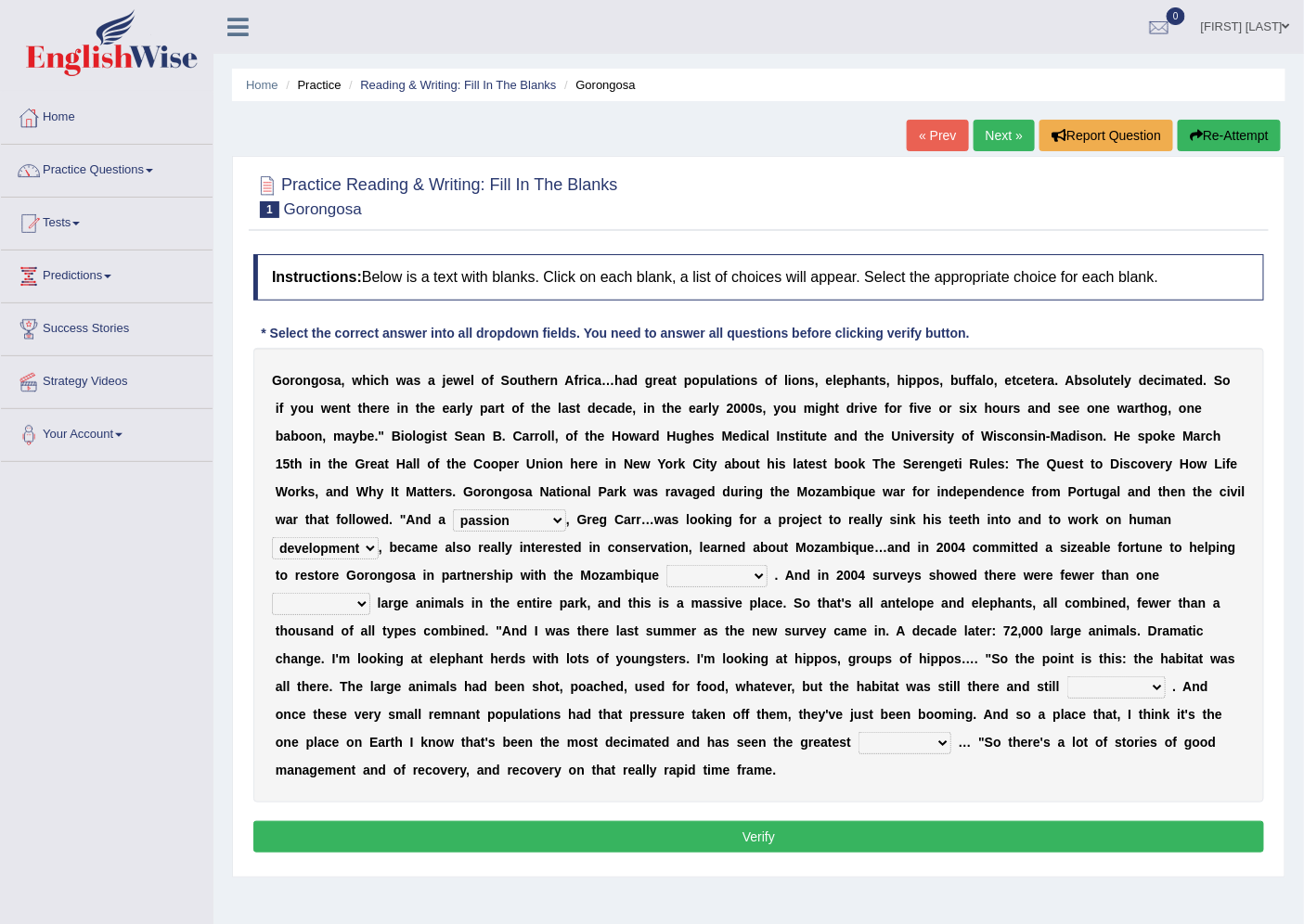 click on "parliament semanticist government journalist" at bounding box center [717, 576] 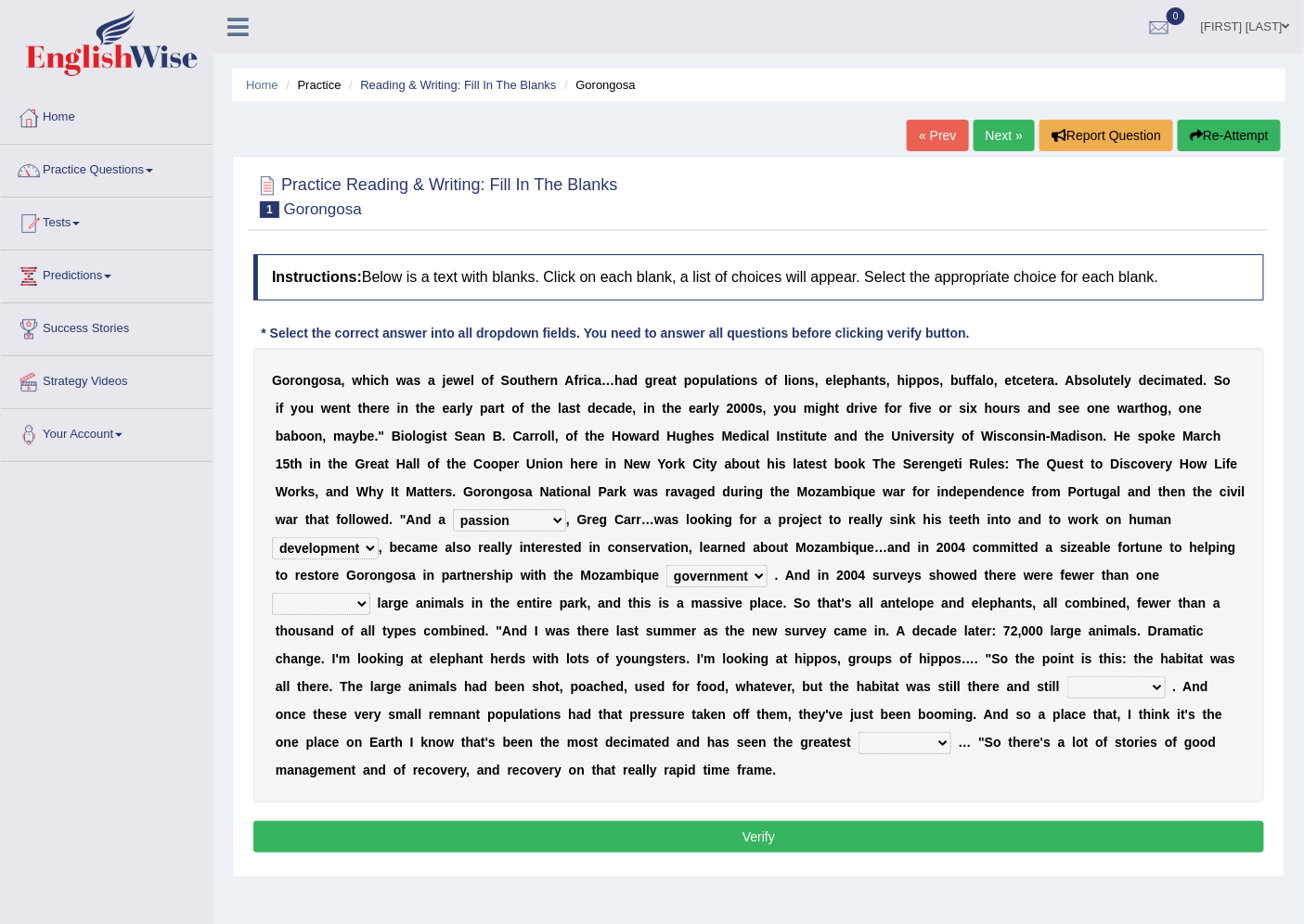 click on "parliament semanticist government journalist" at bounding box center [717, 576] 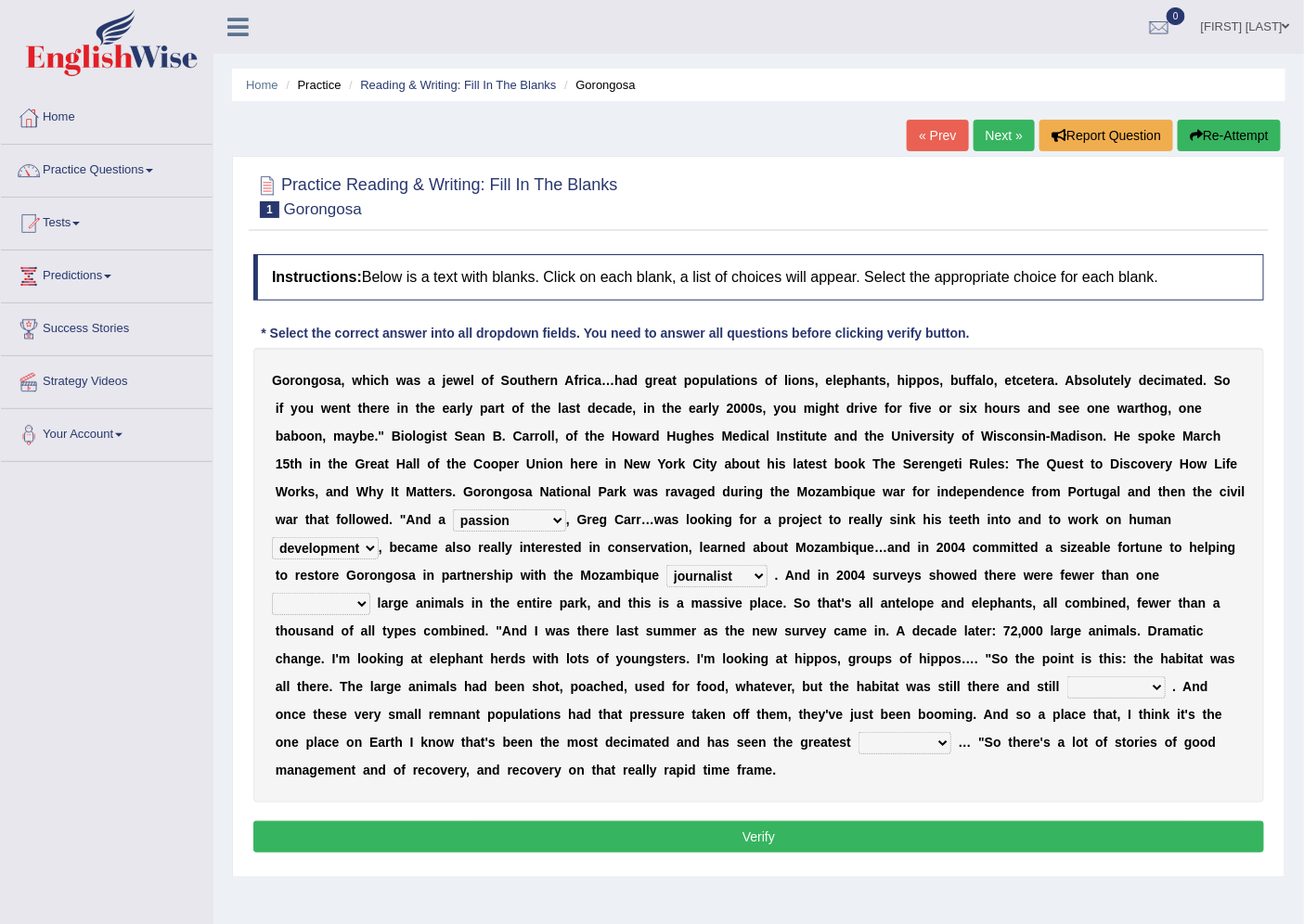 click on "parliament semanticist government journalist" at bounding box center (717, 576) 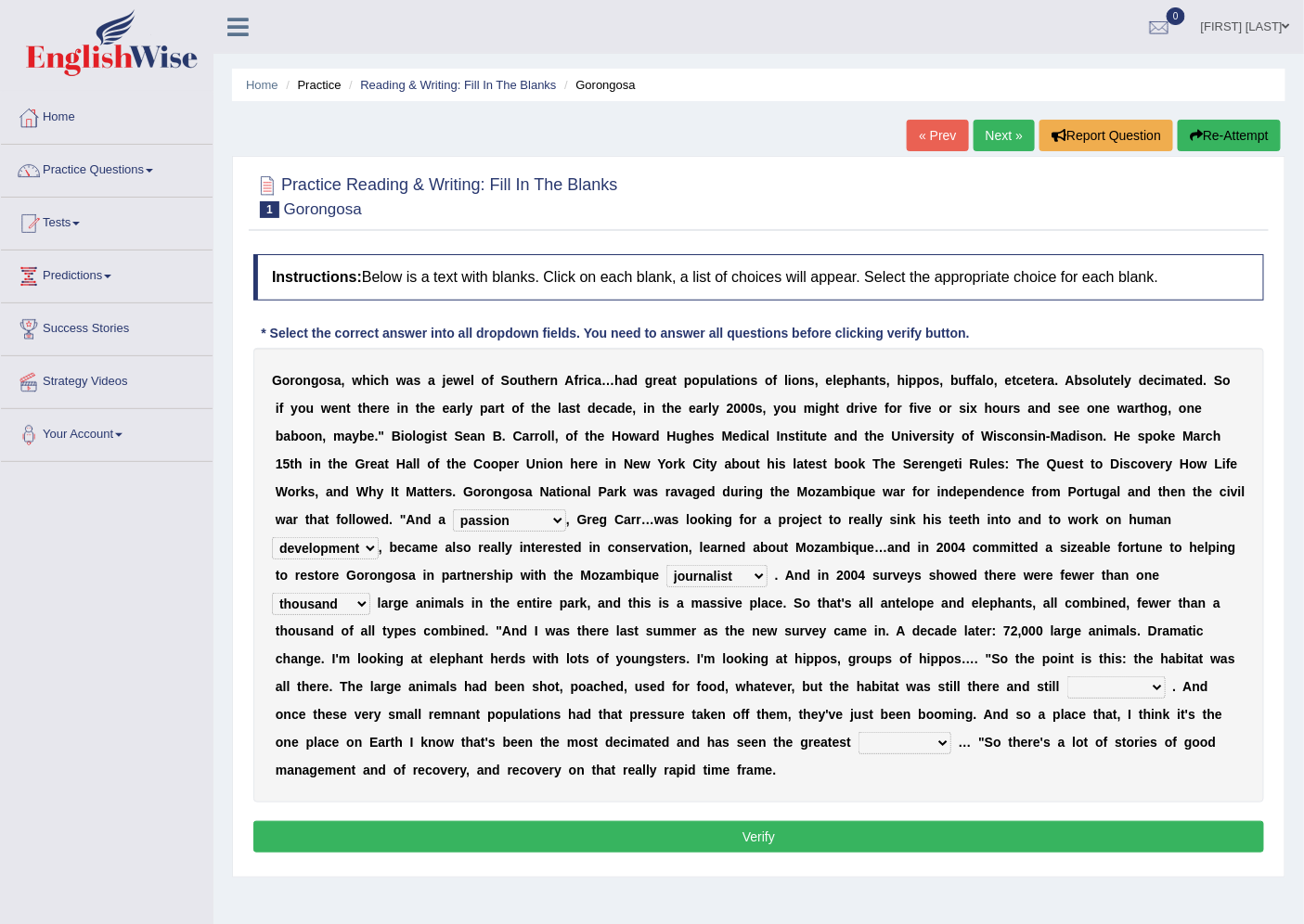 click on "deflowered embowered roundest thousand" at bounding box center (321, 604) 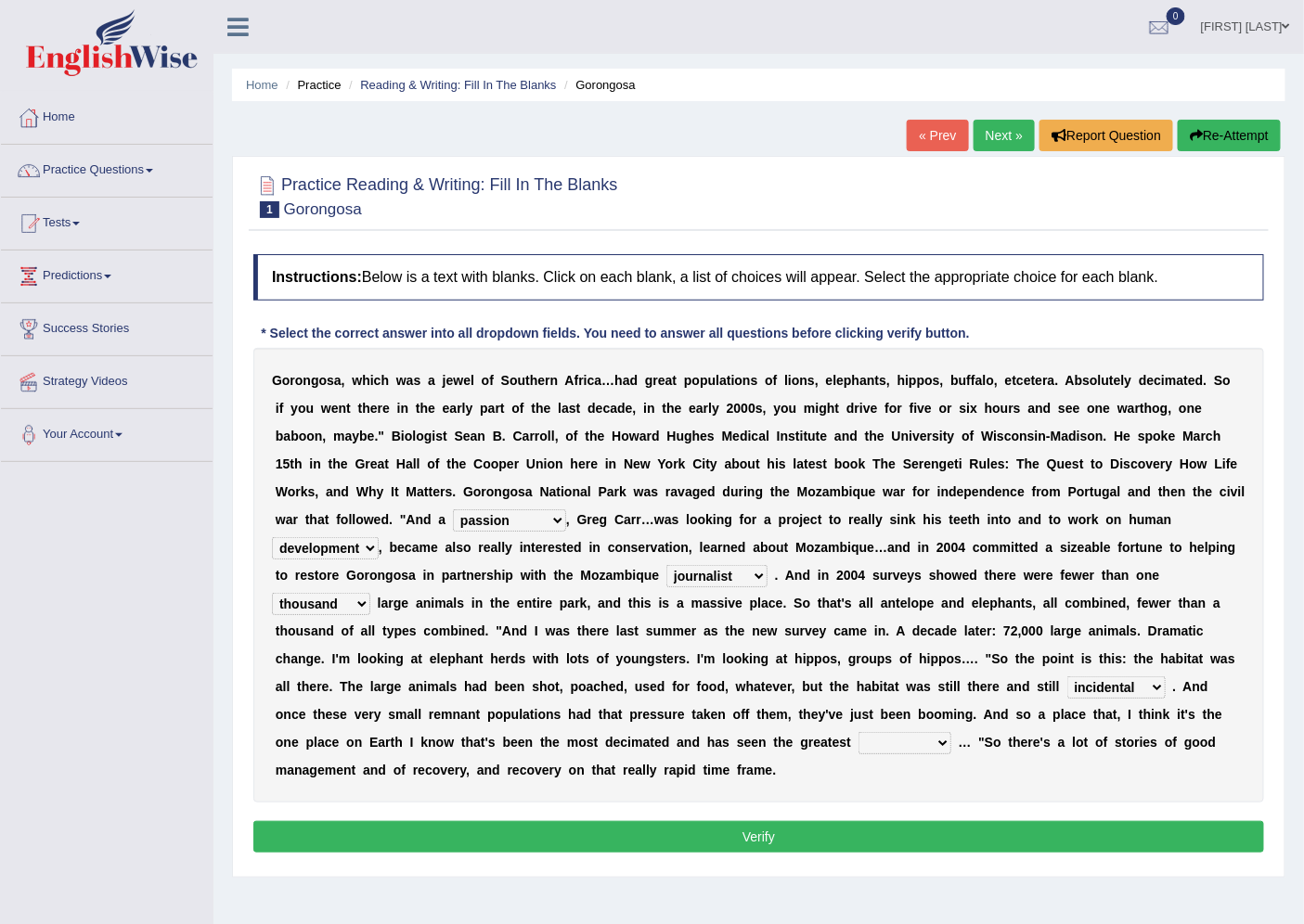 click on "assertive incidental compulsive productive" at bounding box center (1117, 687) 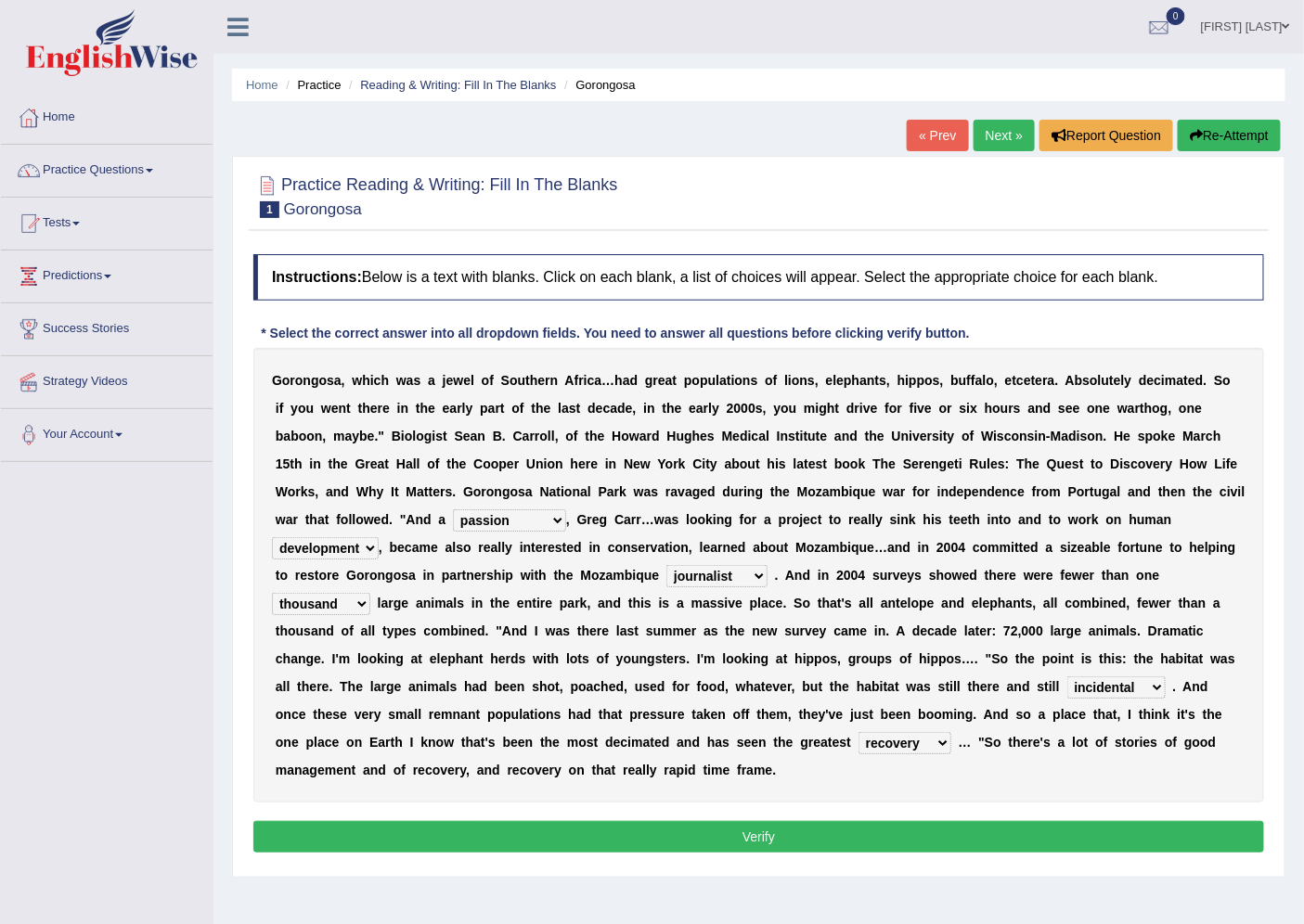 click on "recovery efficacy golly stumpy" at bounding box center (905, 743) 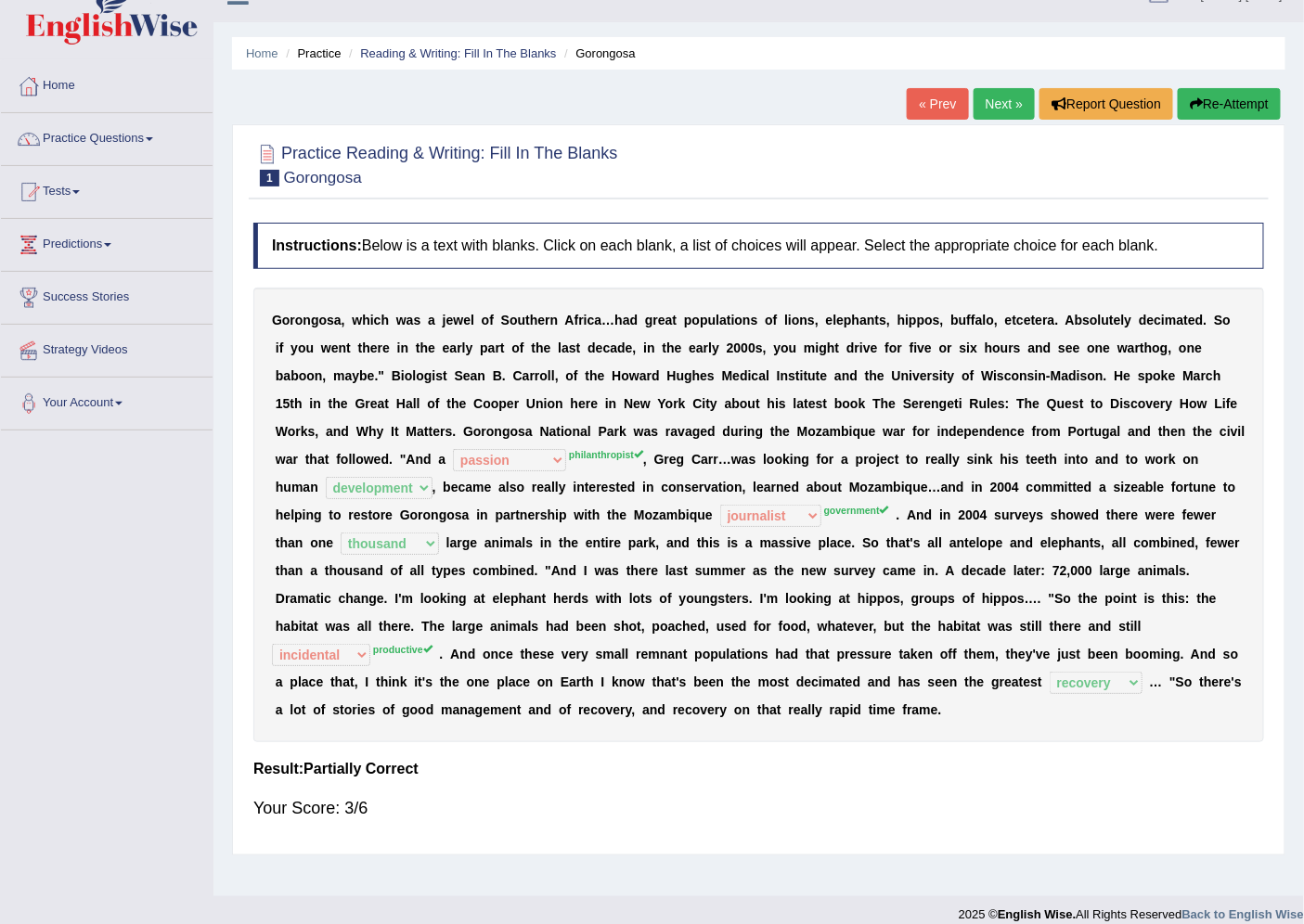 scroll, scrollTop: 49, scrollLeft: 0, axis: vertical 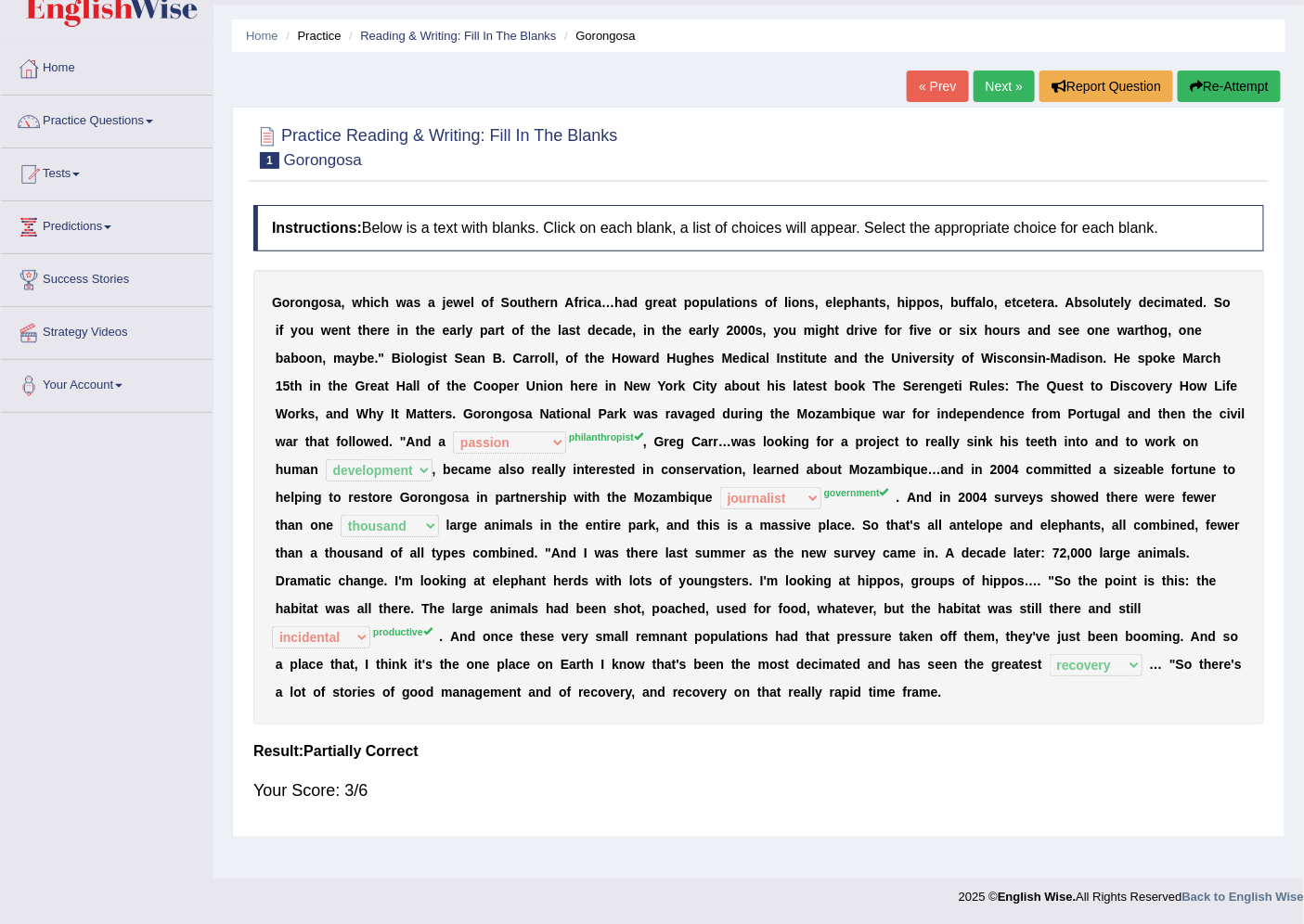 click on "Next »" at bounding box center (1004, 86) 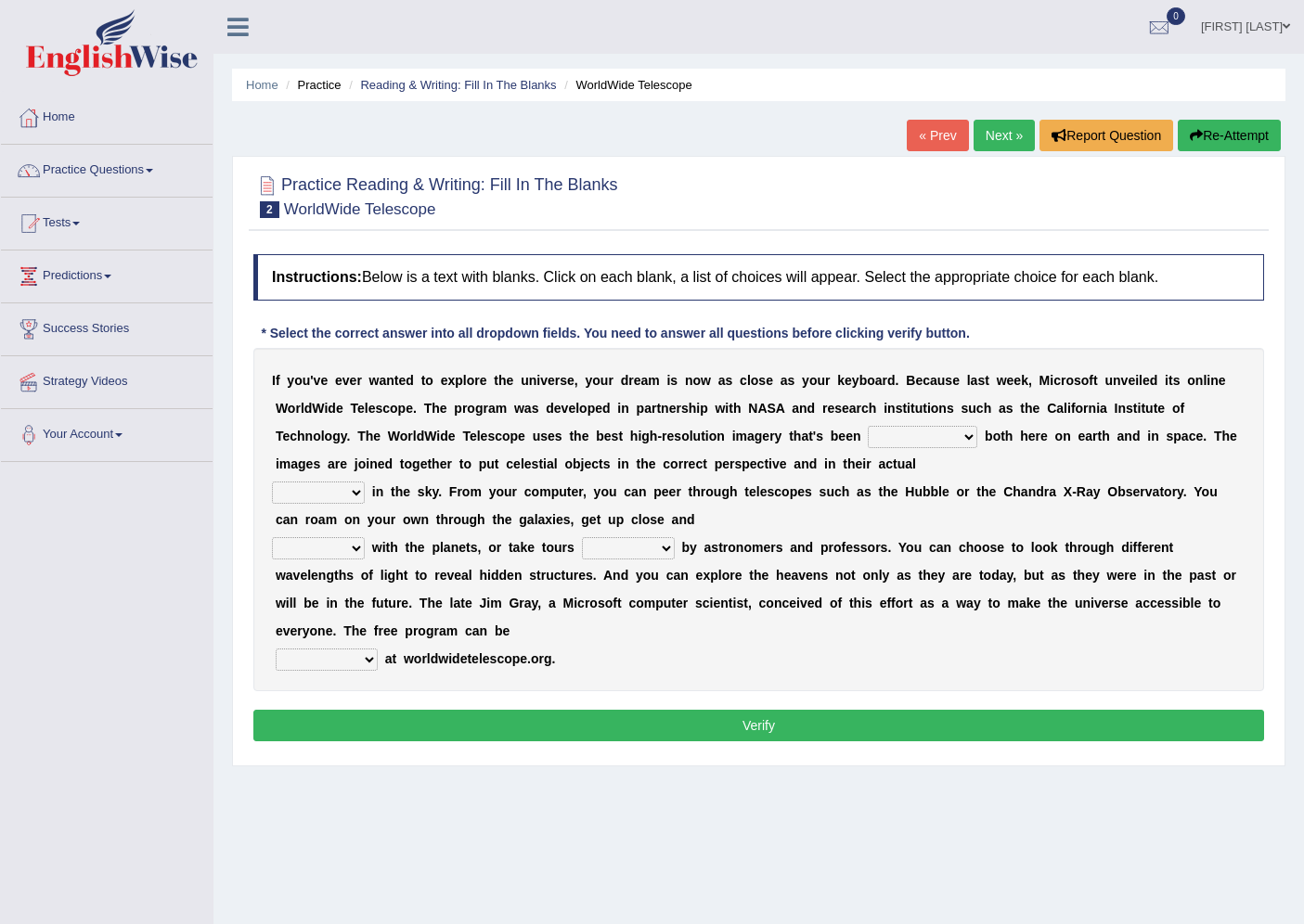 scroll, scrollTop: 0, scrollLeft: 0, axis: both 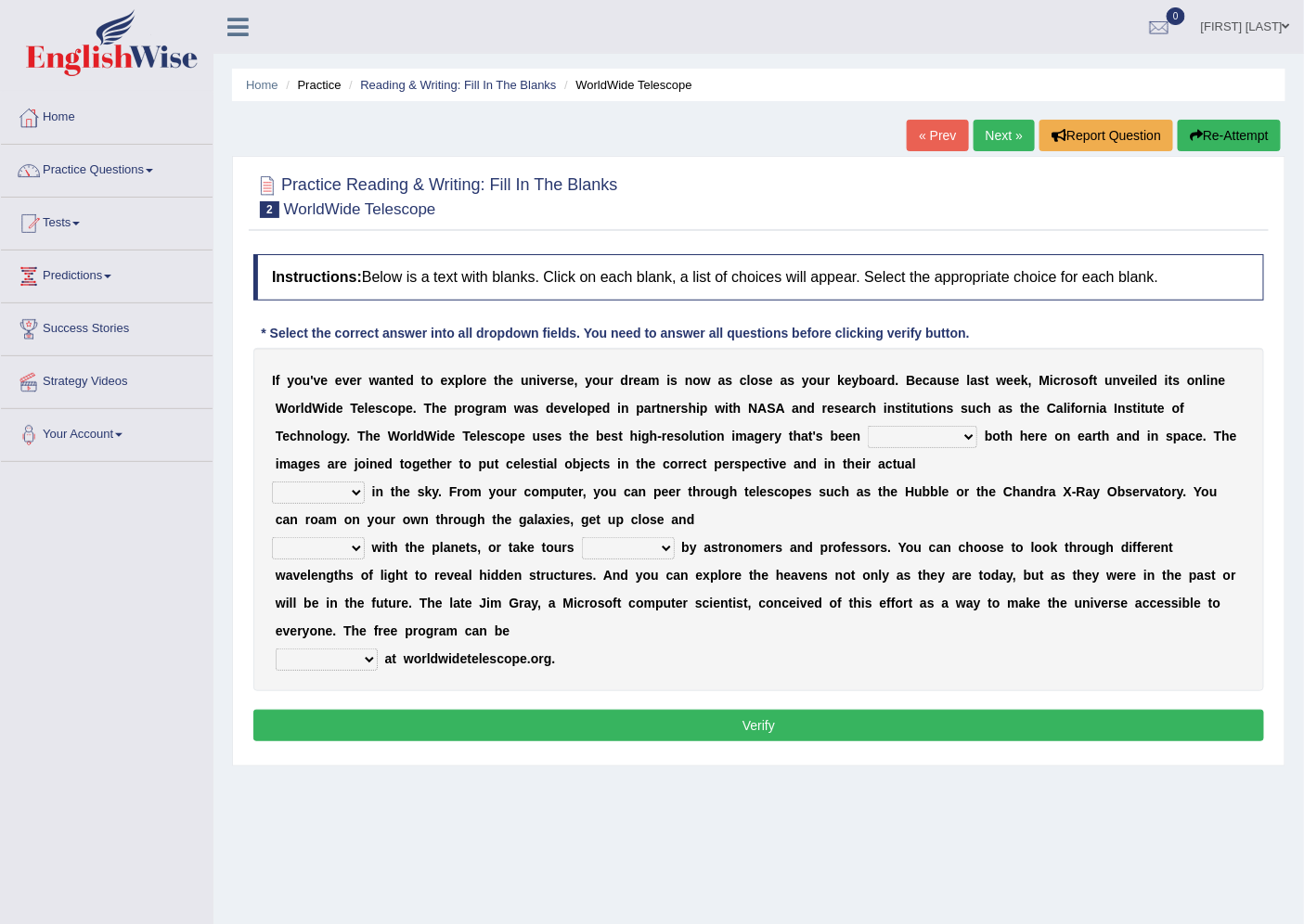 click on "degraded ascended remonstrated generated" at bounding box center (923, 437) 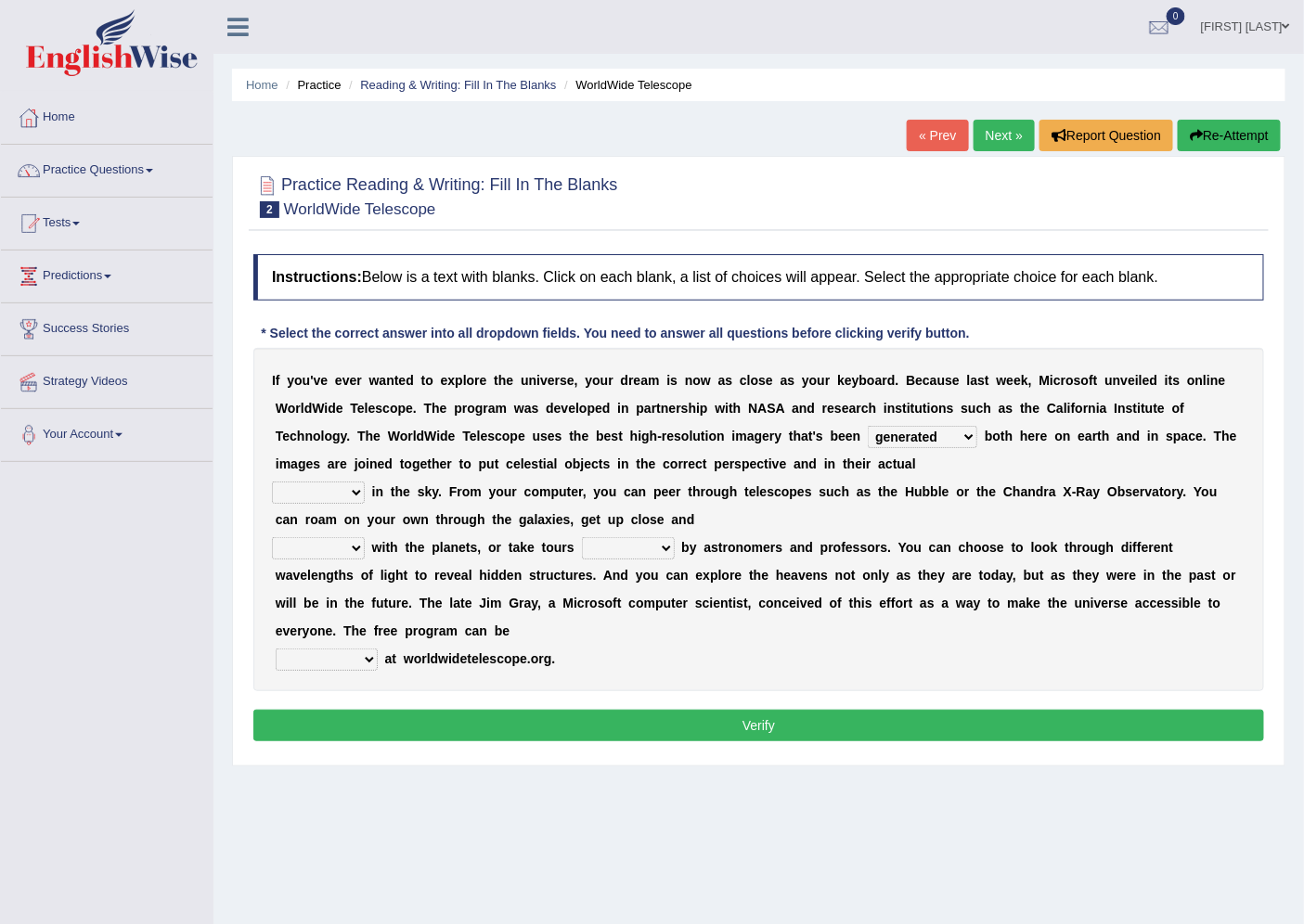 click on "degraded ascended remonstrated generated" at bounding box center (923, 437) 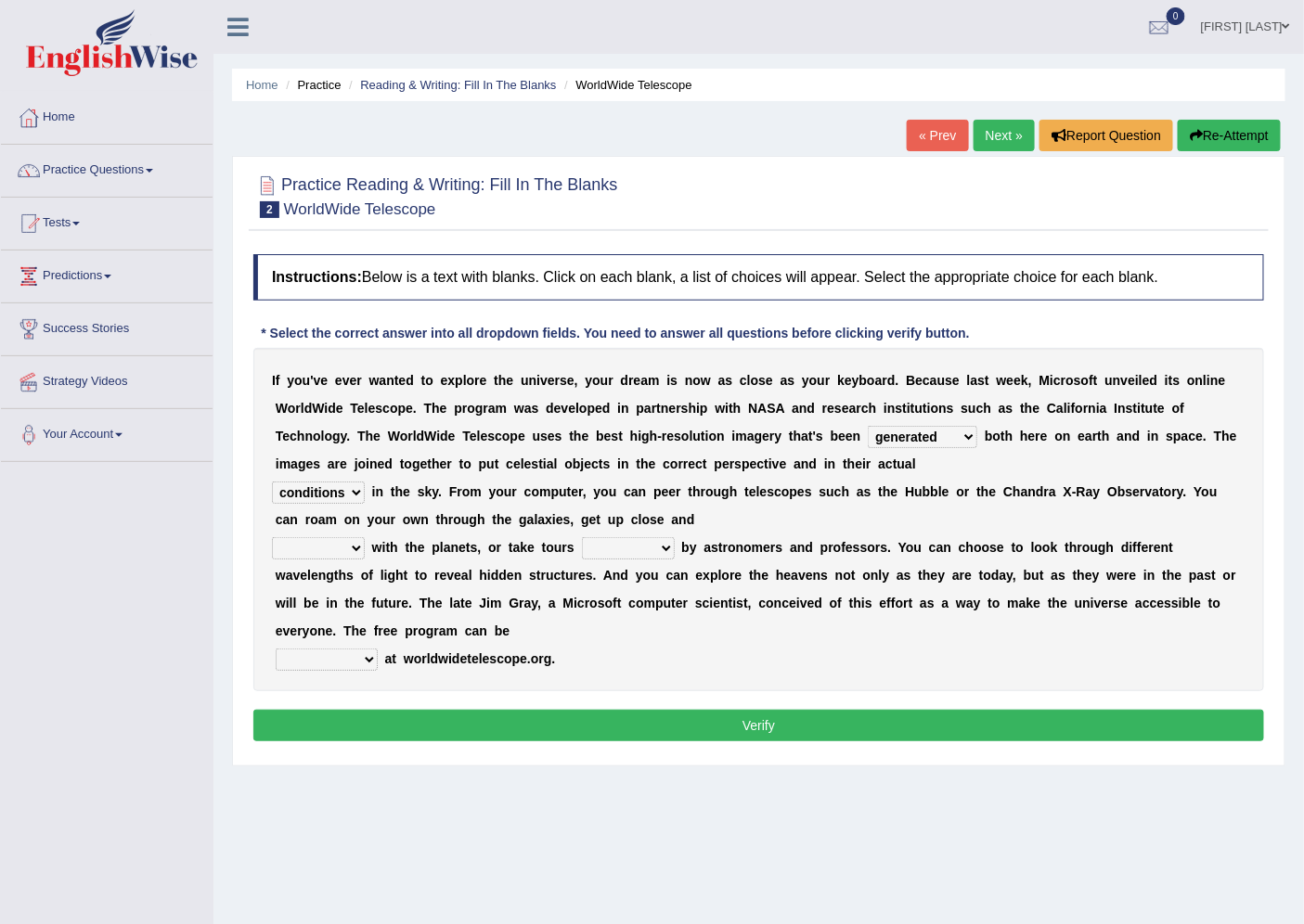 click on "personal individual apart polite" at bounding box center (318, 548) 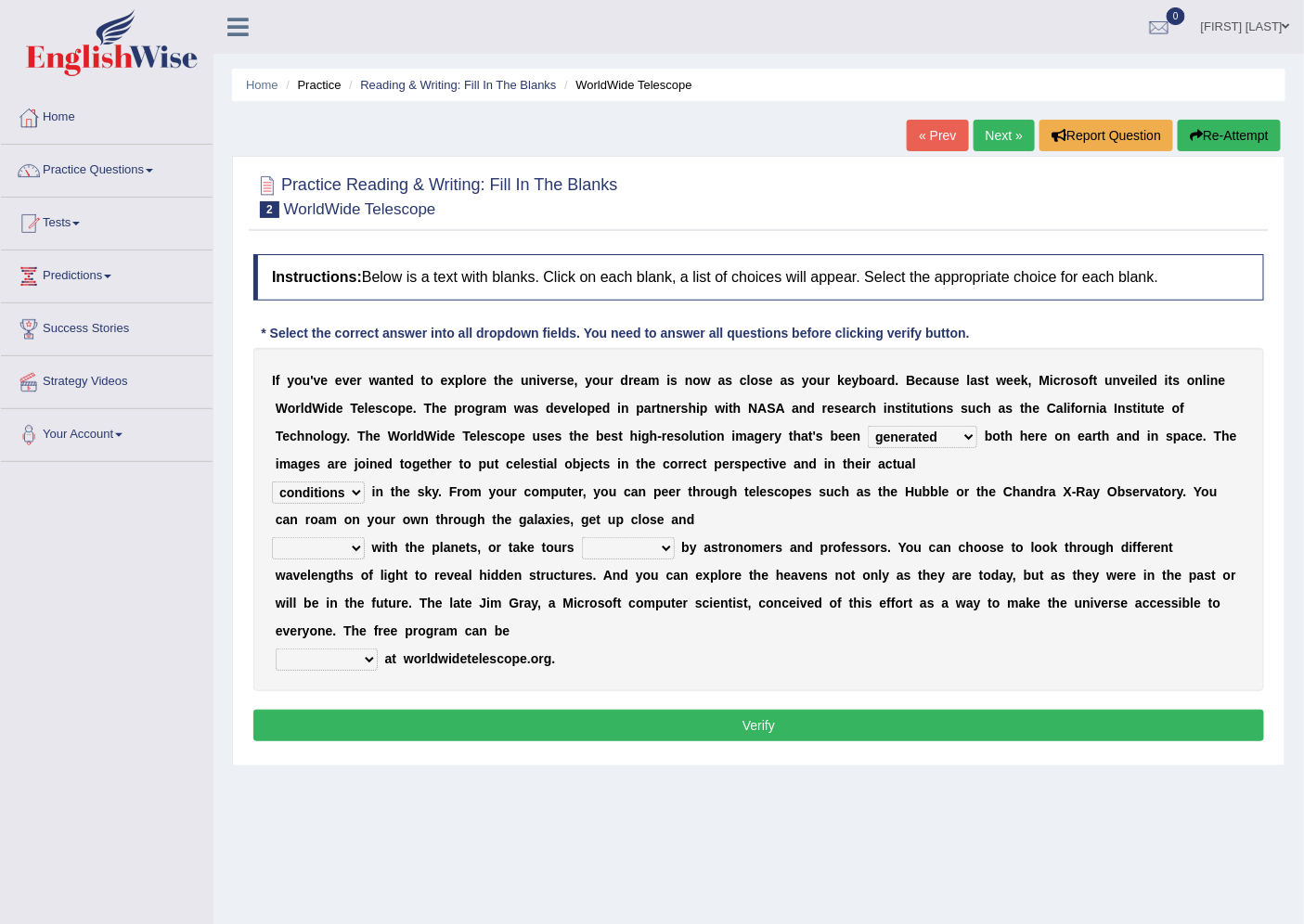 select on "apart" 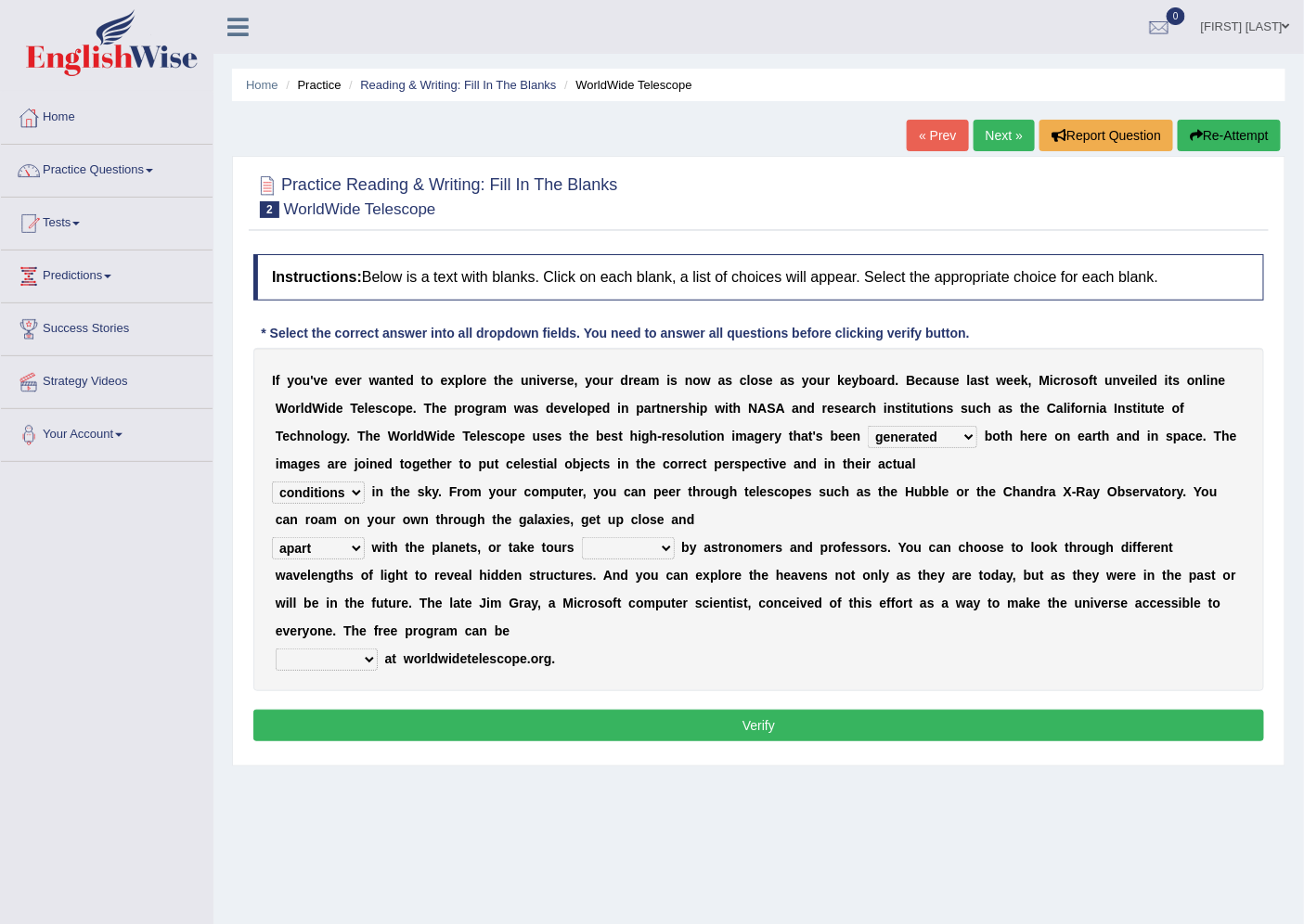 click on "guide guided guiding to guide" at bounding box center [628, 548] 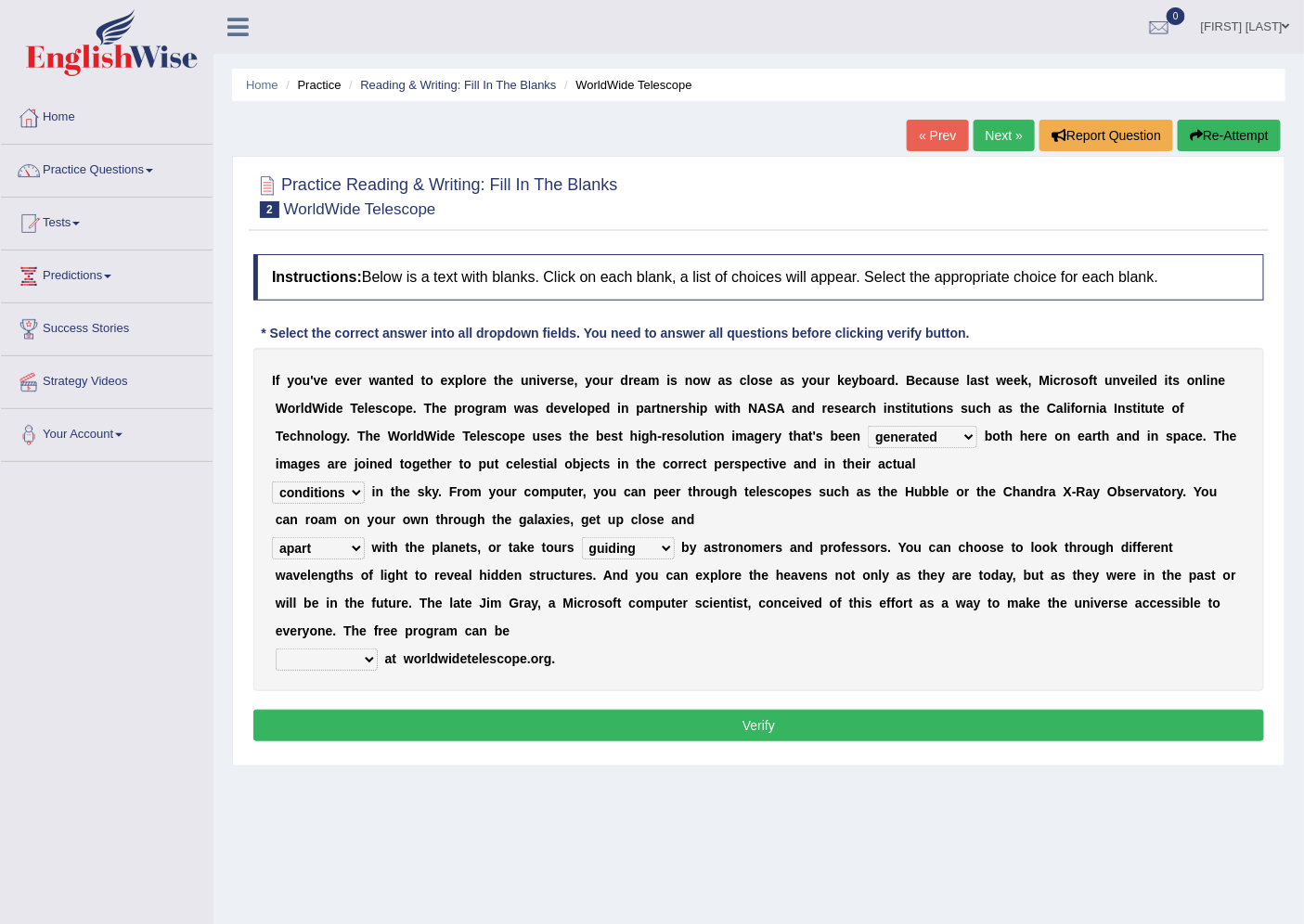 click on "upheld downloaded loaded posted" at bounding box center [327, 660] 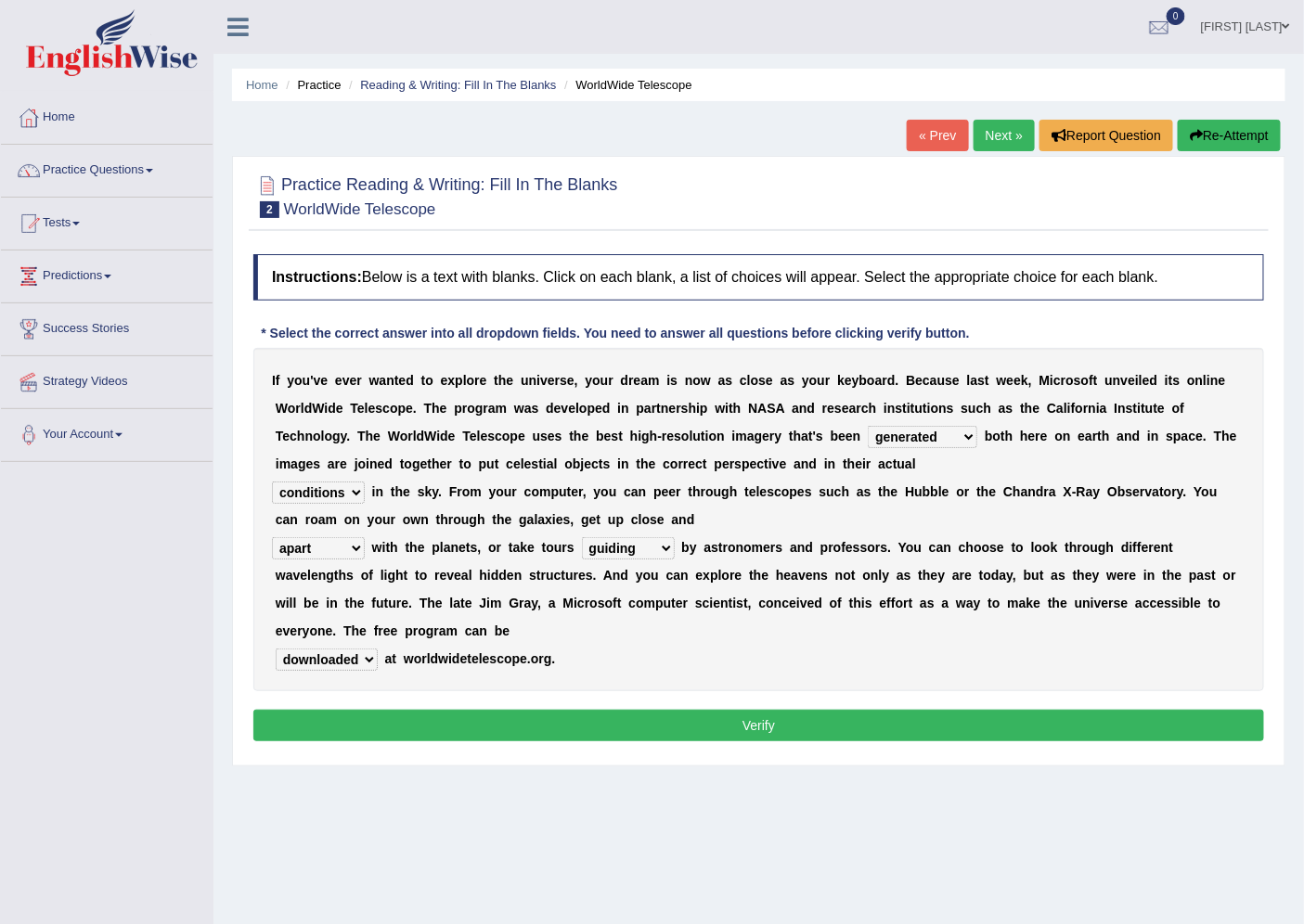 click on "upheld downloaded loaded posted" at bounding box center (327, 660) 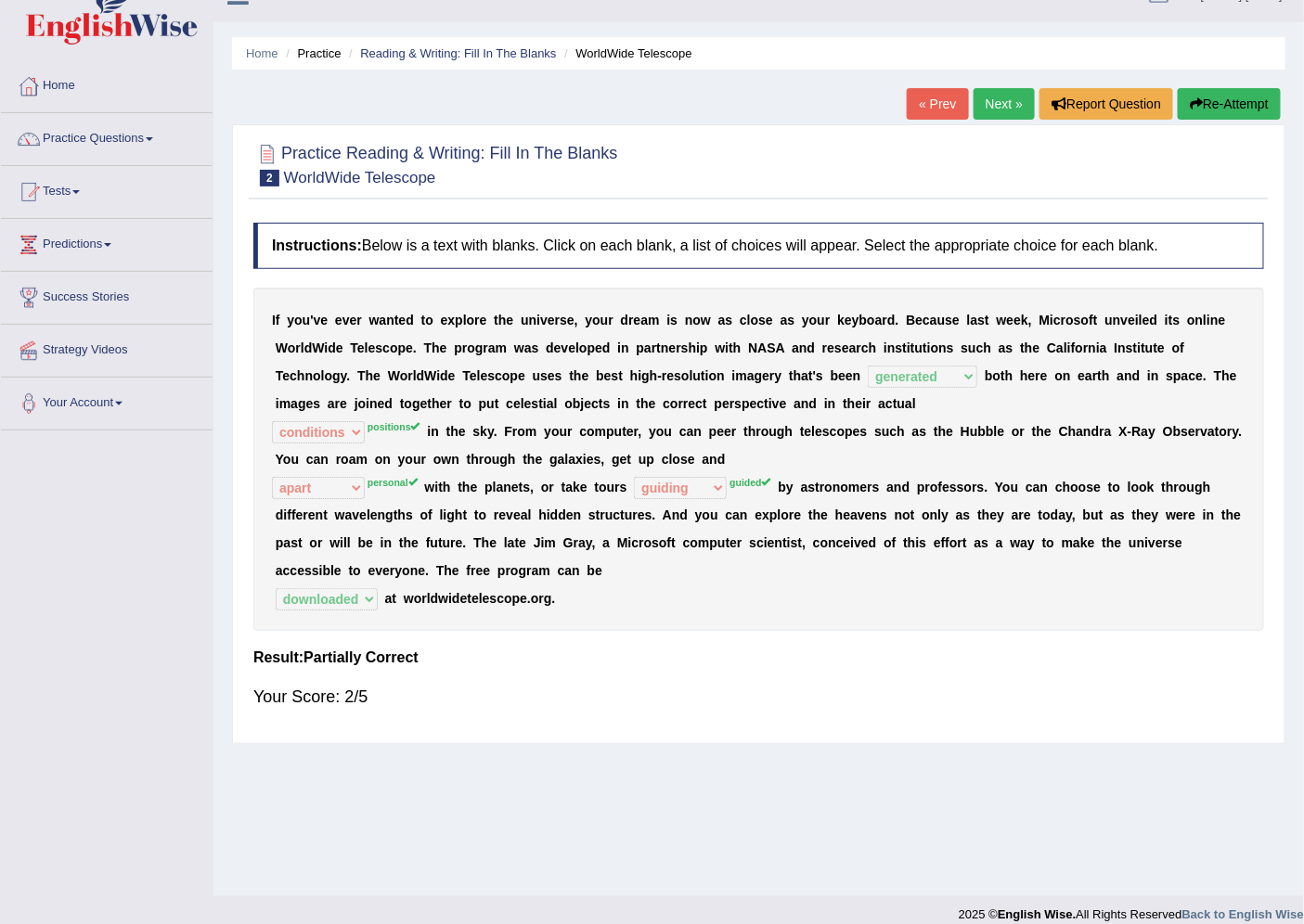 scroll, scrollTop: 49, scrollLeft: 0, axis: vertical 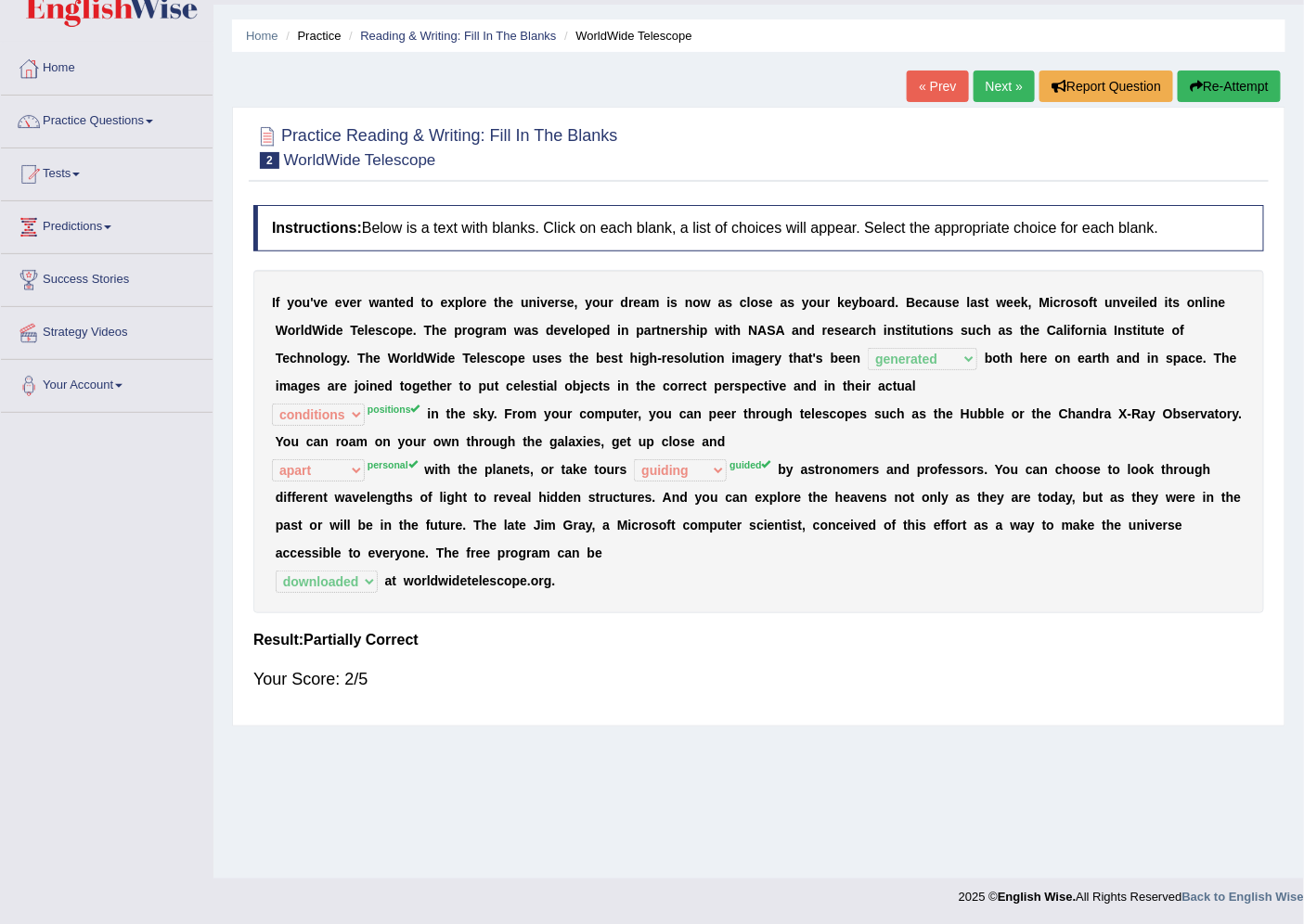 click on "Next »" at bounding box center [1004, 86] 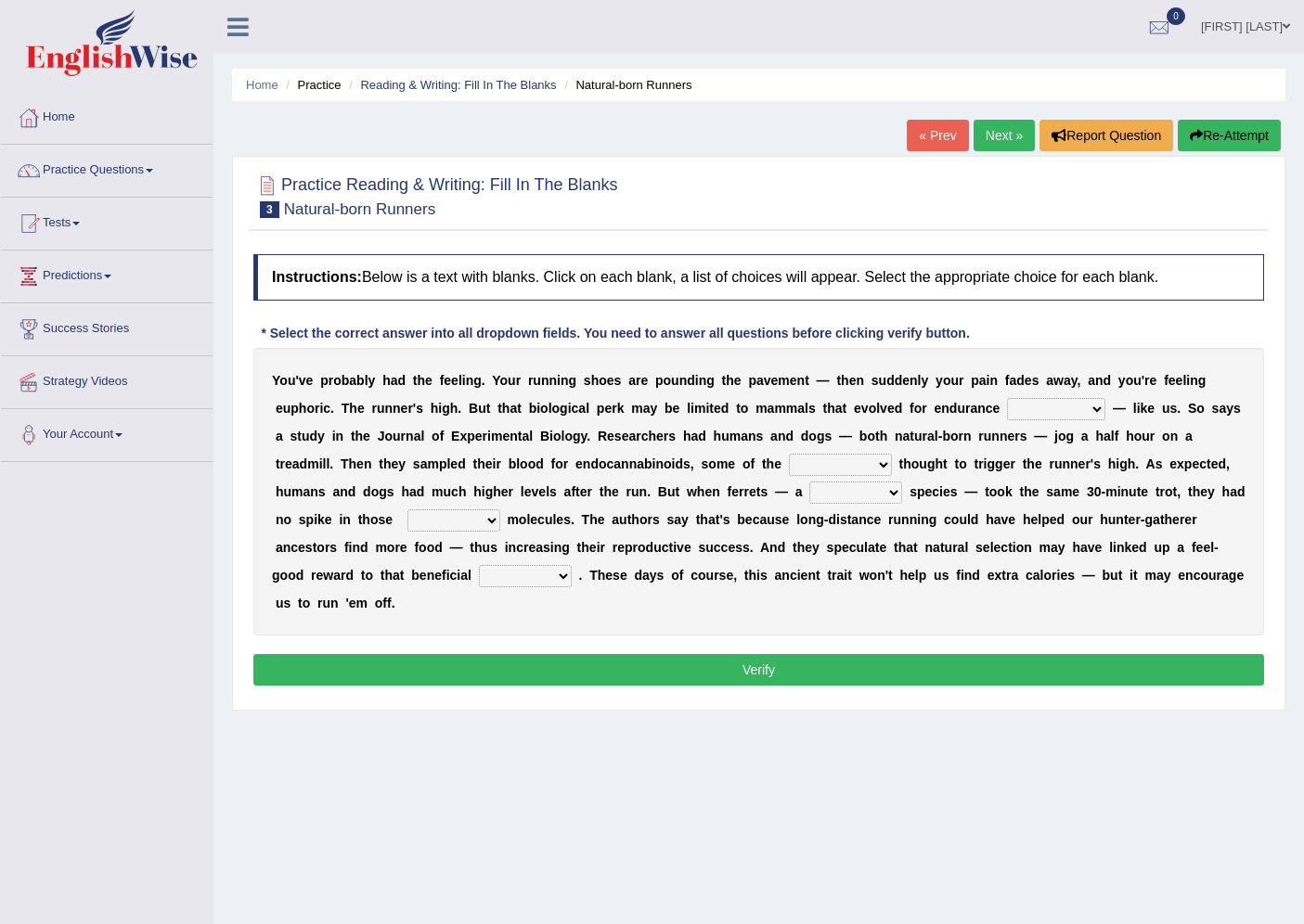 scroll, scrollTop: 0, scrollLeft: 0, axis: both 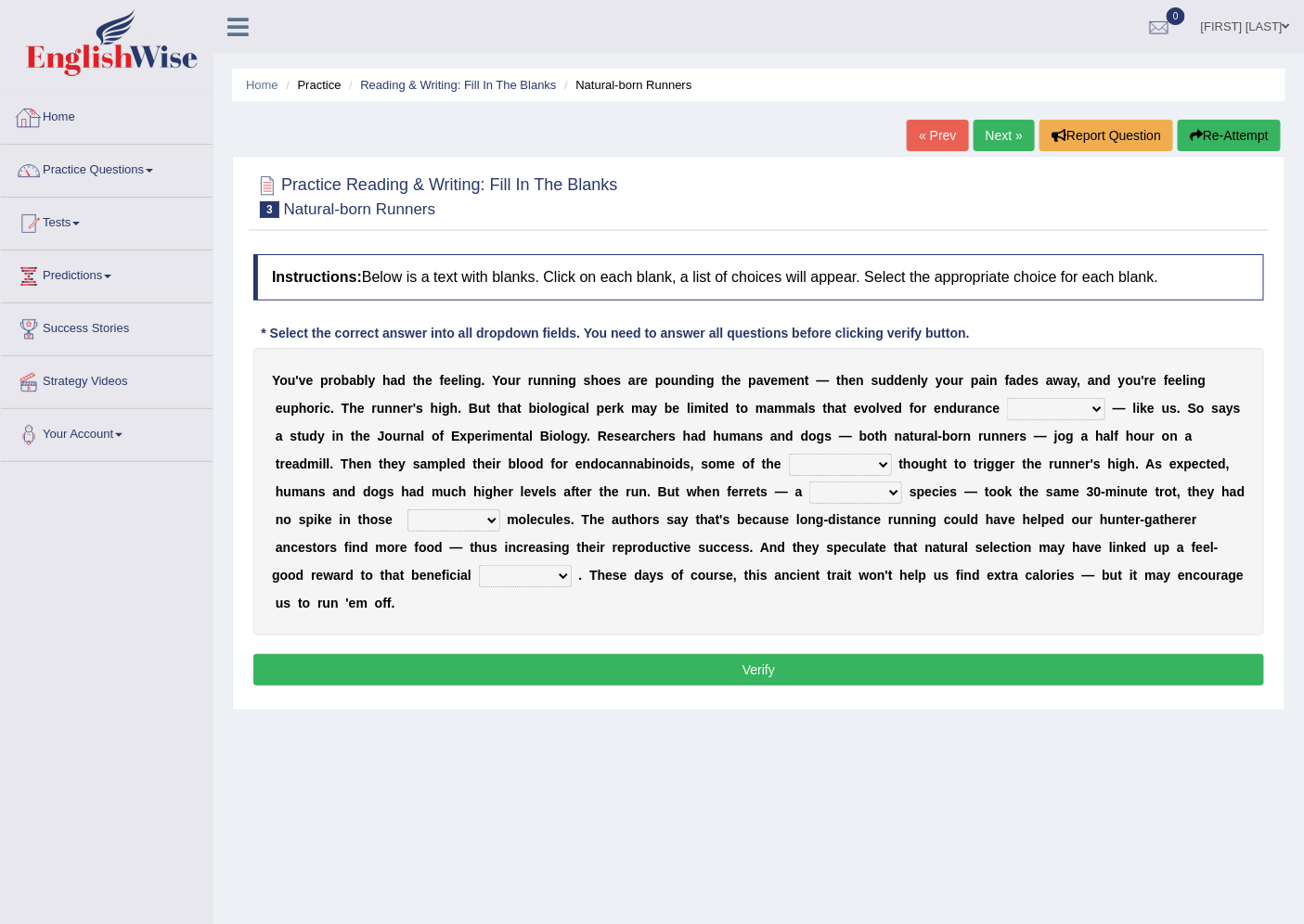 click on "Practice Questions" at bounding box center (107, 168) 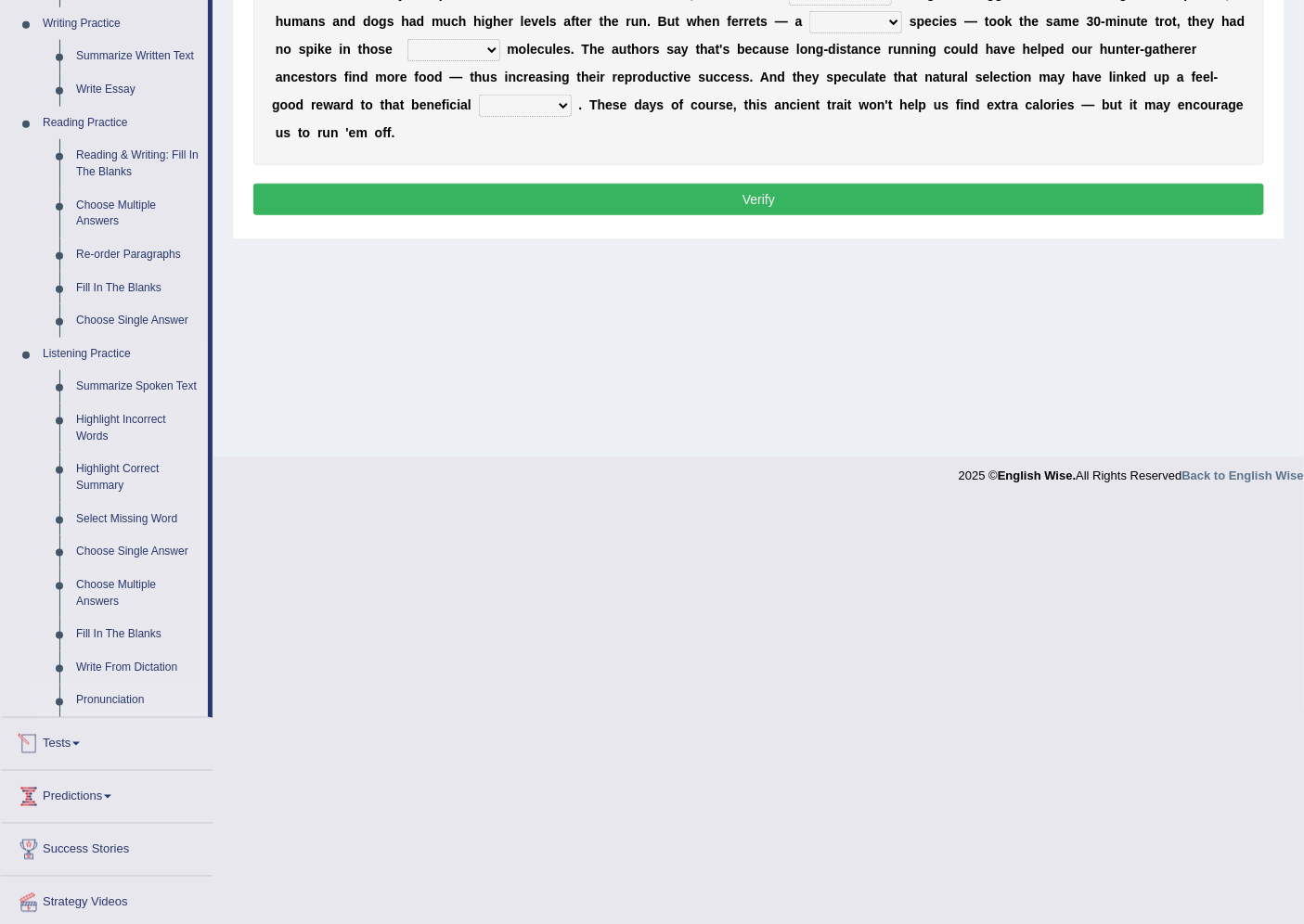scroll, scrollTop: 530, scrollLeft: 0, axis: vertical 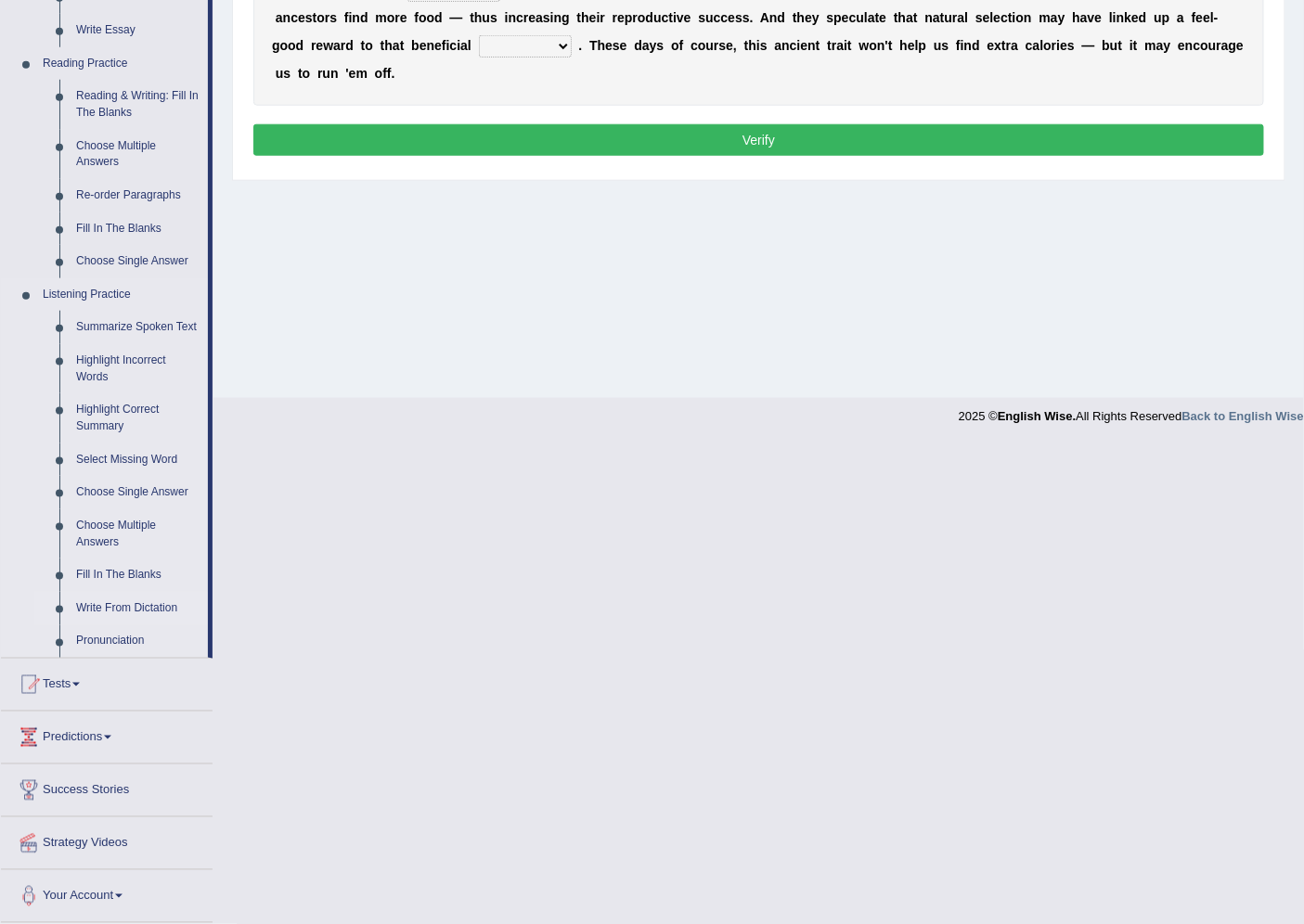 click on "Write From Dictation" at bounding box center (137, 609) 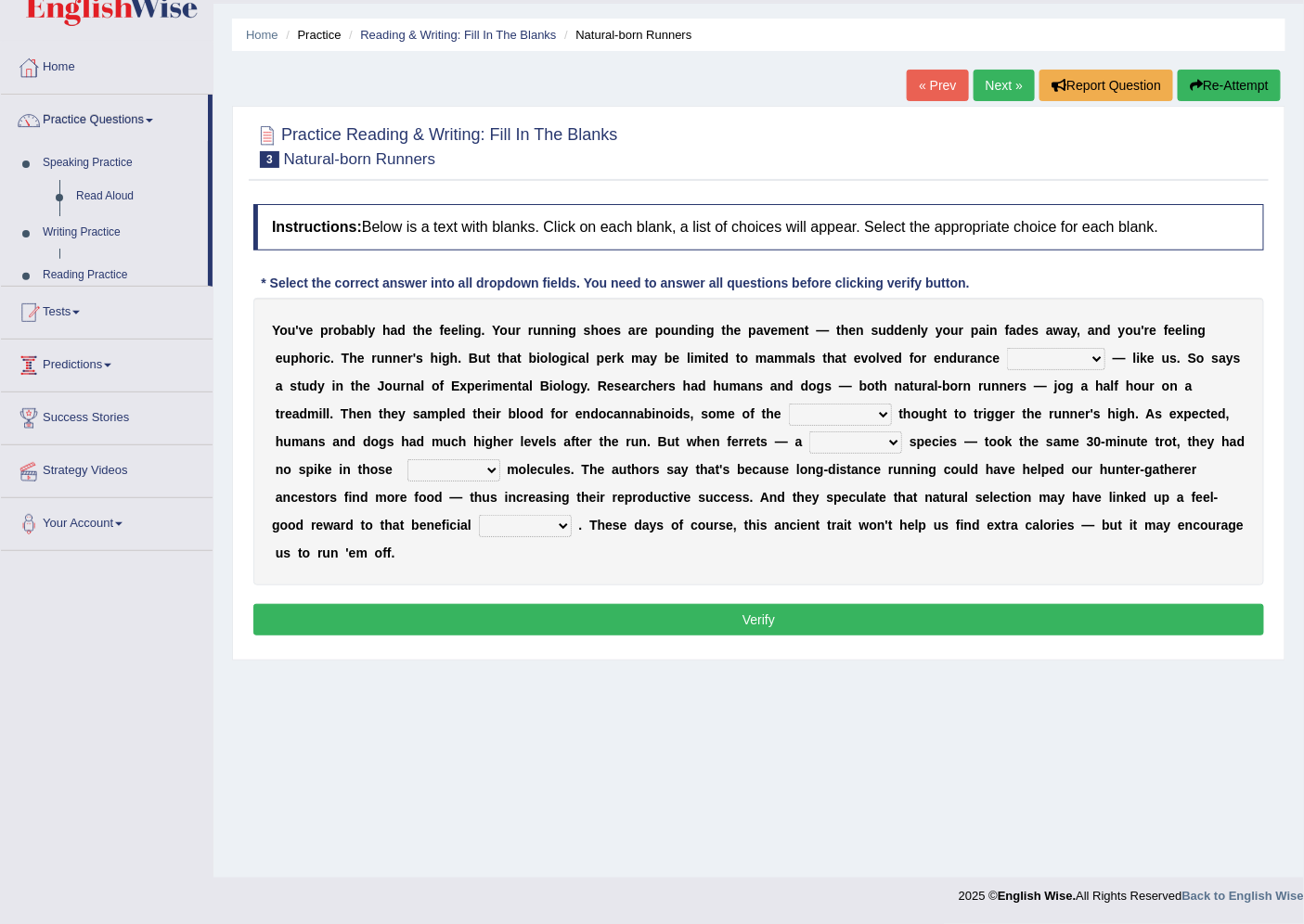 scroll, scrollTop: 49, scrollLeft: 0, axis: vertical 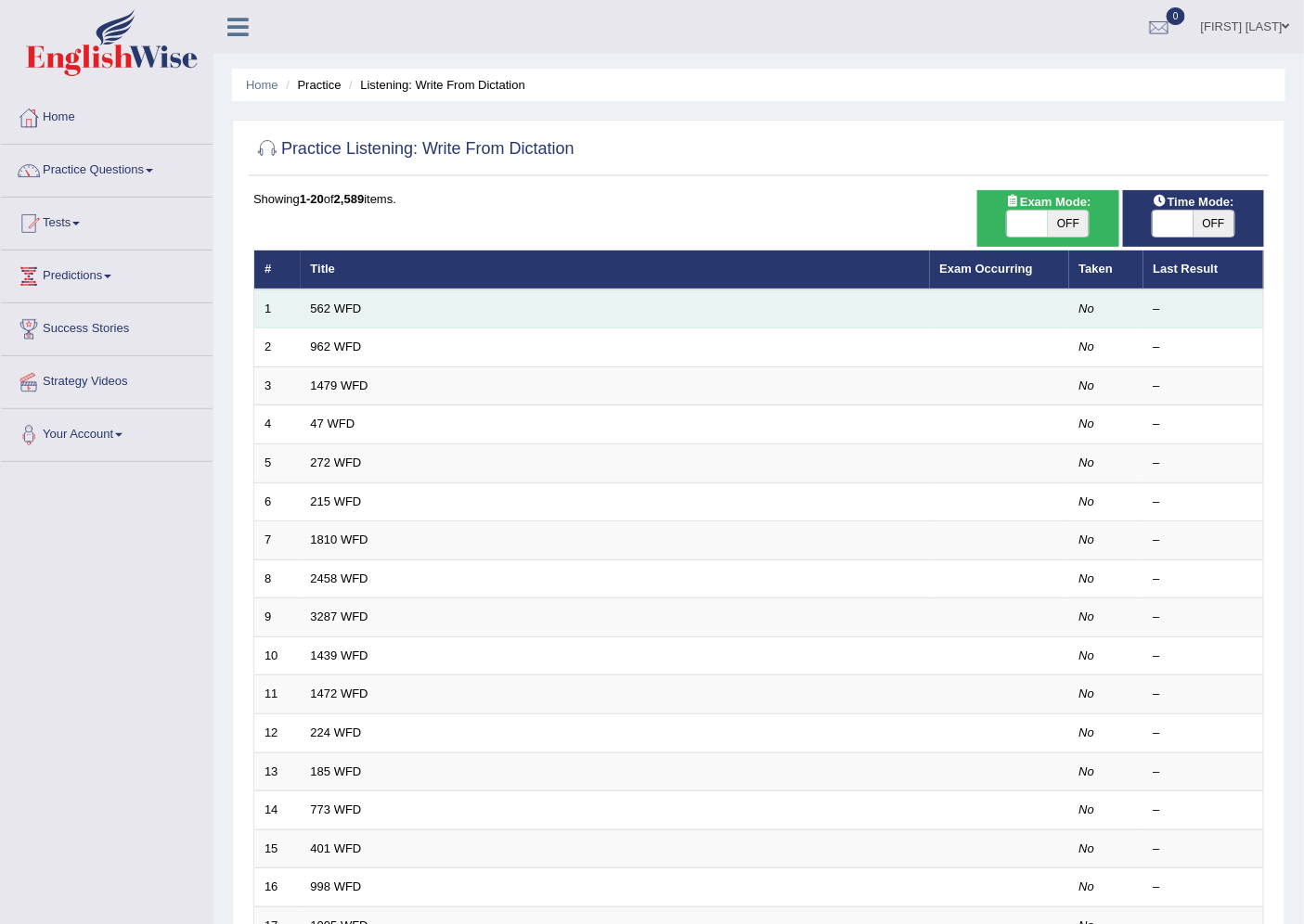 click on "562 WFD" at bounding box center (615, 309) 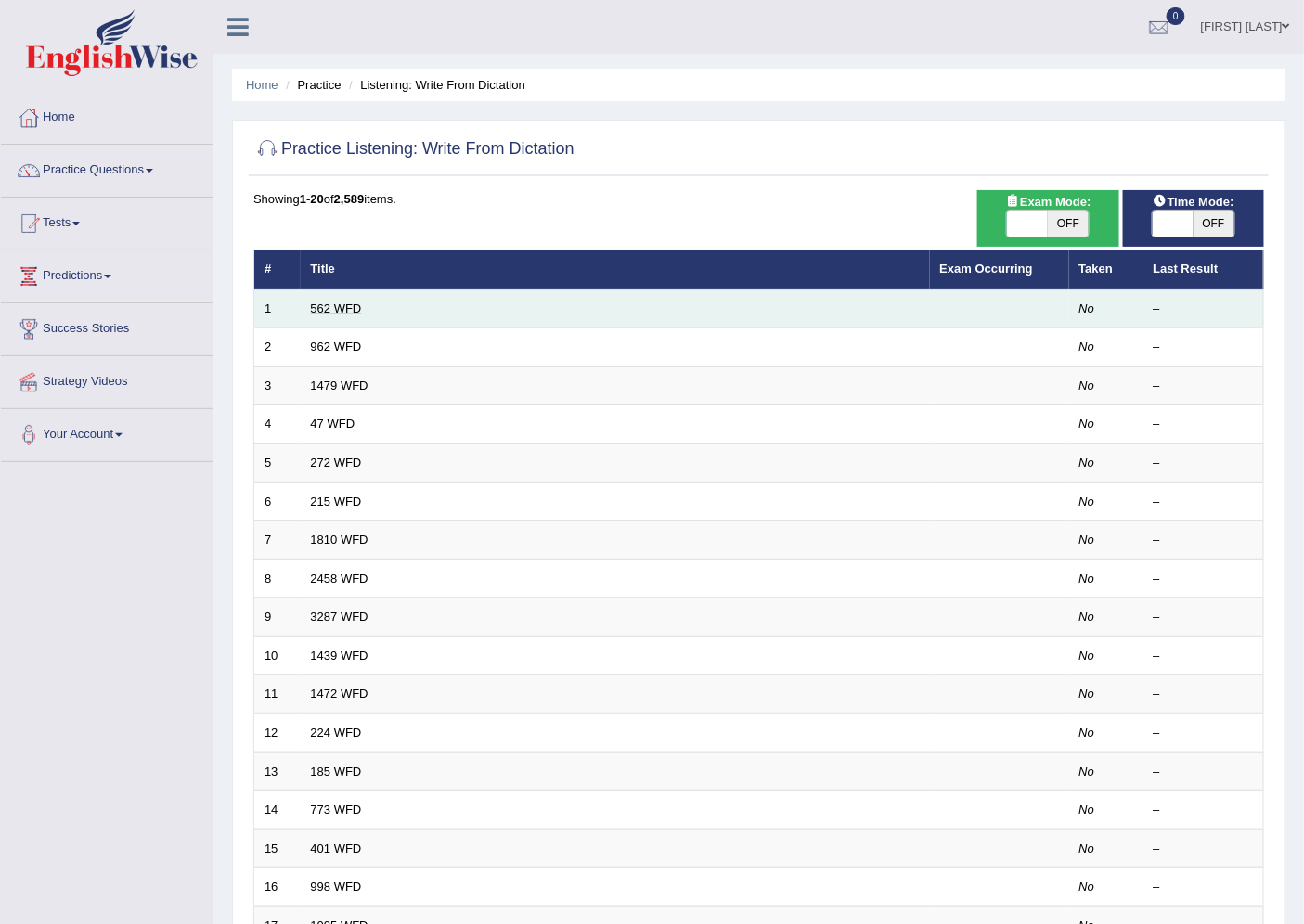 click on "562 WFD" at bounding box center [336, 308] 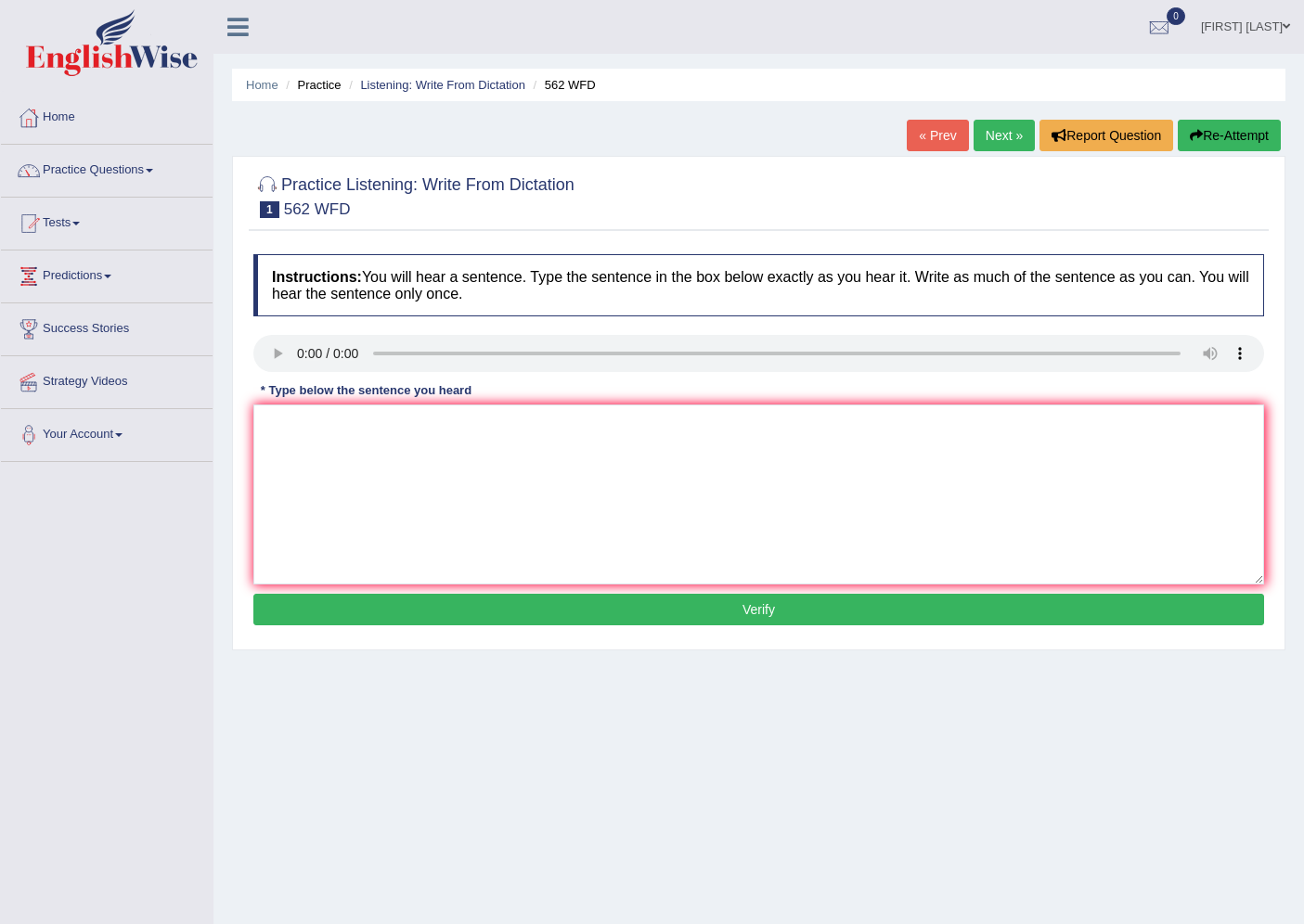scroll, scrollTop: 0, scrollLeft: 0, axis: both 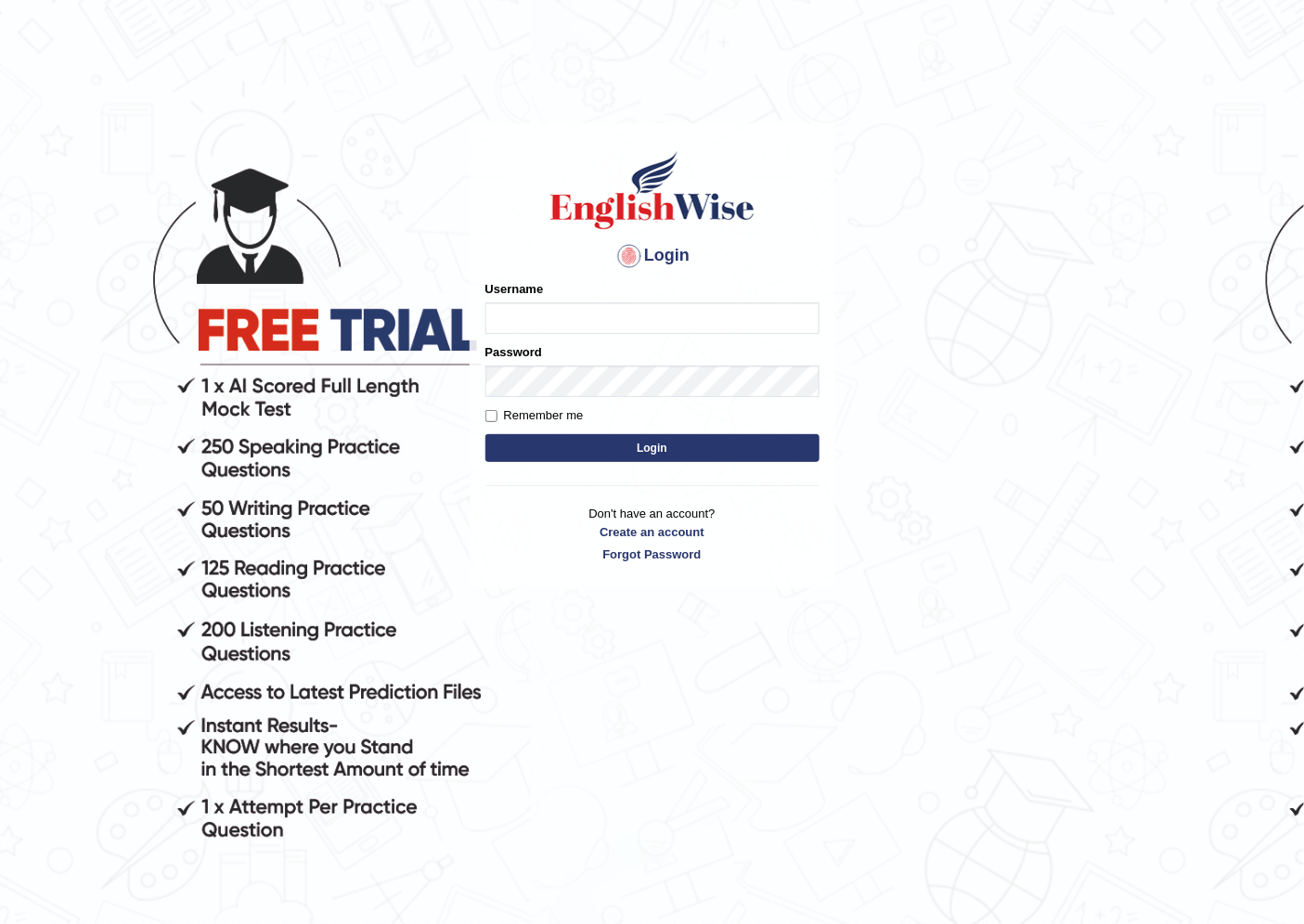 type on "[PHONE]" 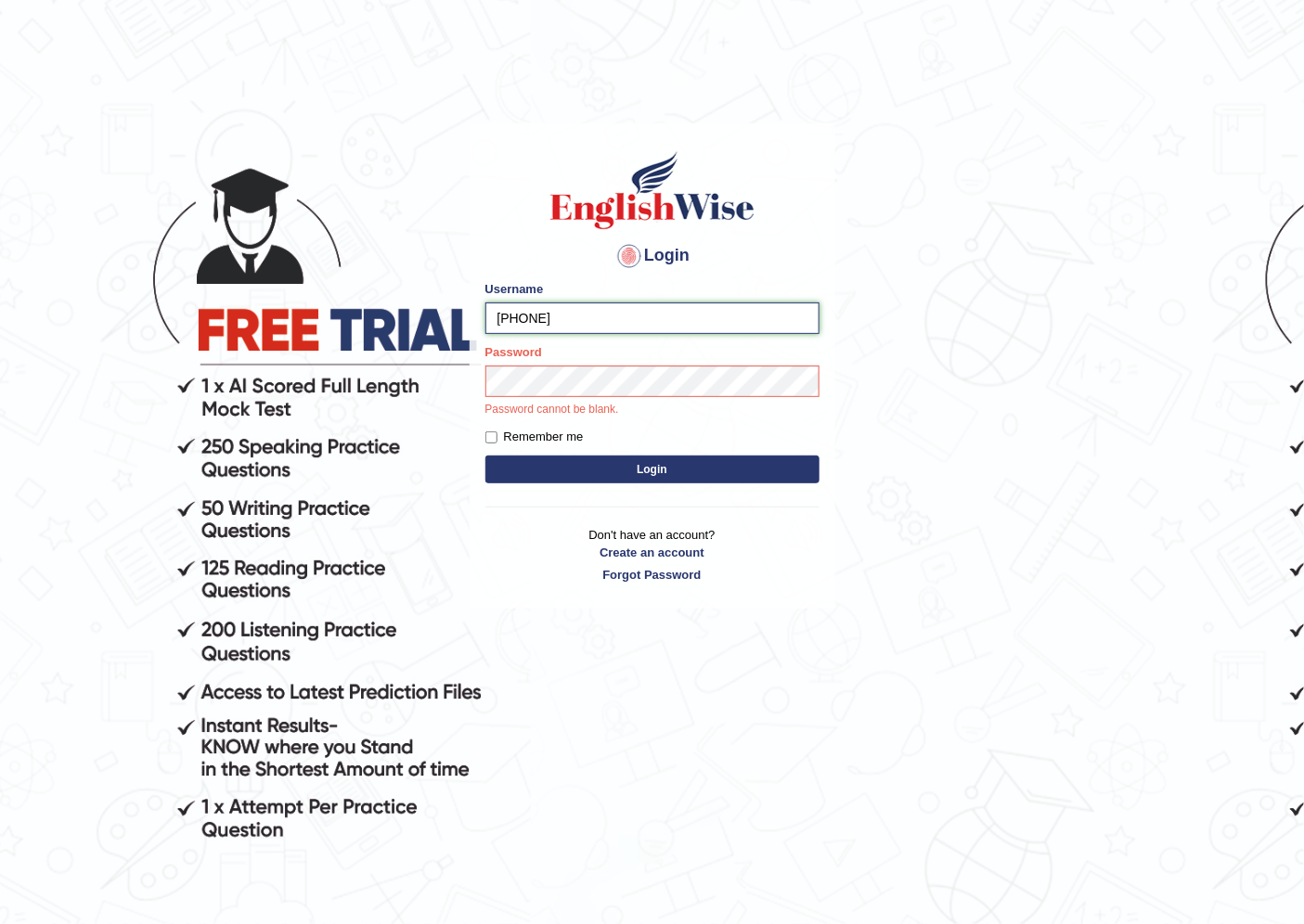 drag, startPoint x: 495, startPoint y: 322, endPoint x: 594, endPoint y: 337, distance: 100.12992 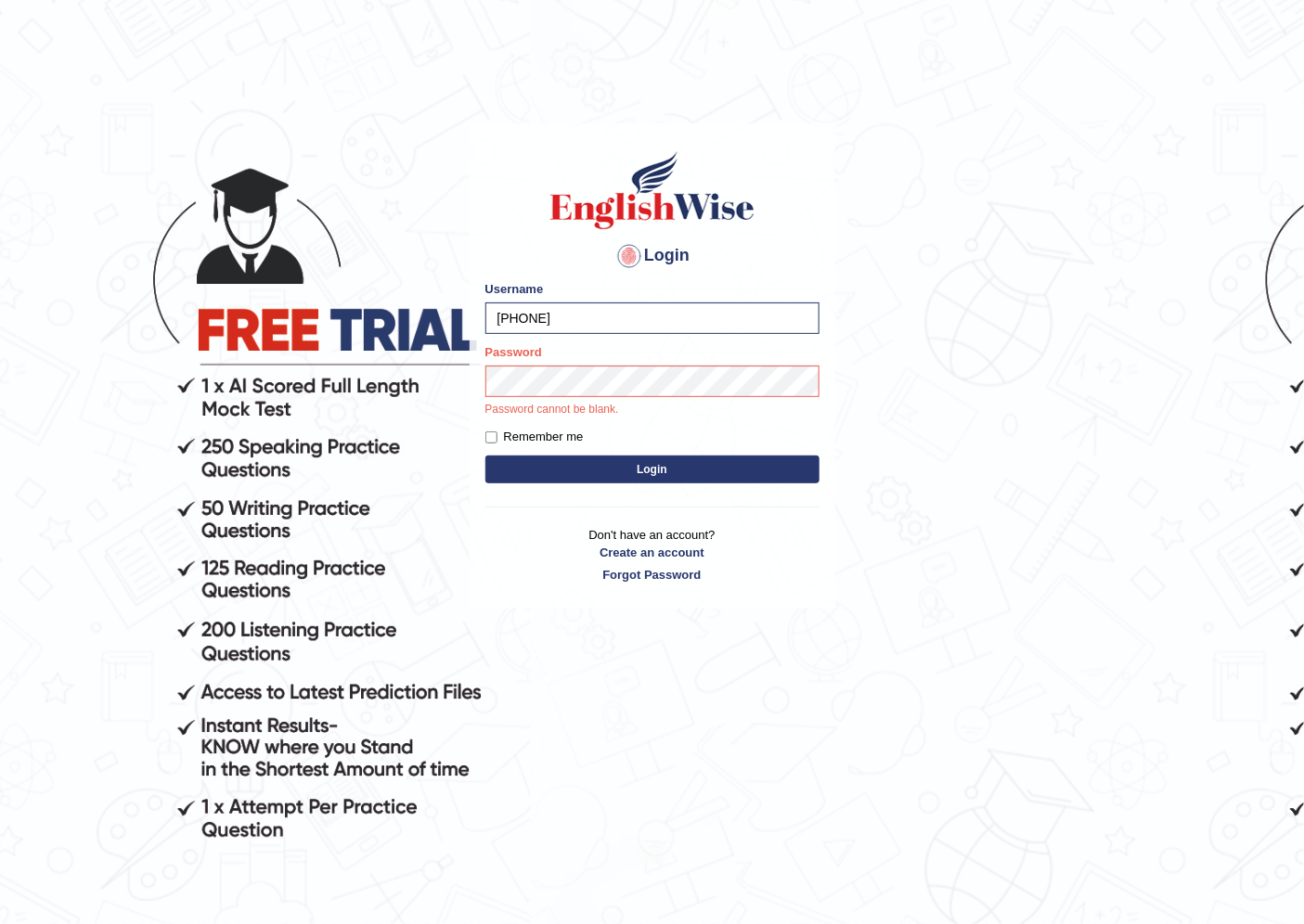 click on "Login" at bounding box center (652, 469) 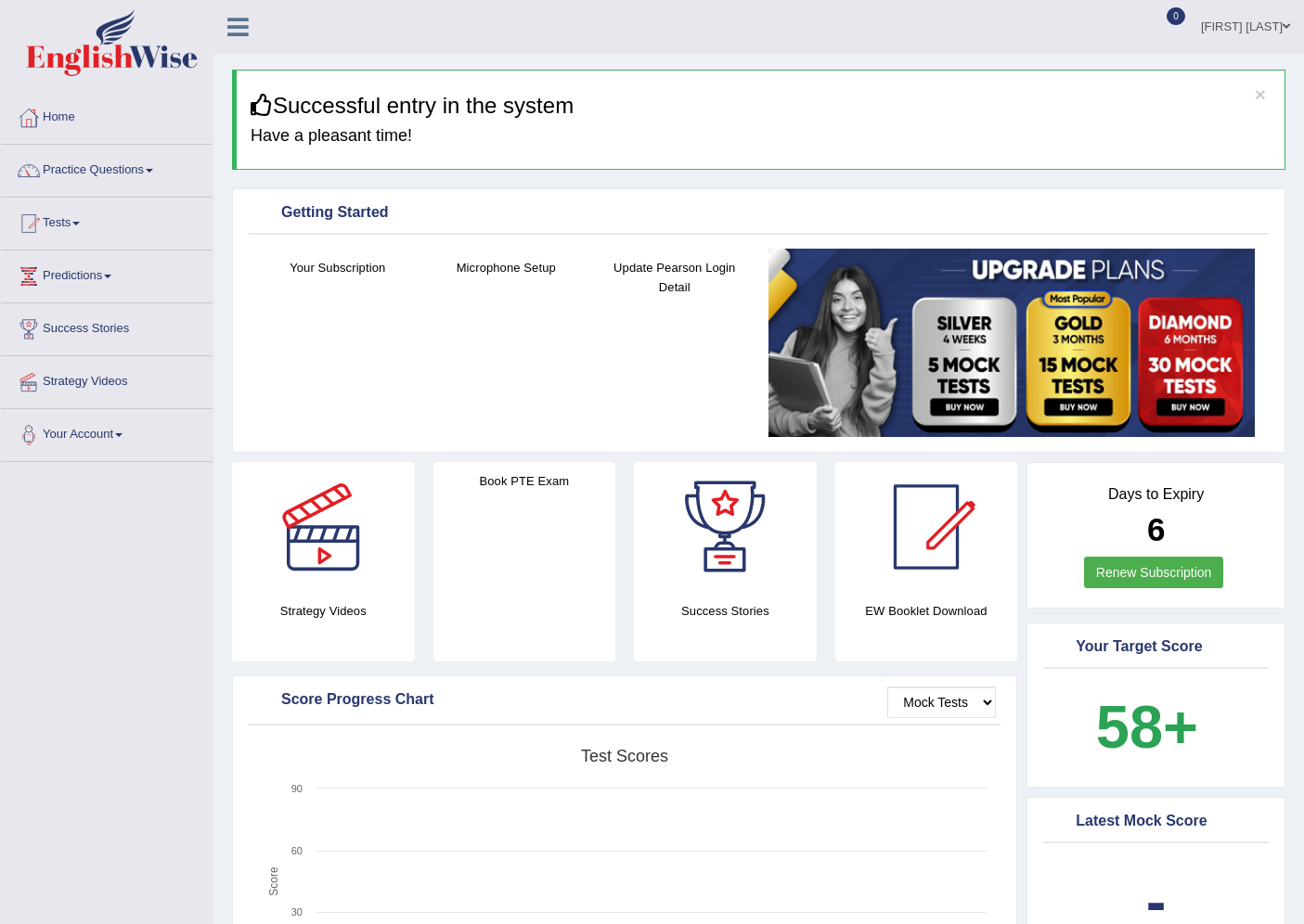scroll, scrollTop: 0, scrollLeft: 0, axis: both 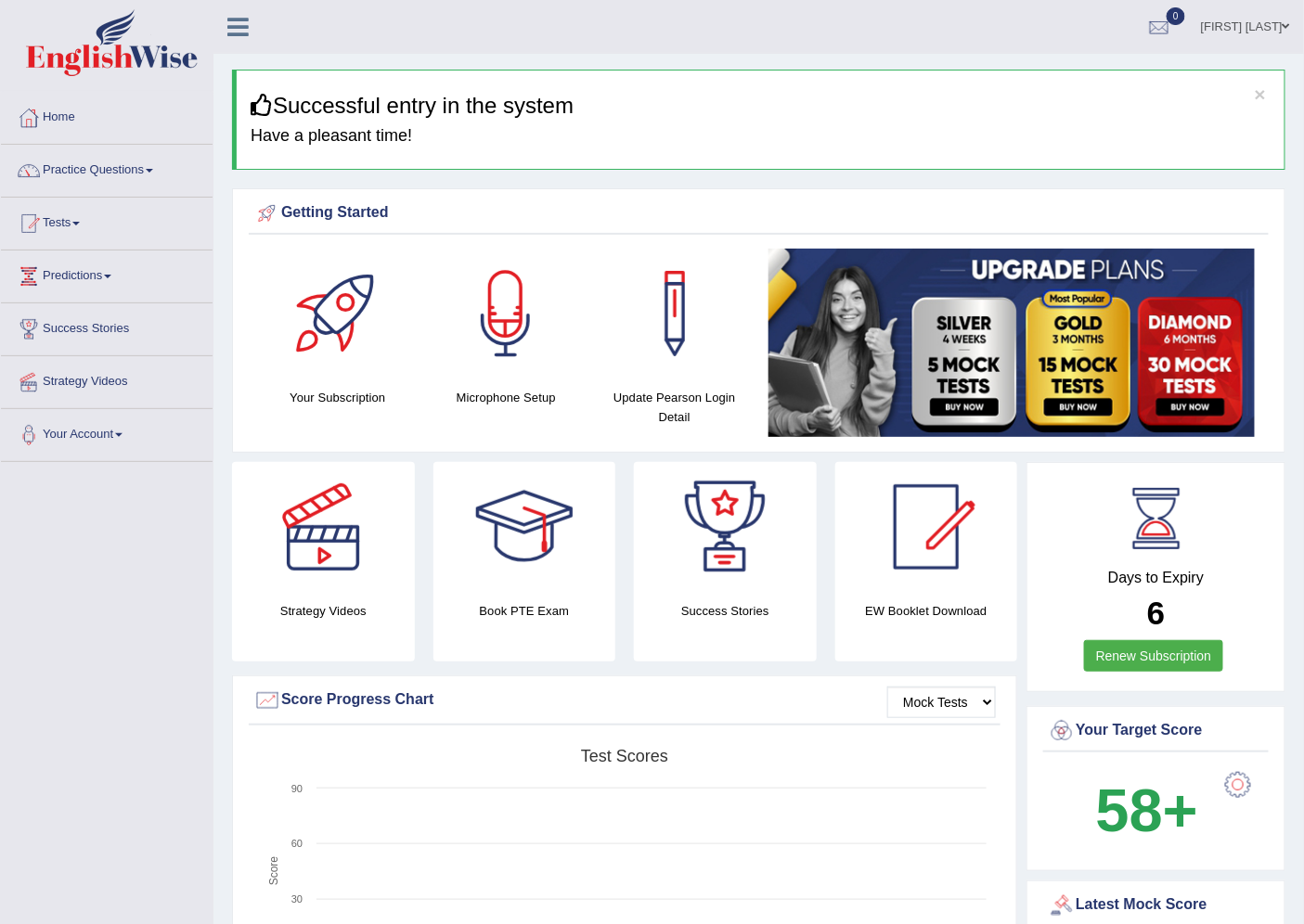 click on "[FIRST] [LAST]" at bounding box center (1246, 24) 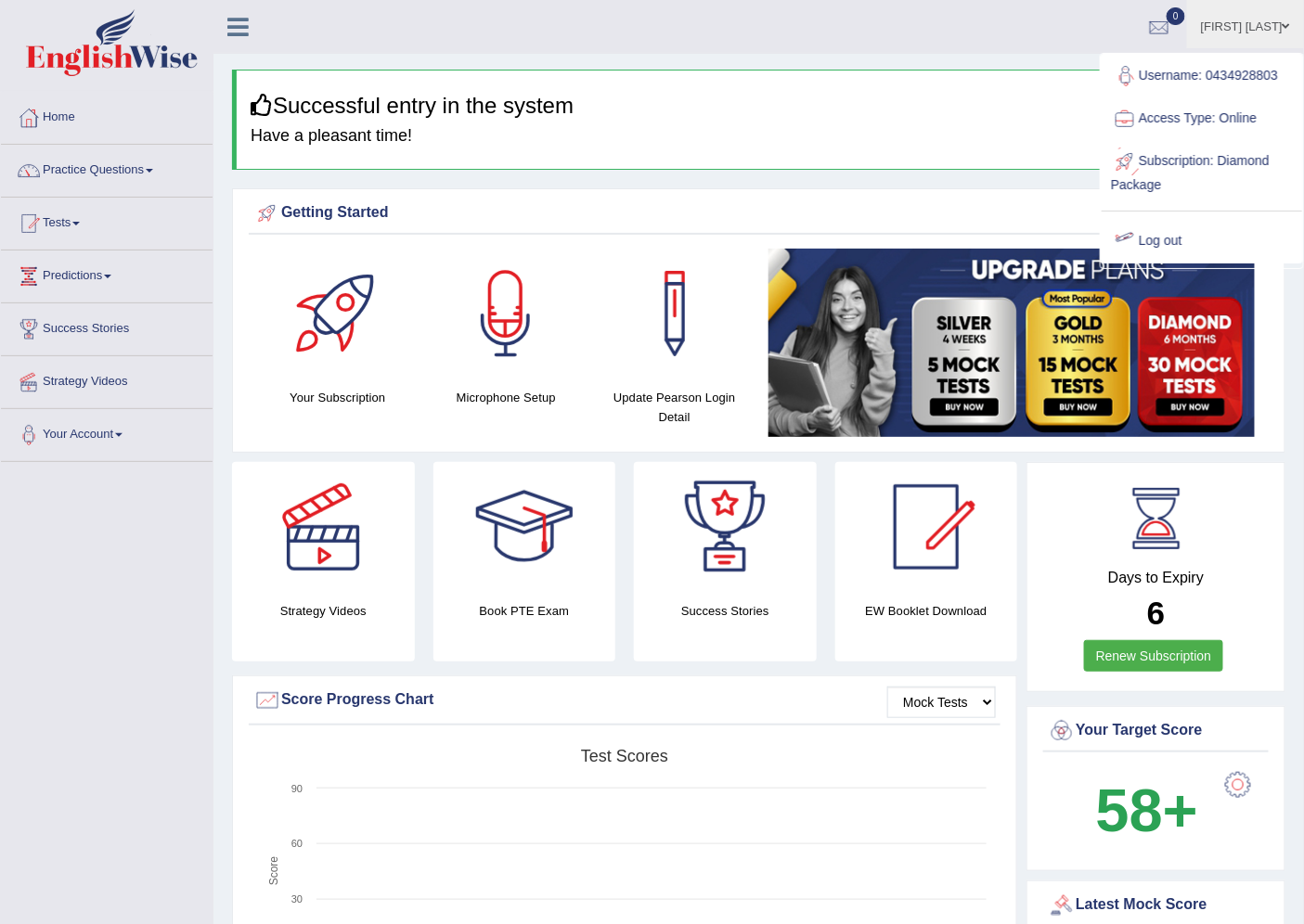 click on "Log out" at bounding box center (1202, 241) 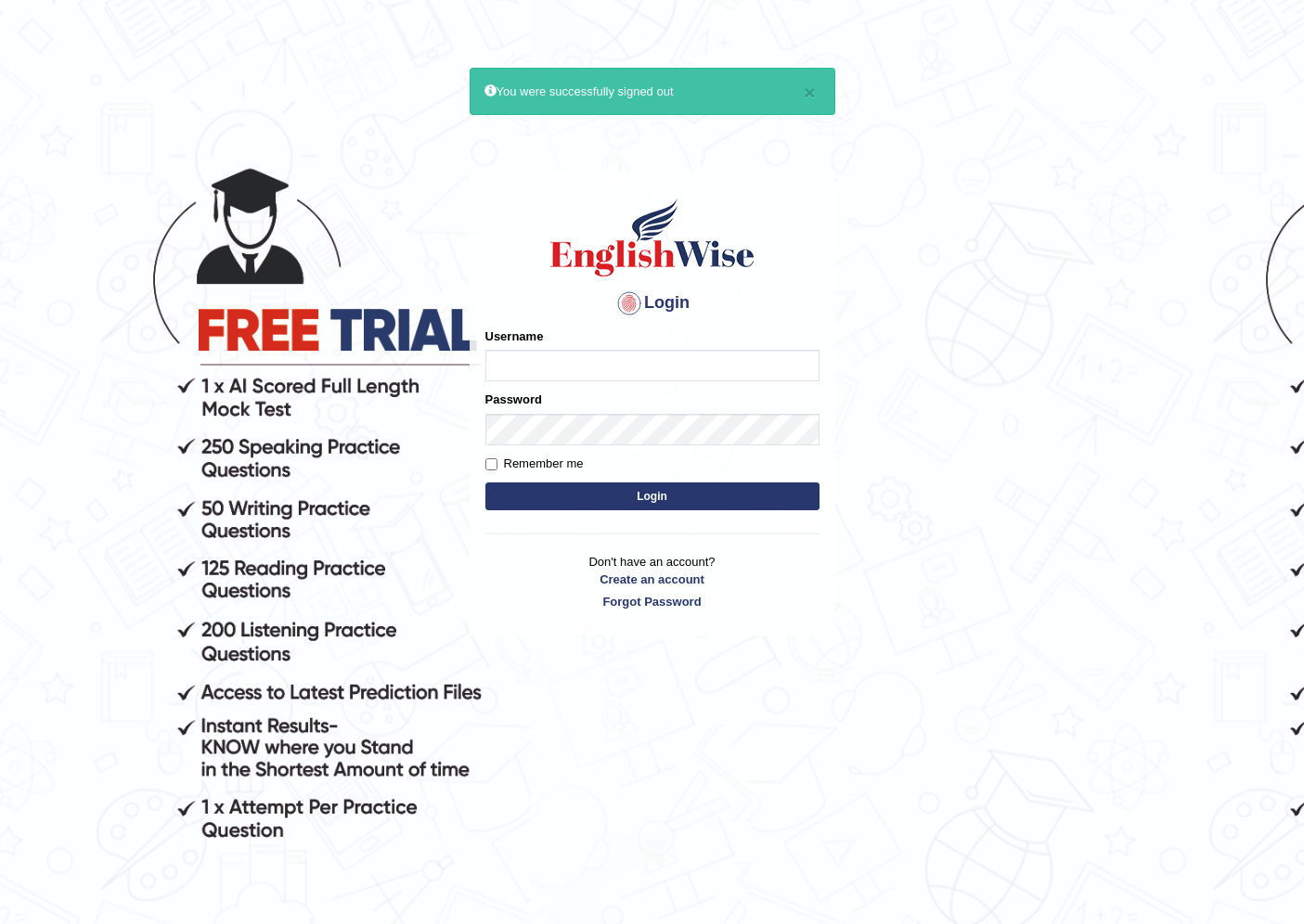 scroll, scrollTop: 0, scrollLeft: 0, axis: both 